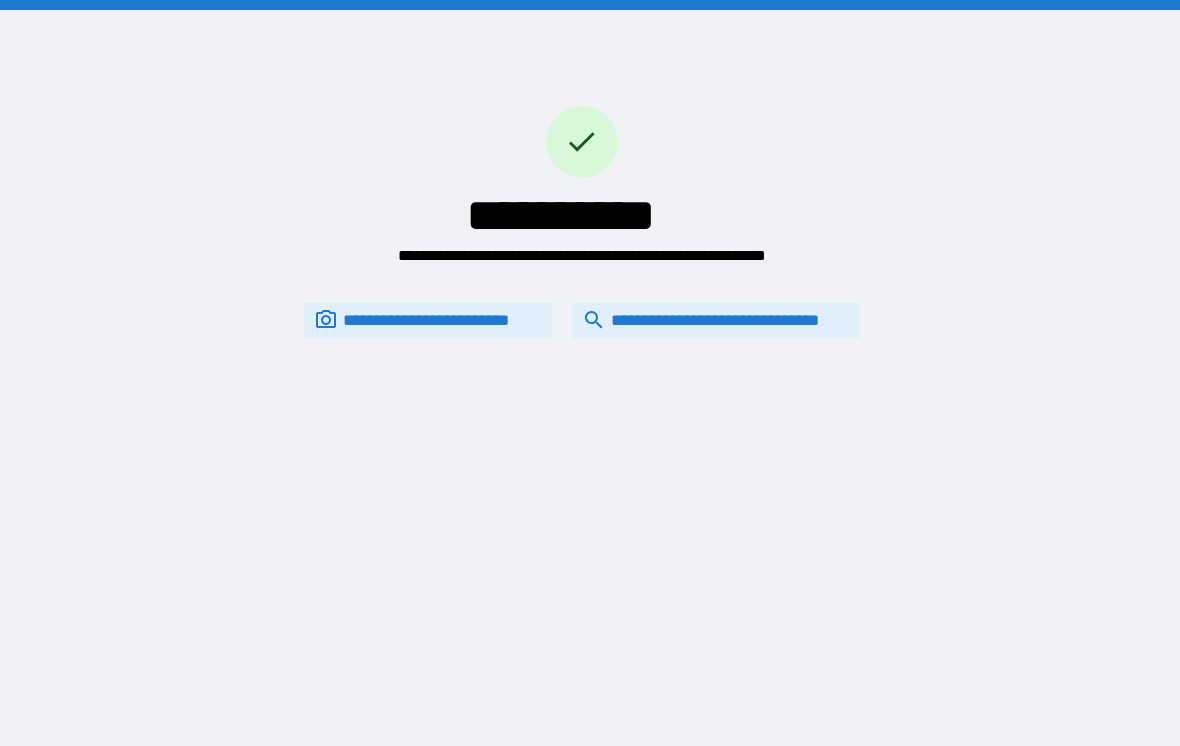 scroll, scrollTop: 31, scrollLeft: 0, axis: vertical 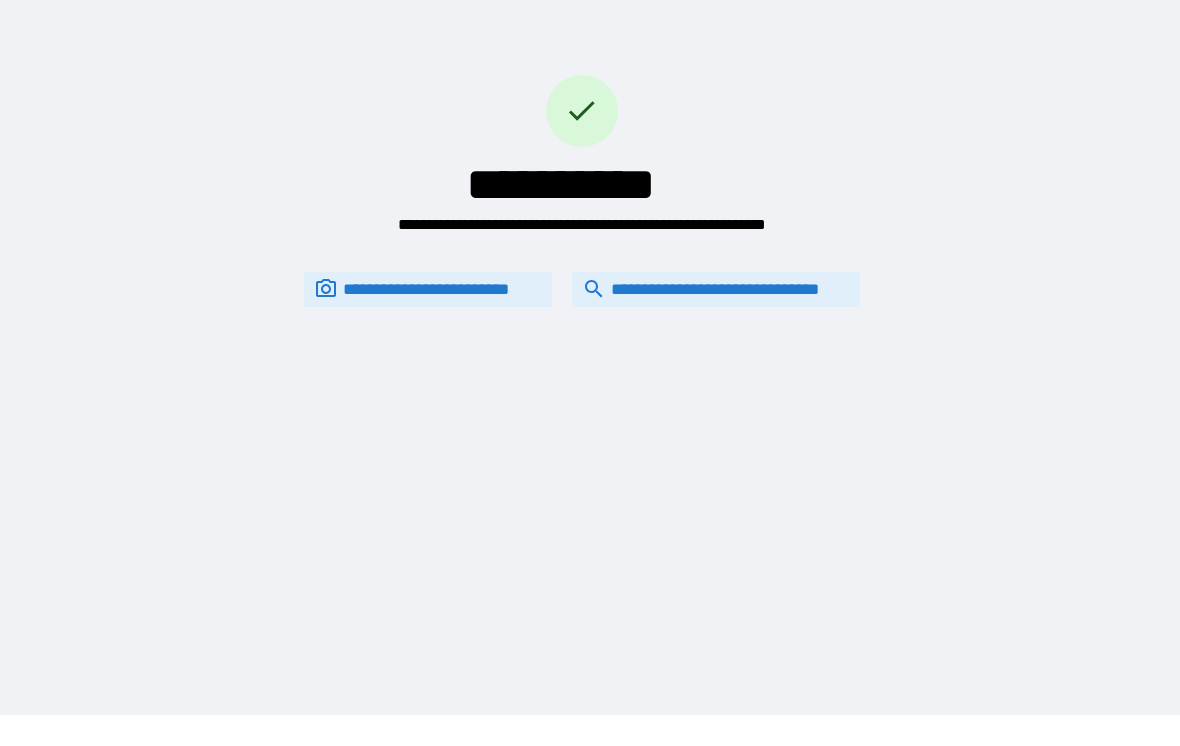 click on "**********" at bounding box center (716, 289) 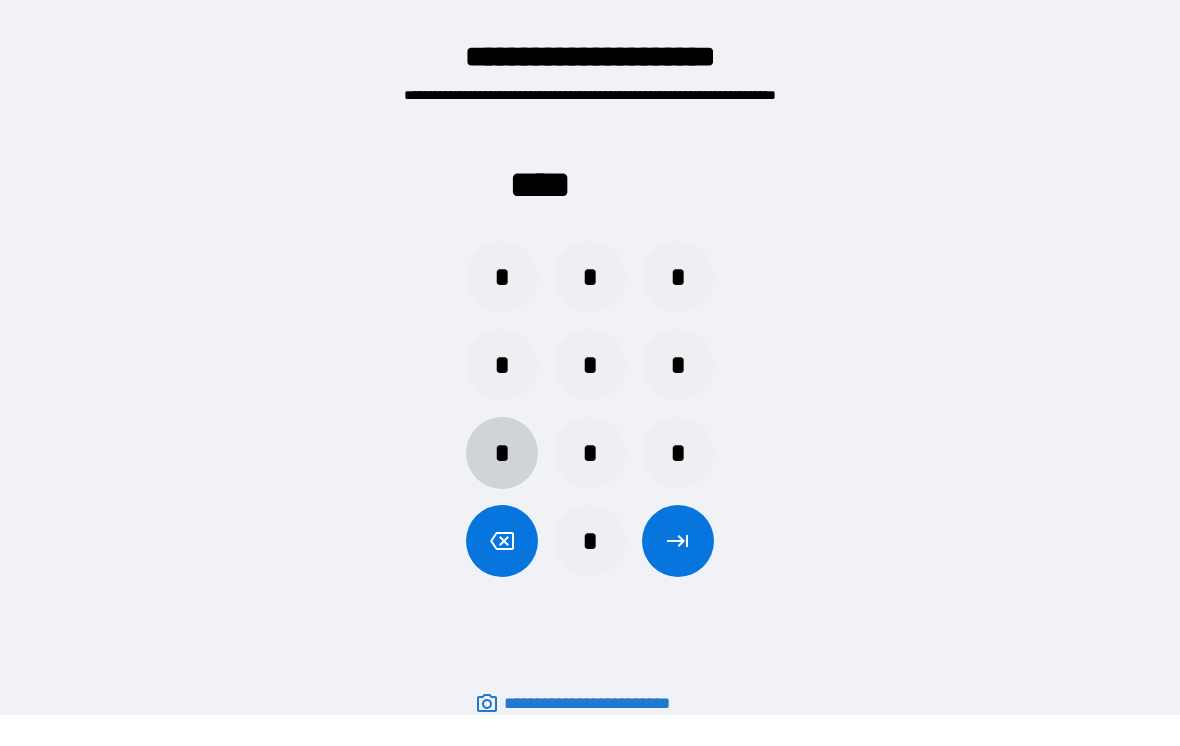 click on "*" at bounding box center (502, 453) 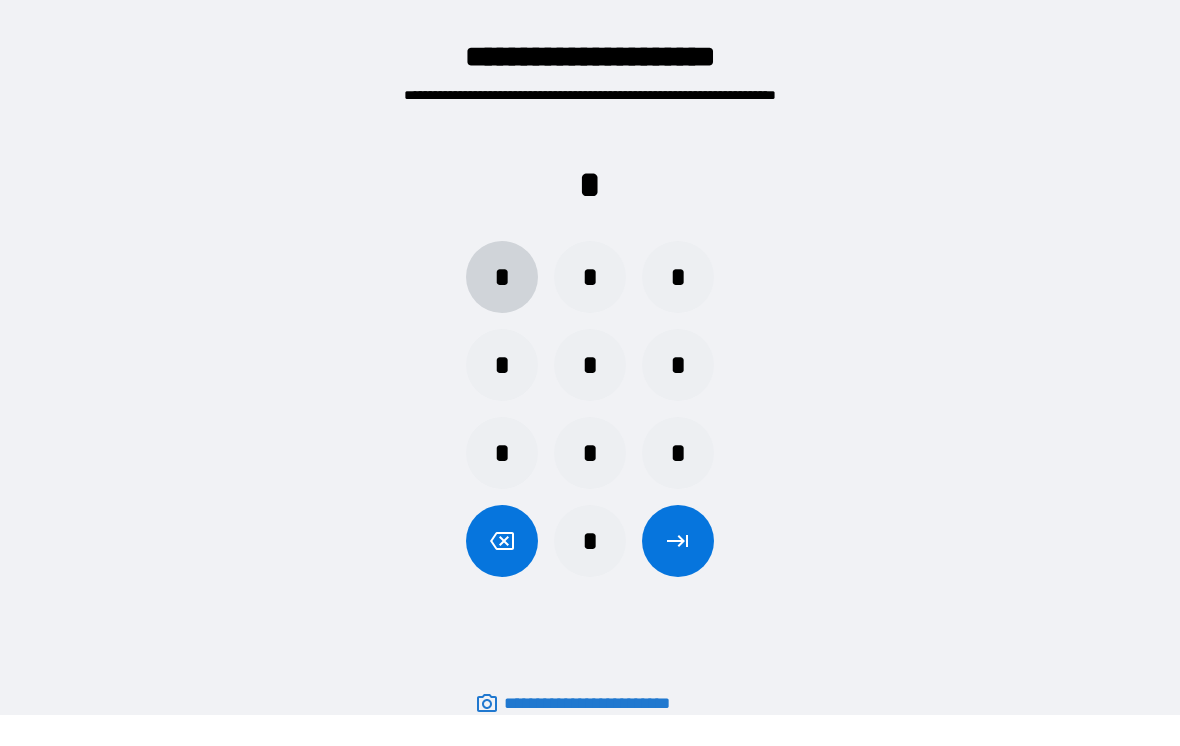 click on "*" at bounding box center [502, 277] 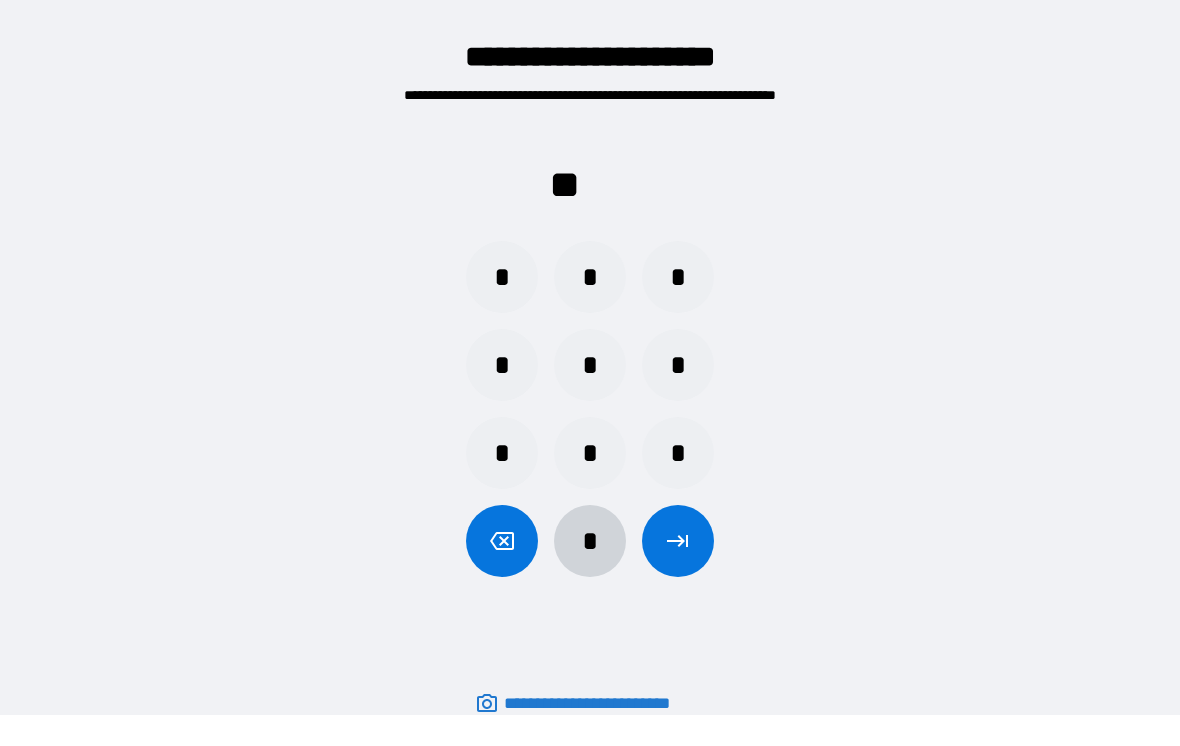 click on "*" at bounding box center (590, 541) 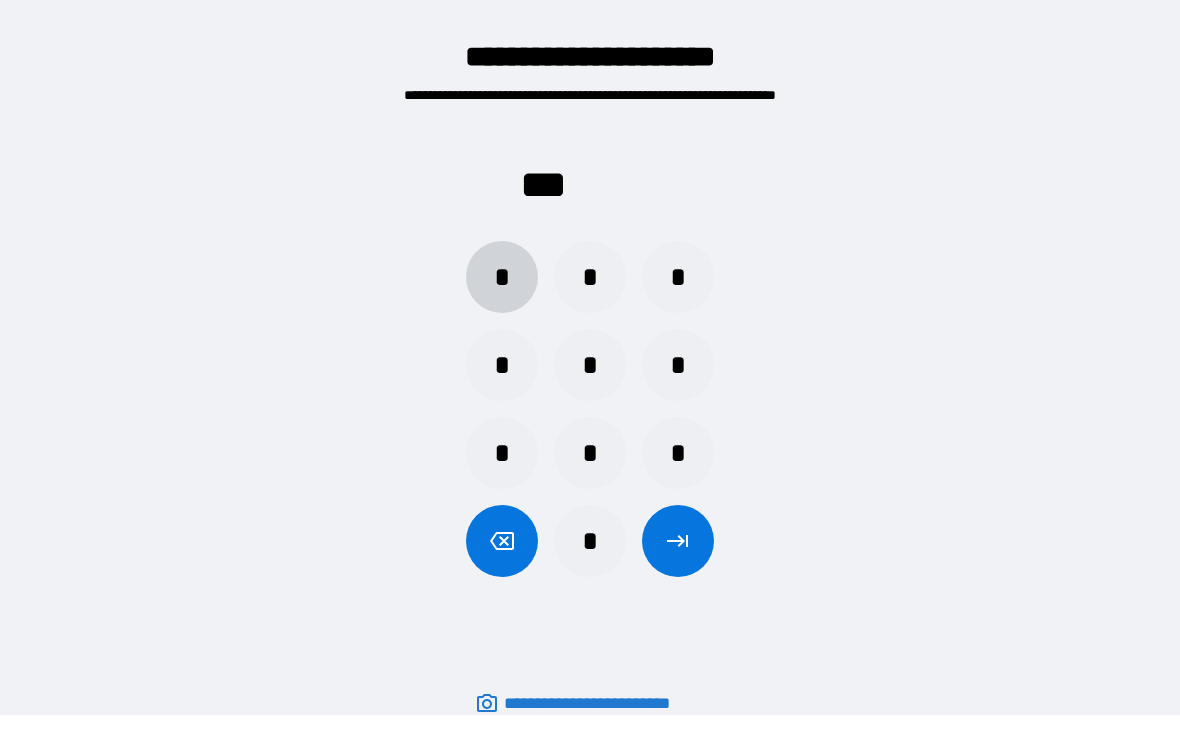 click on "*" at bounding box center (502, 277) 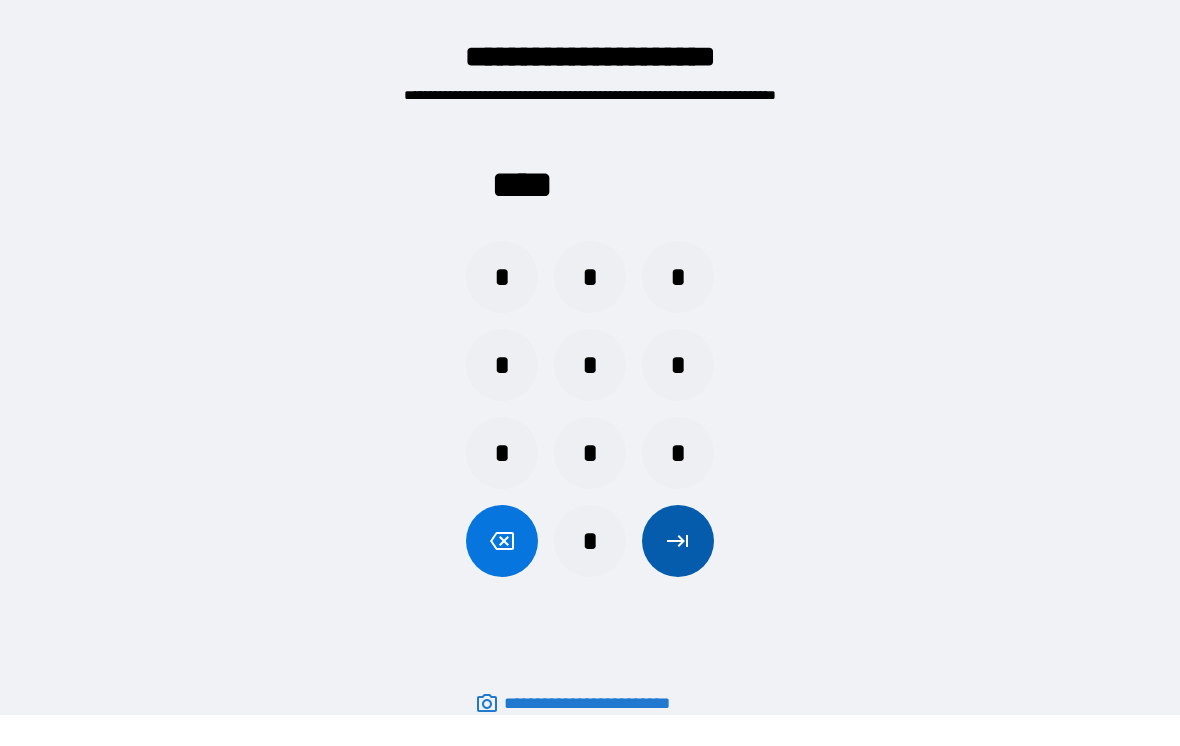 click at bounding box center (678, 541) 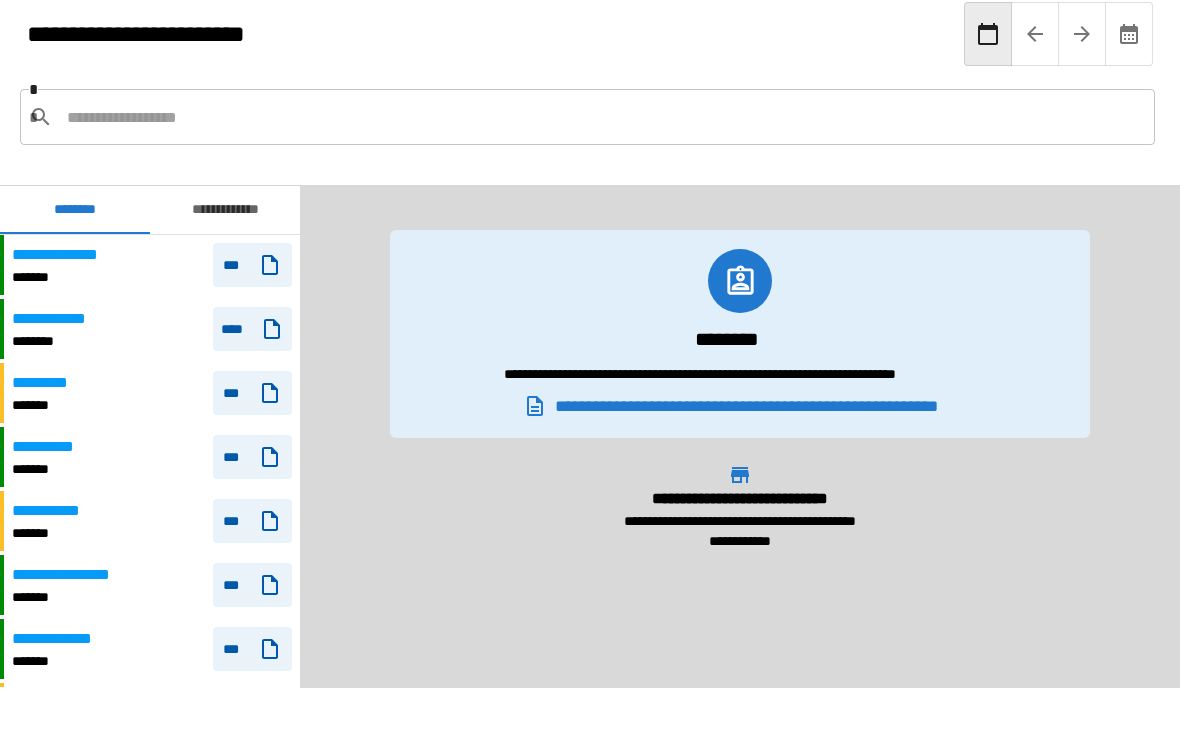 click at bounding box center (1082, 34) 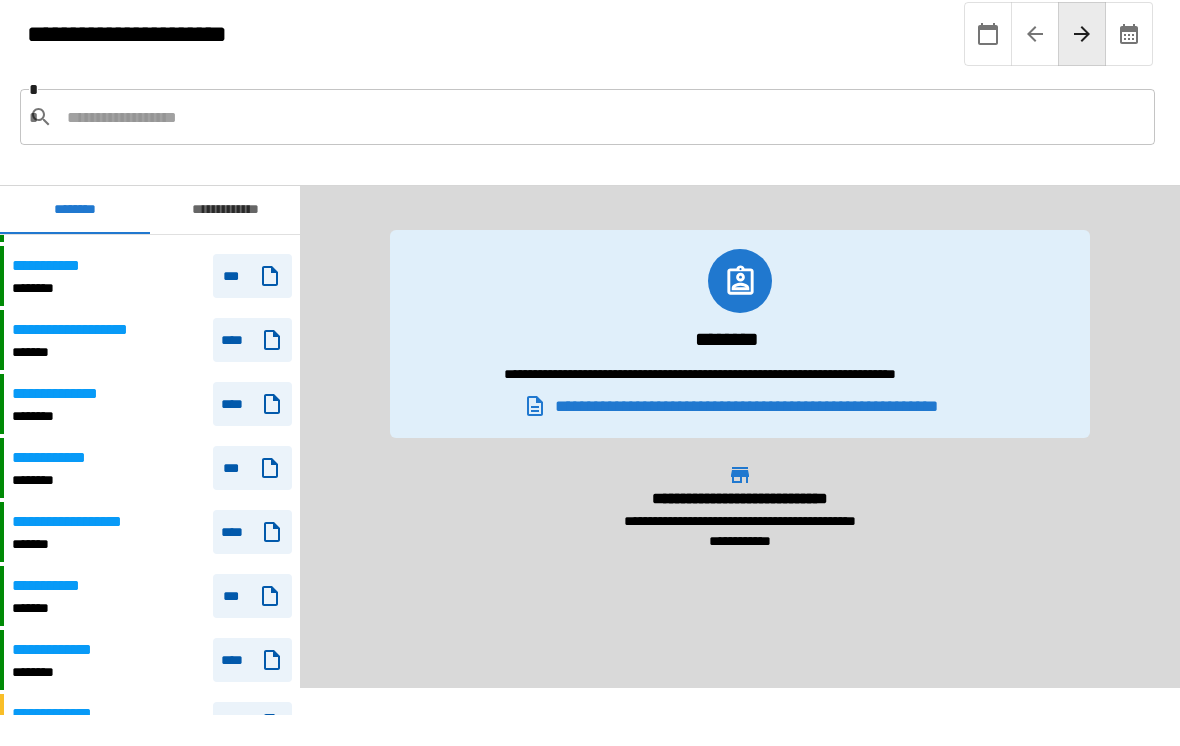 scroll, scrollTop: 36, scrollLeft: 0, axis: vertical 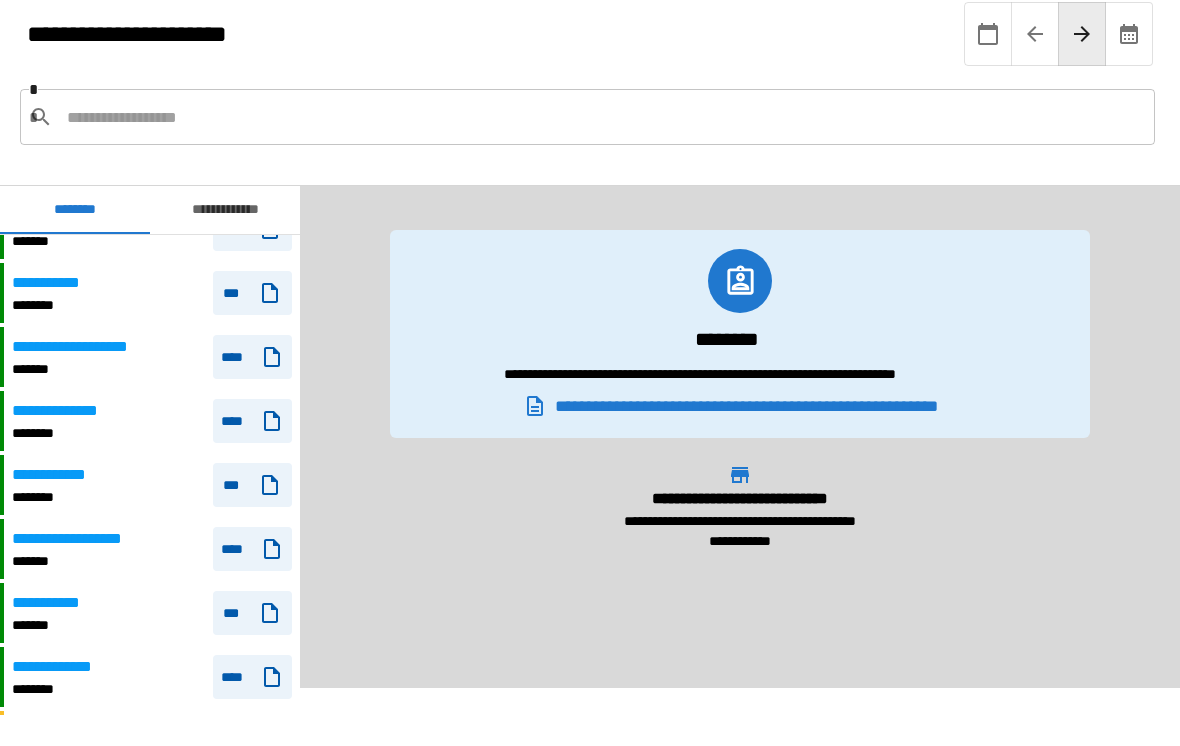click on "**********" at bounding box center (152, 485) 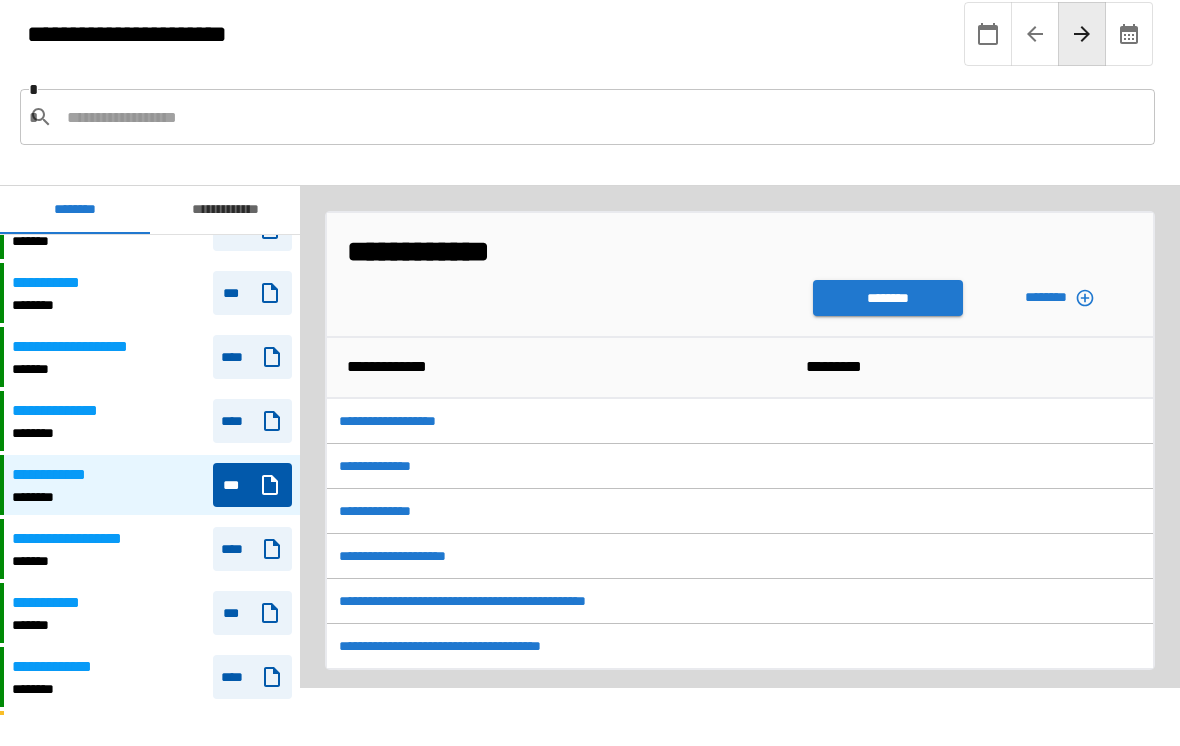 click 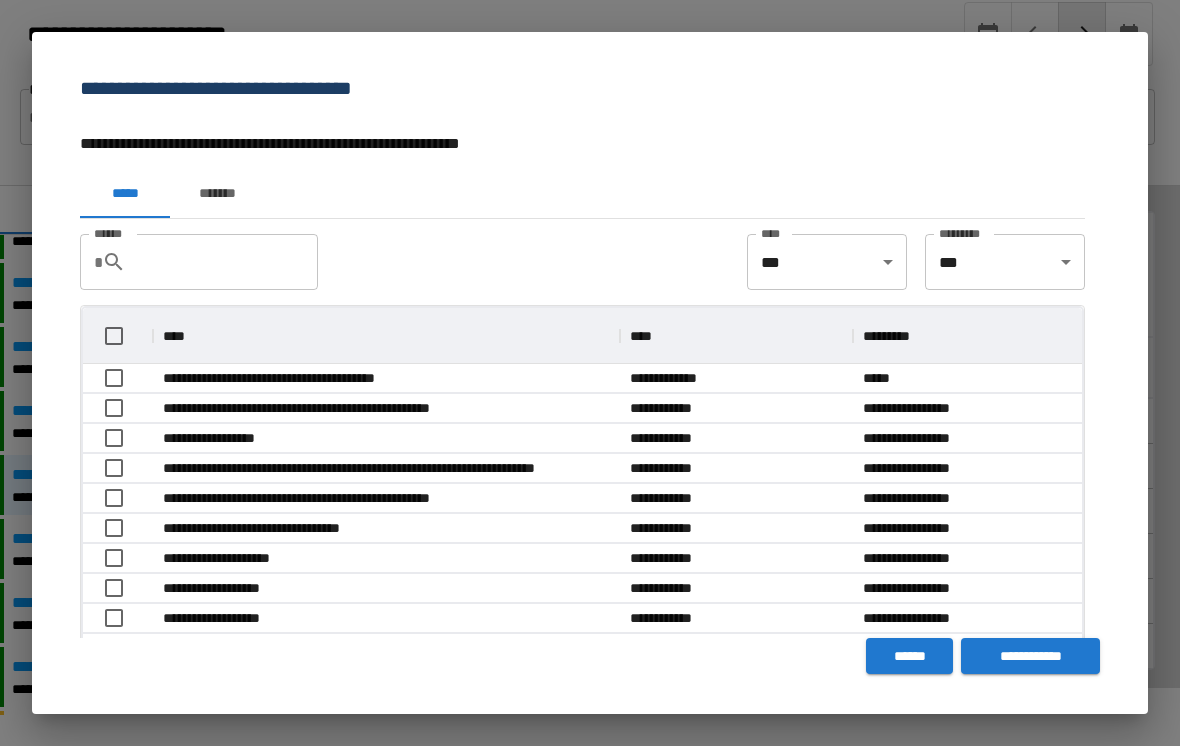 scroll, scrollTop: 1, scrollLeft: 1, axis: both 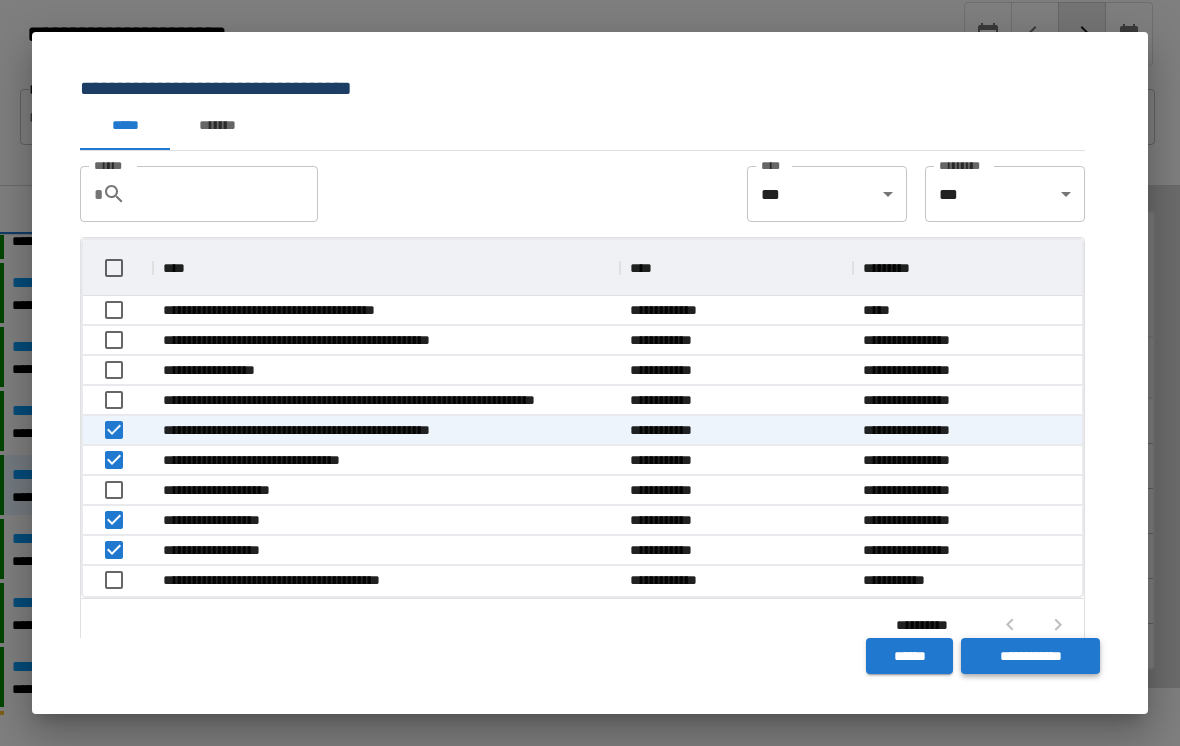 click on "**********" at bounding box center (1030, 656) 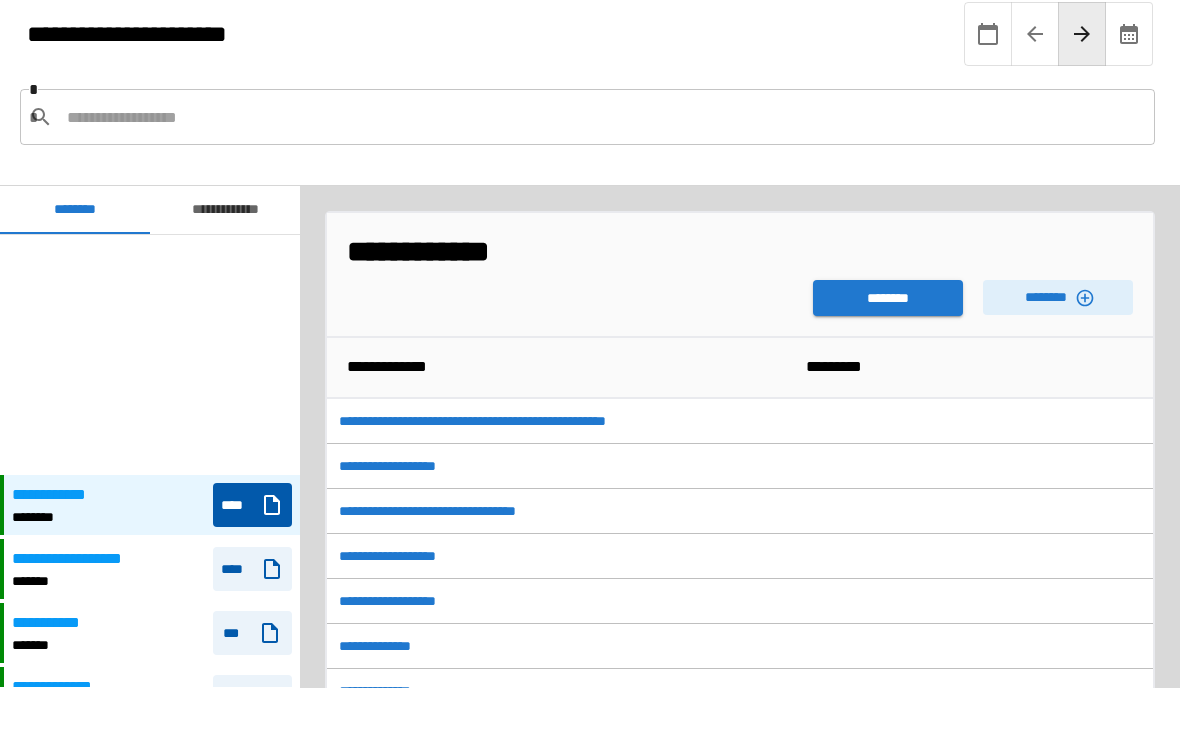 scroll, scrollTop: 240, scrollLeft: 0, axis: vertical 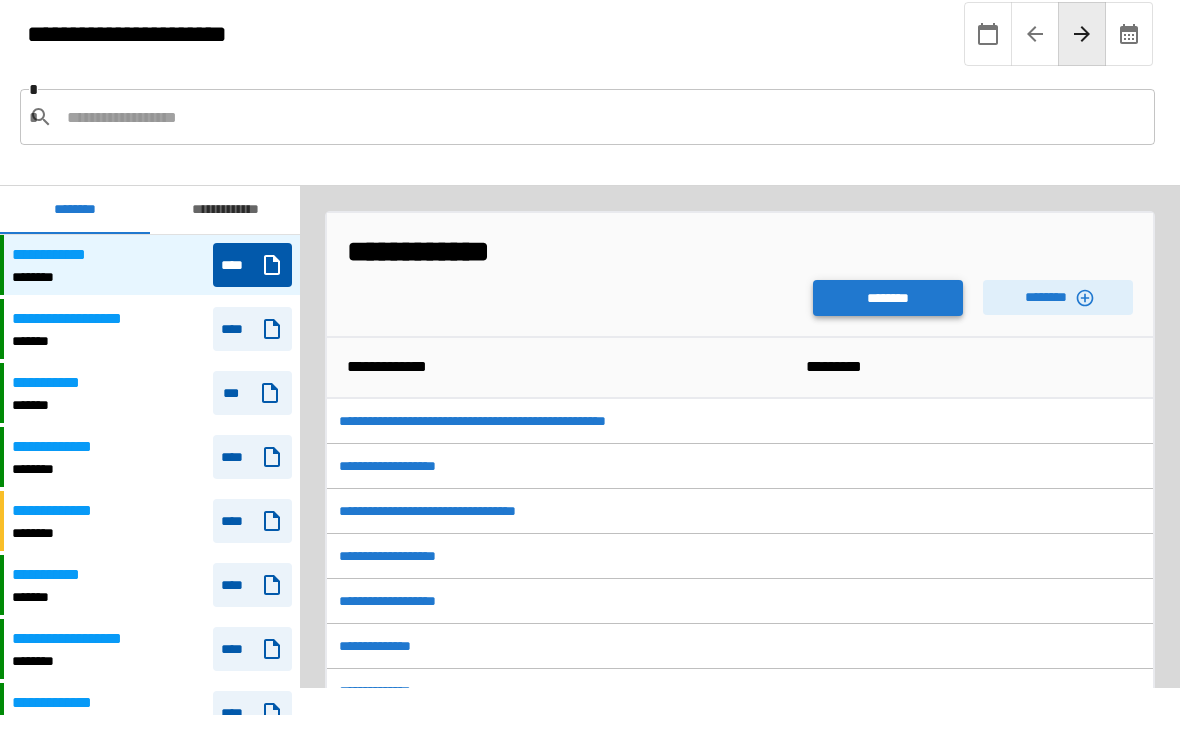 click on "********" at bounding box center (888, 298) 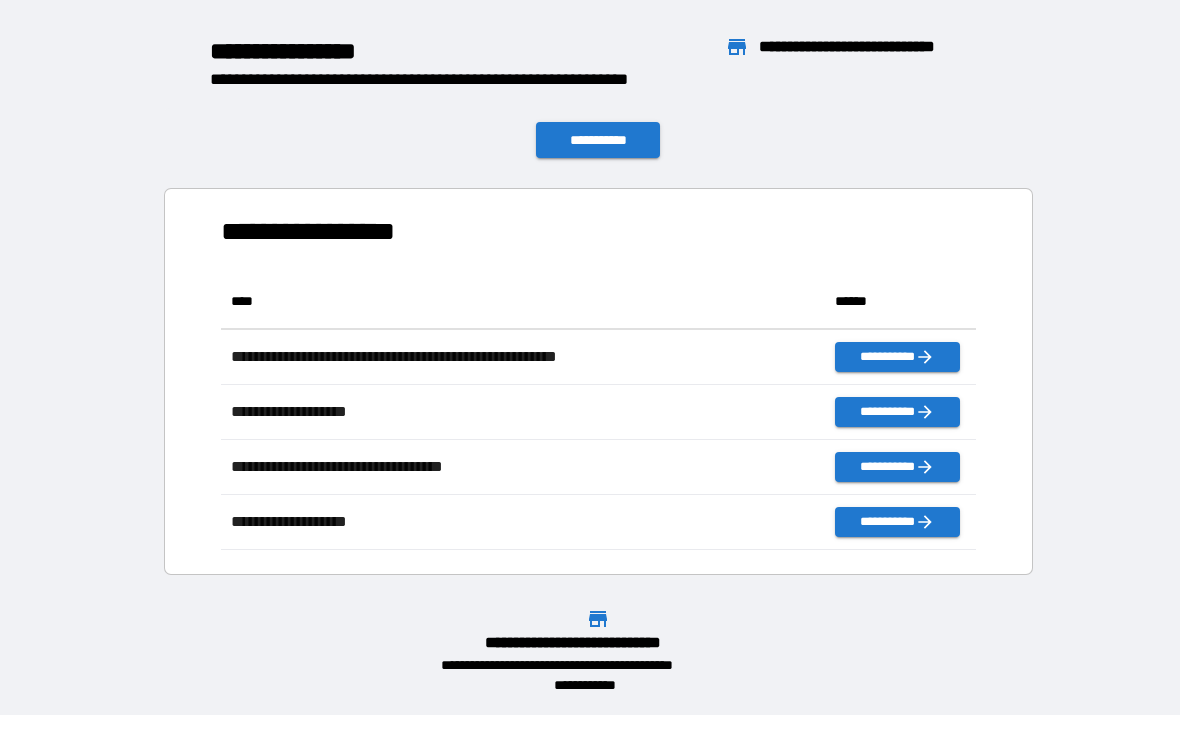 scroll, scrollTop: 1, scrollLeft: 1, axis: both 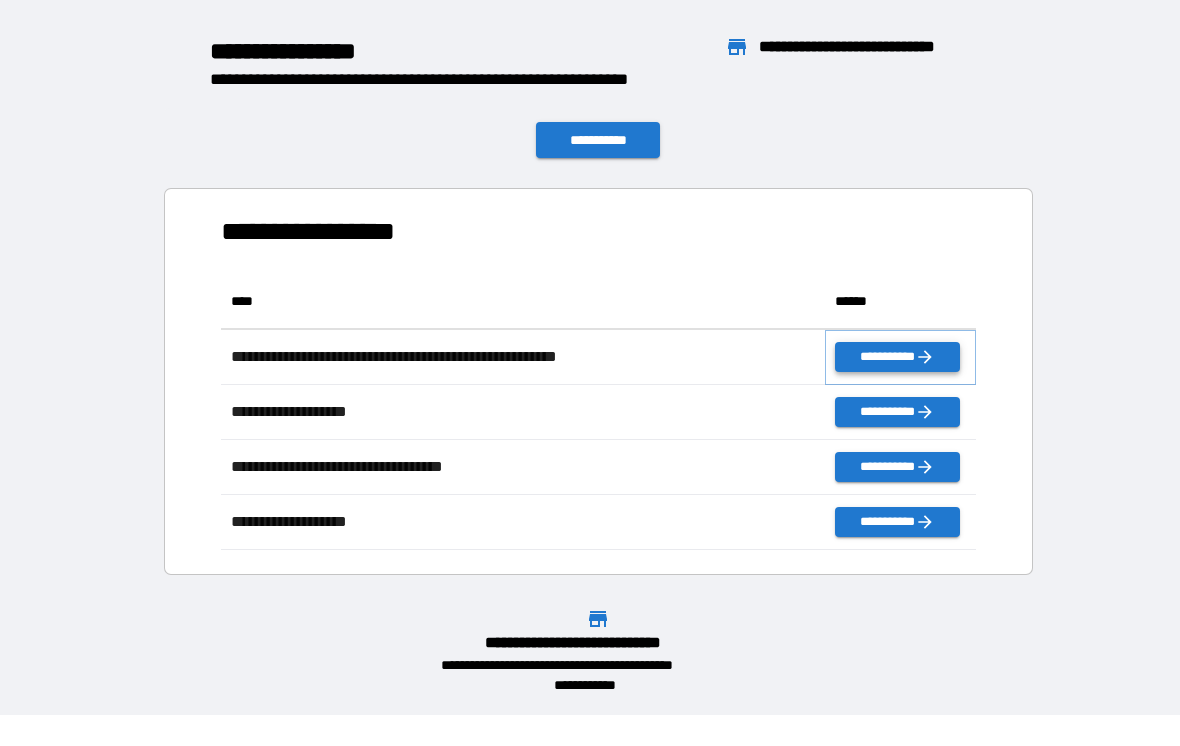 click on "**********" at bounding box center [897, 357] 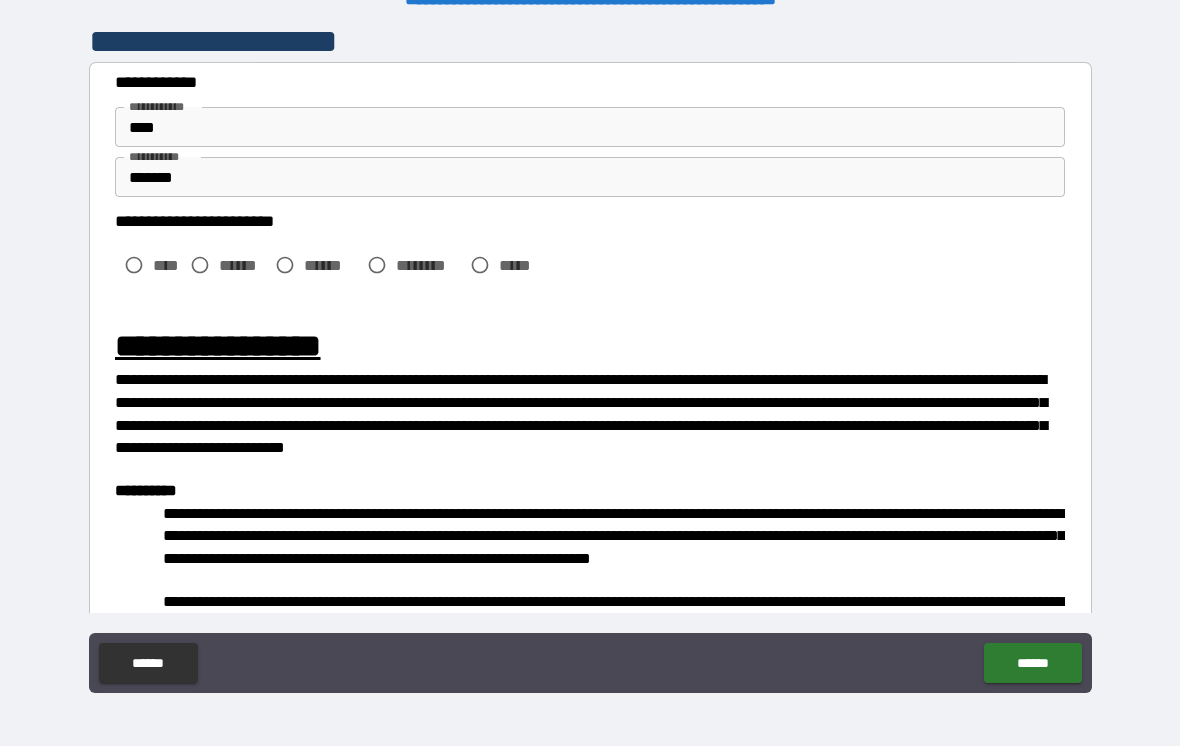 click on "****" at bounding box center (167, 265) 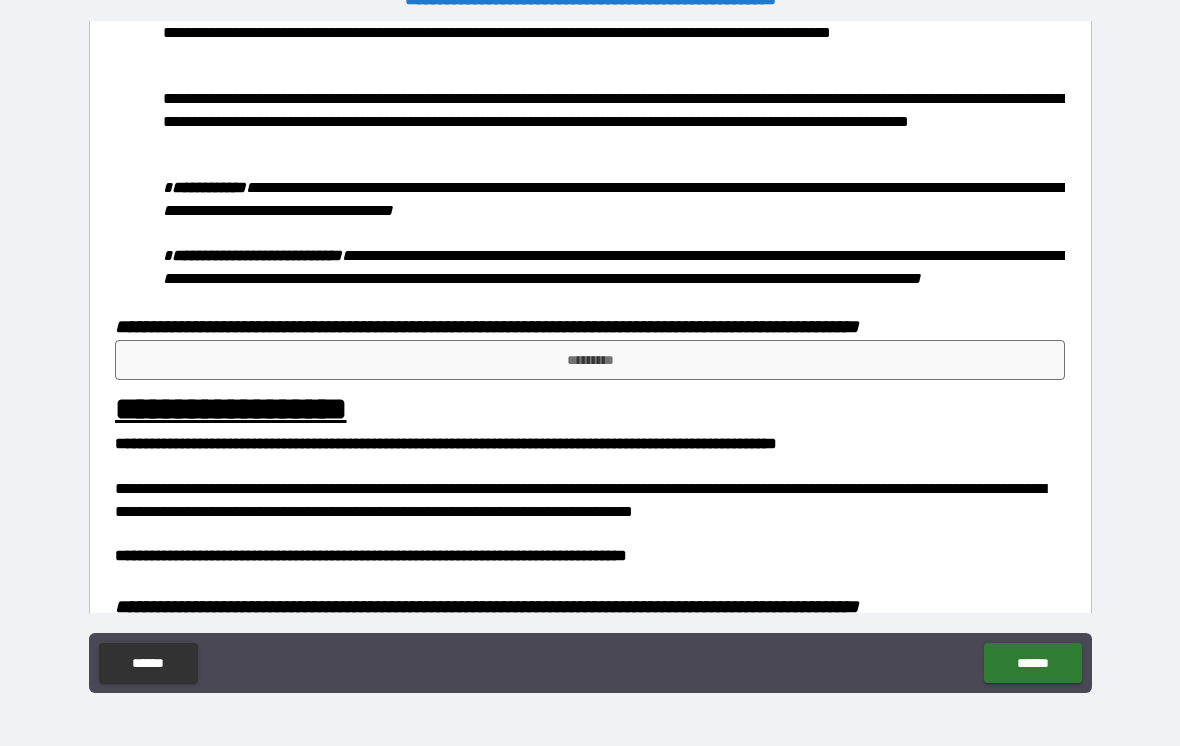 scroll, scrollTop: 797, scrollLeft: 0, axis: vertical 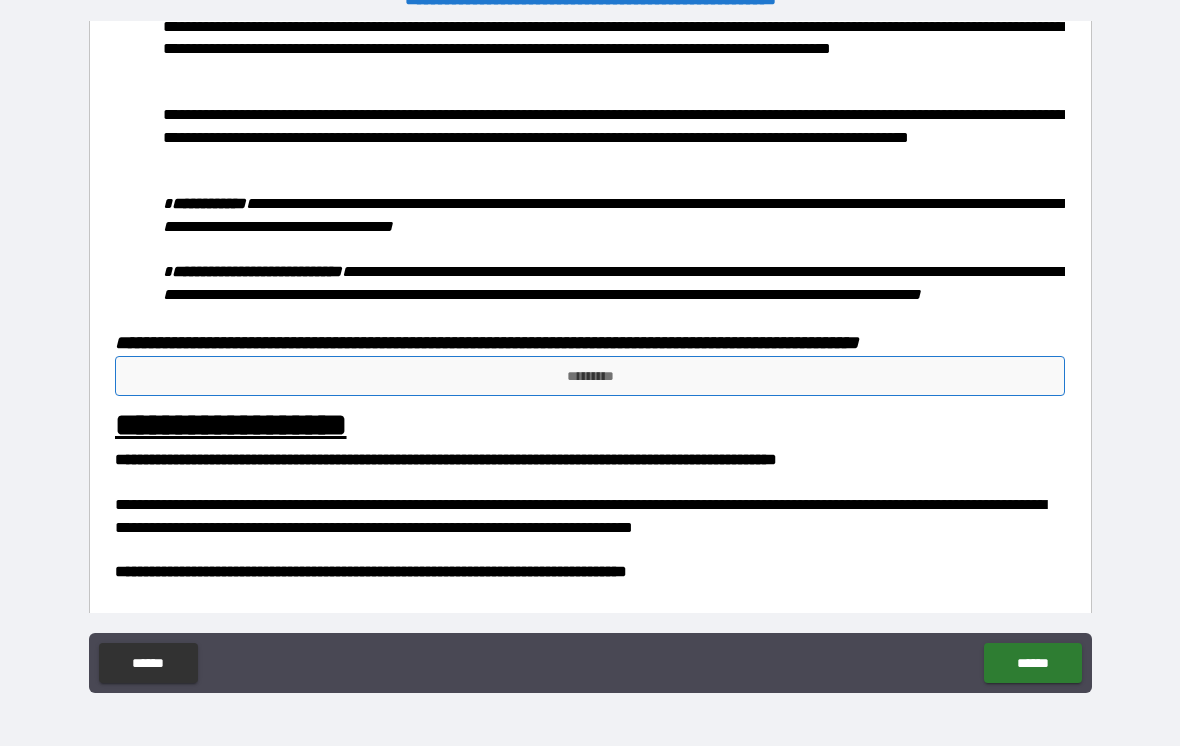 click on "*********" at bounding box center [590, 376] 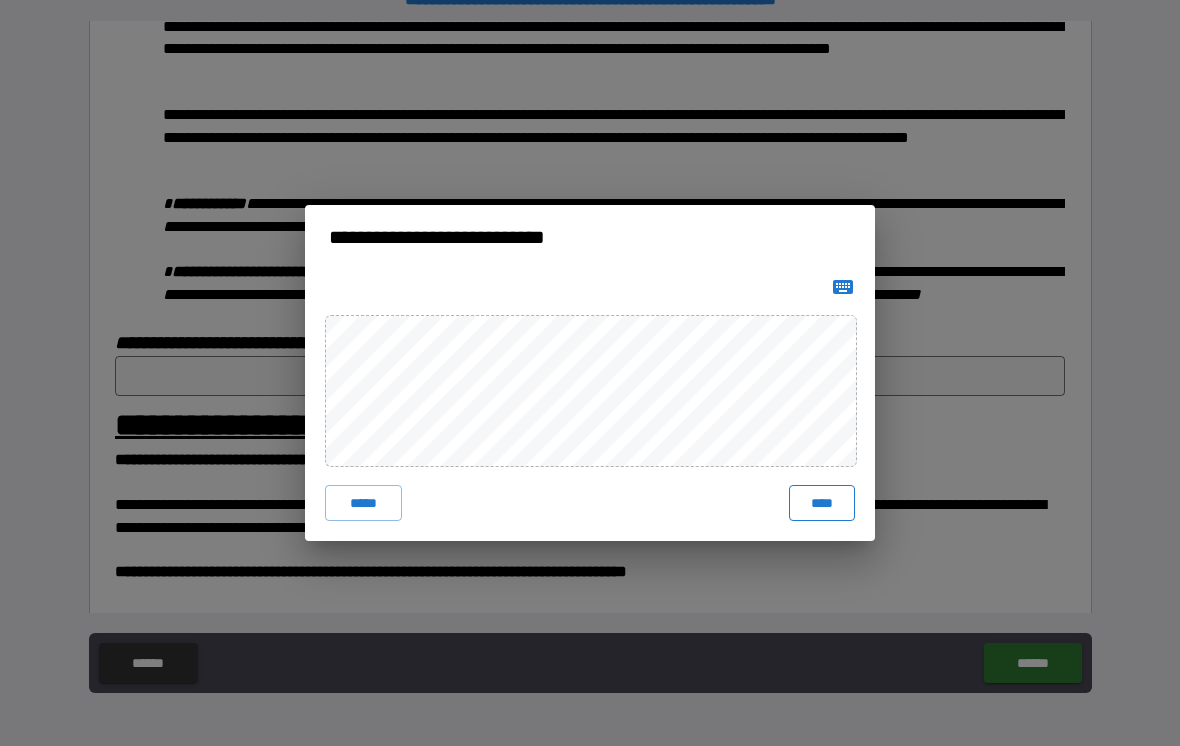 click on "****" at bounding box center [822, 503] 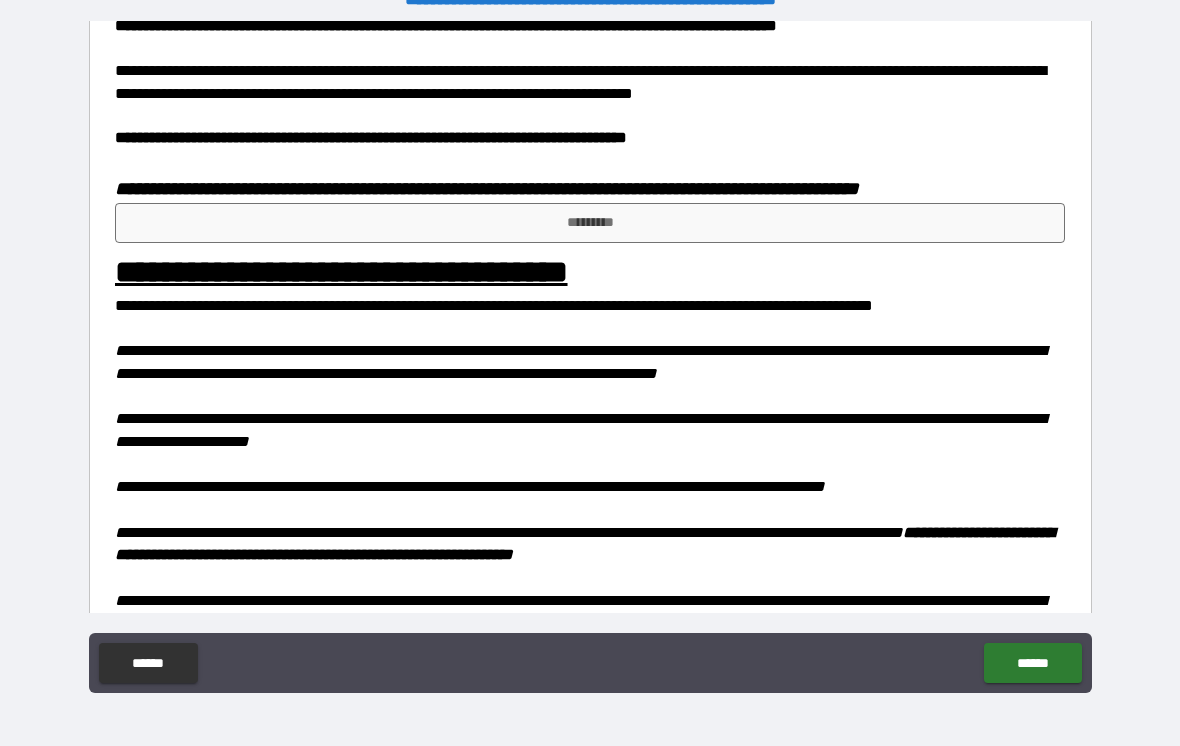 scroll, scrollTop: 1247, scrollLeft: 0, axis: vertical 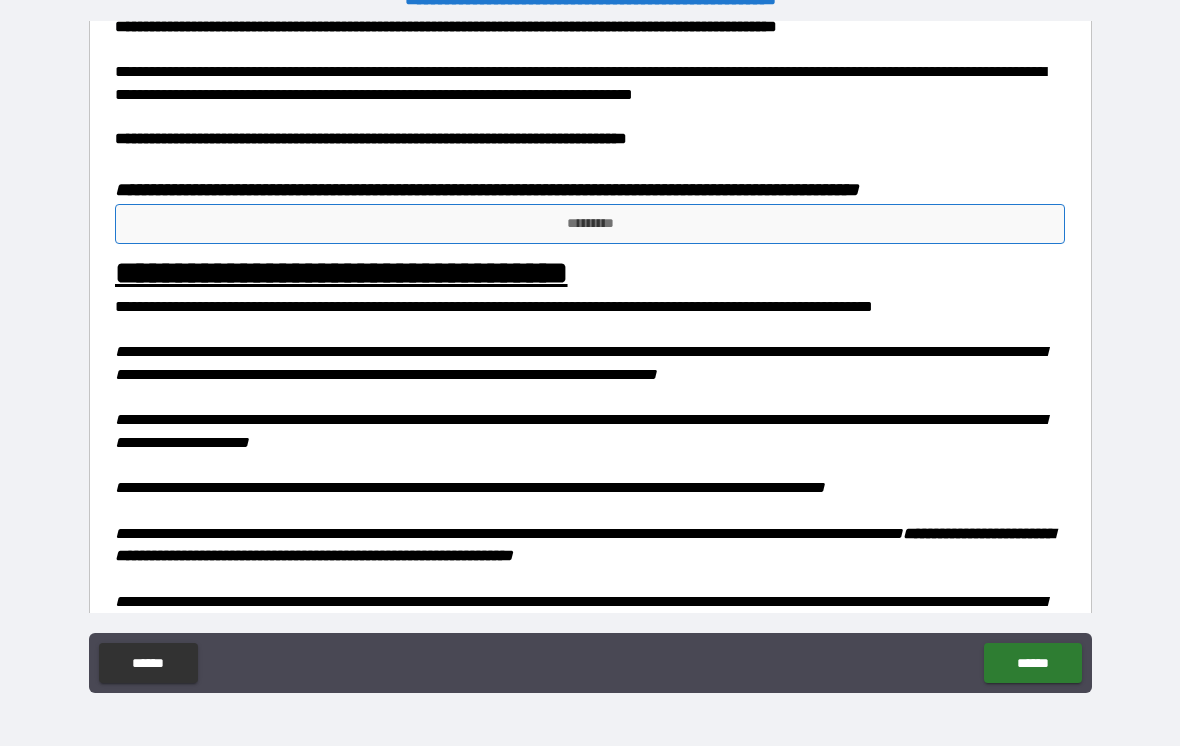 click on "*********" at bounding box center [590, 224] 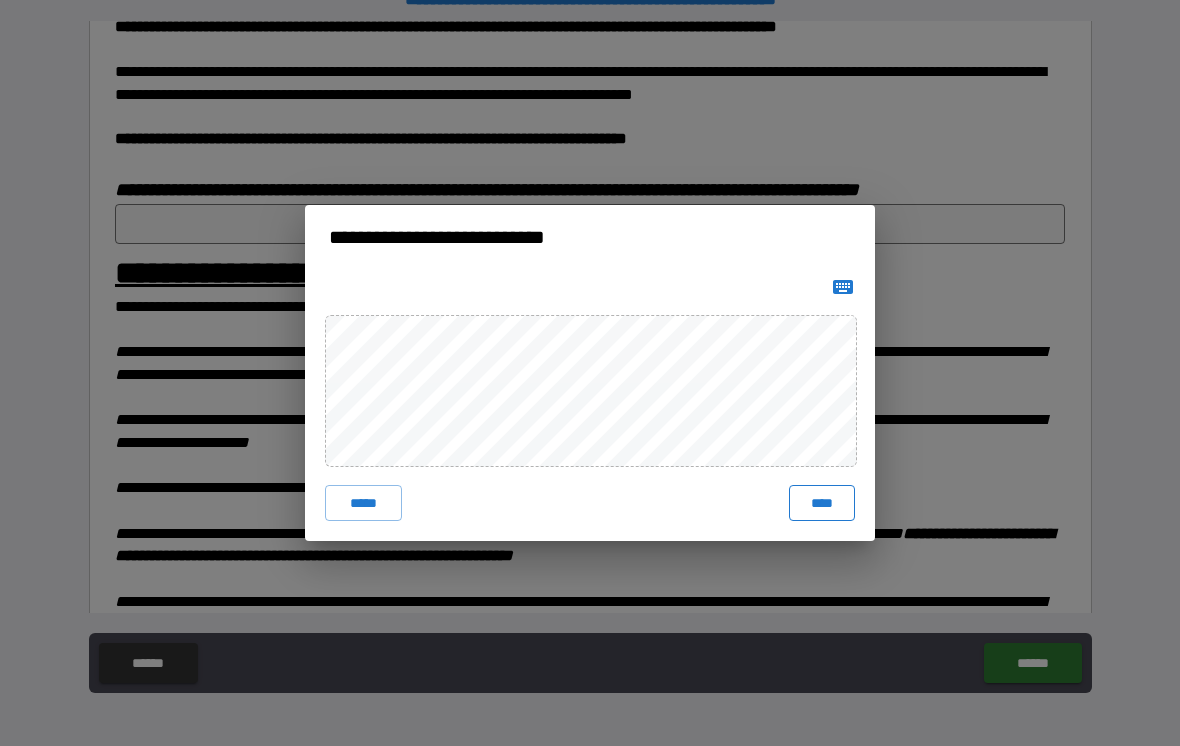click on "****" at bounding box center (822, 503) 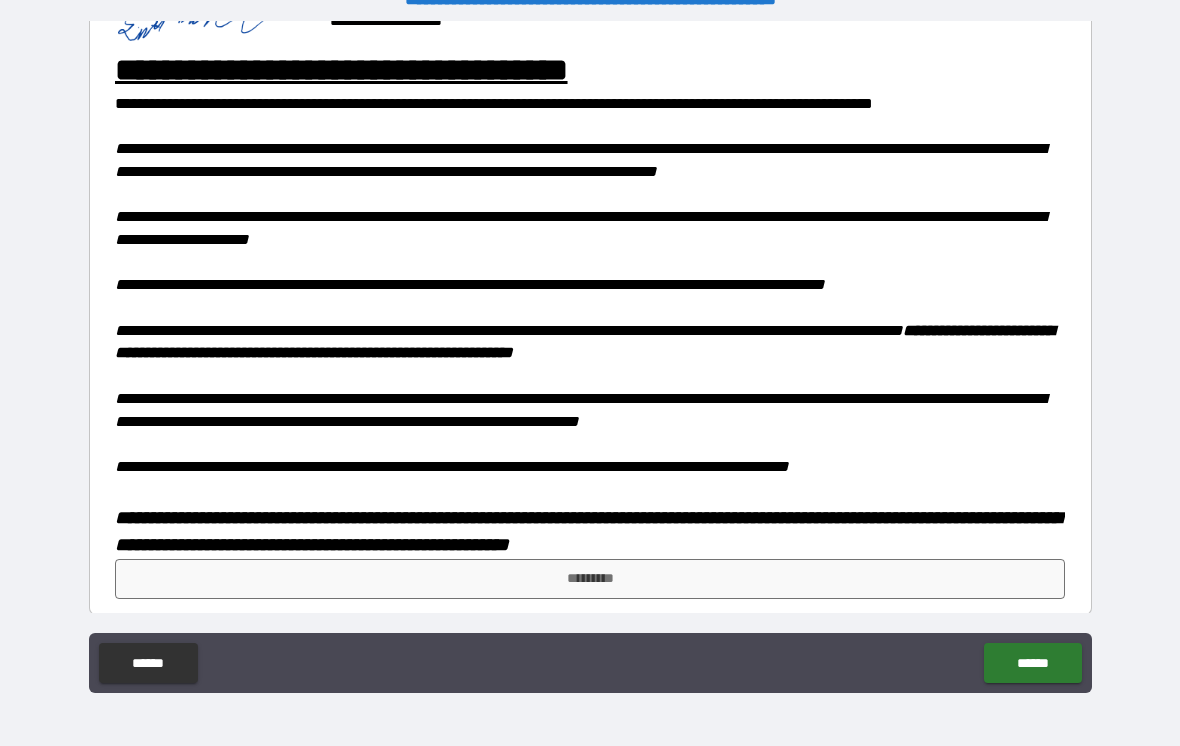 scroll, scrollTop: 1466, scrollLeft: 0, axis: vertical 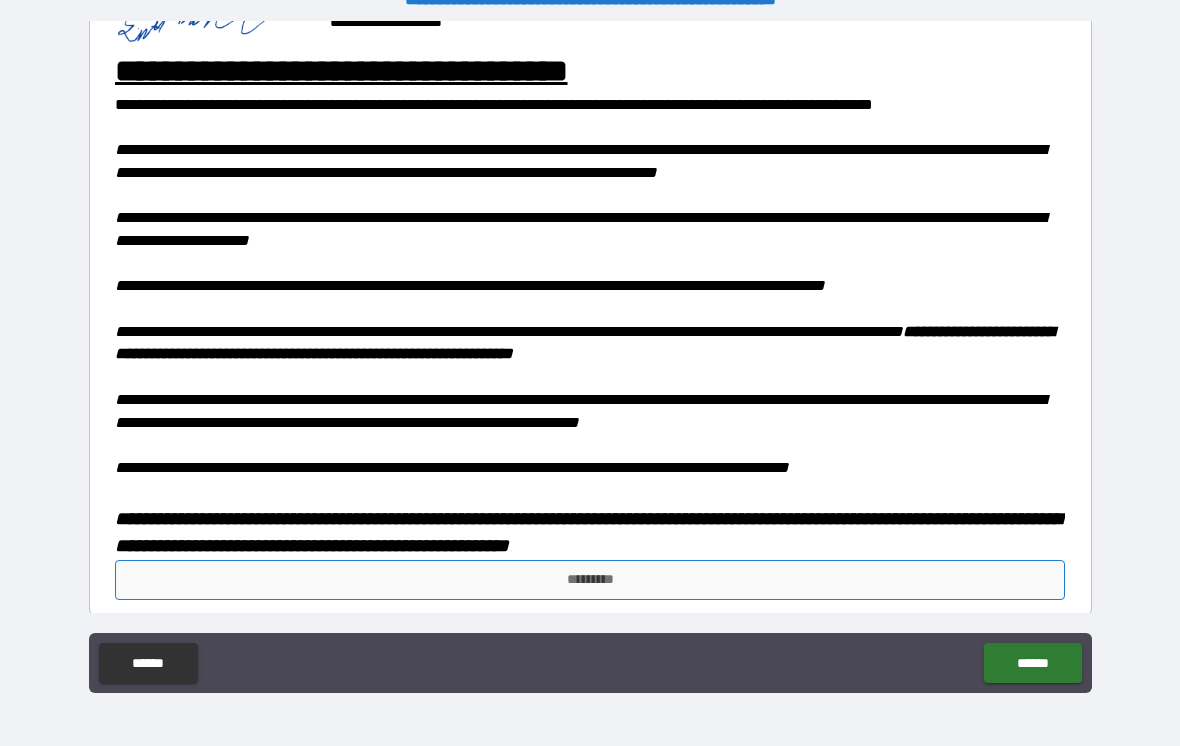 click on "*********" at bounding box center (590, 580) 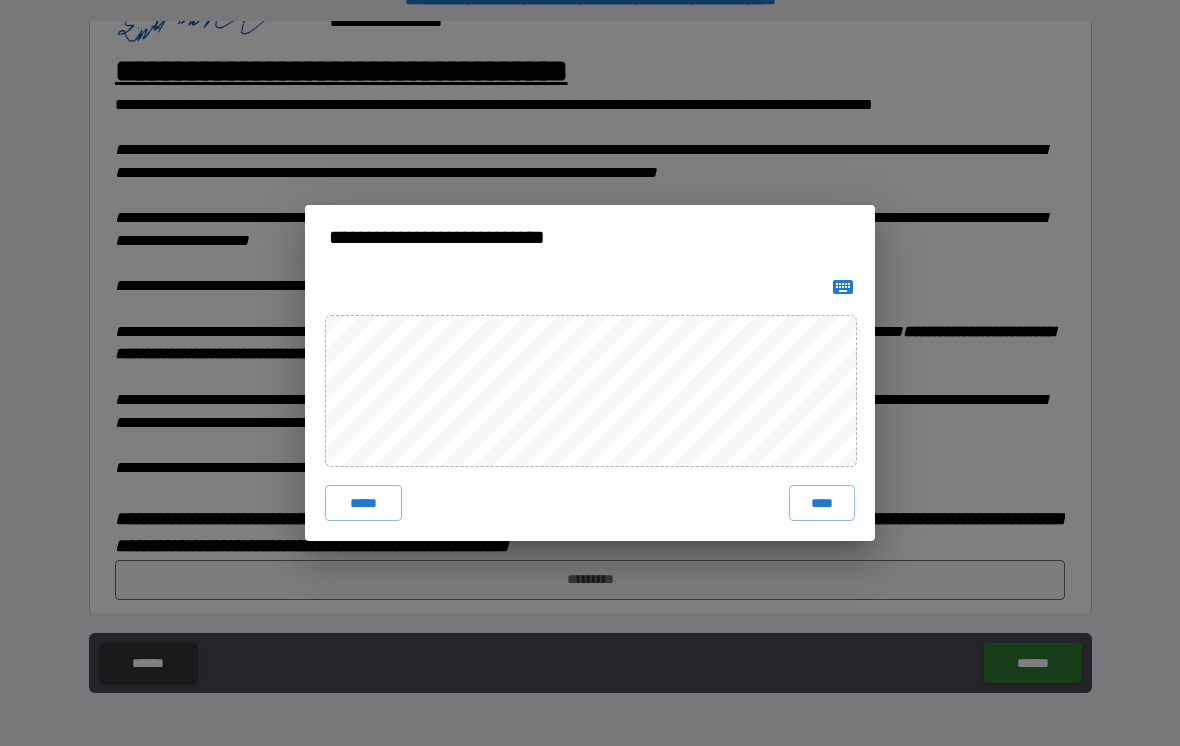 click on "**********" at bounding box center (590, 373) 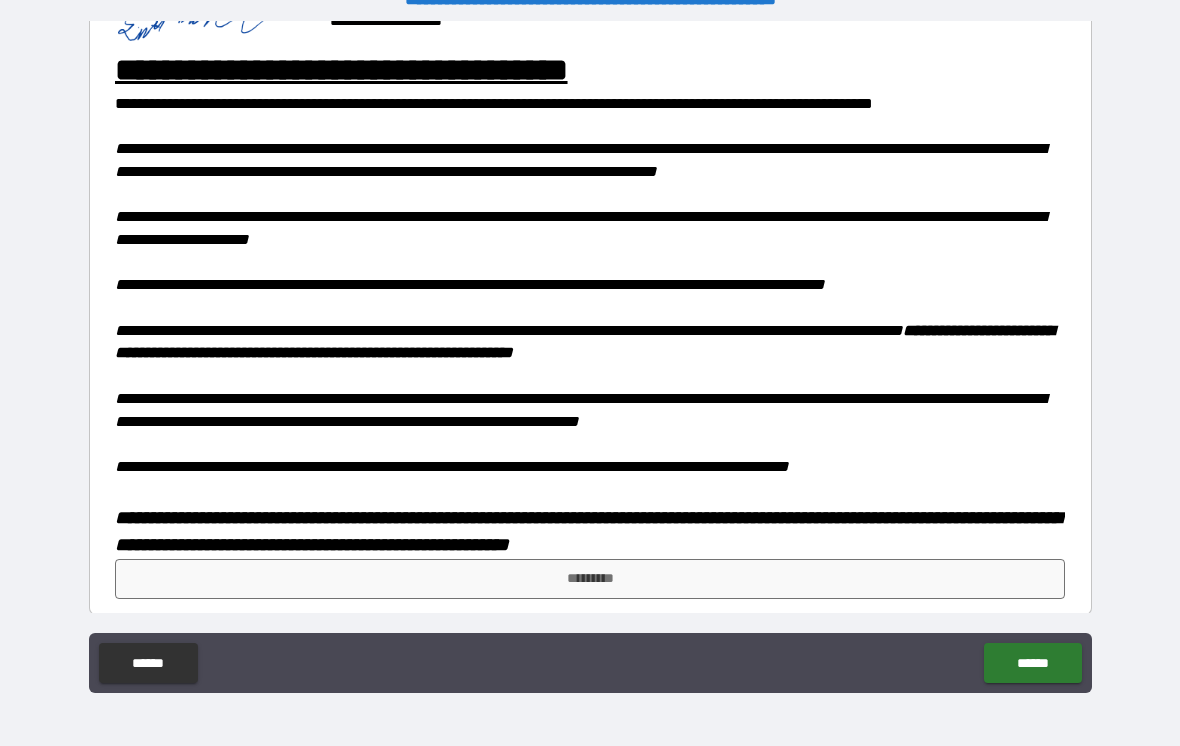 scroll, scrollTop: 1466, scrollLeft: 0, axis: vertical 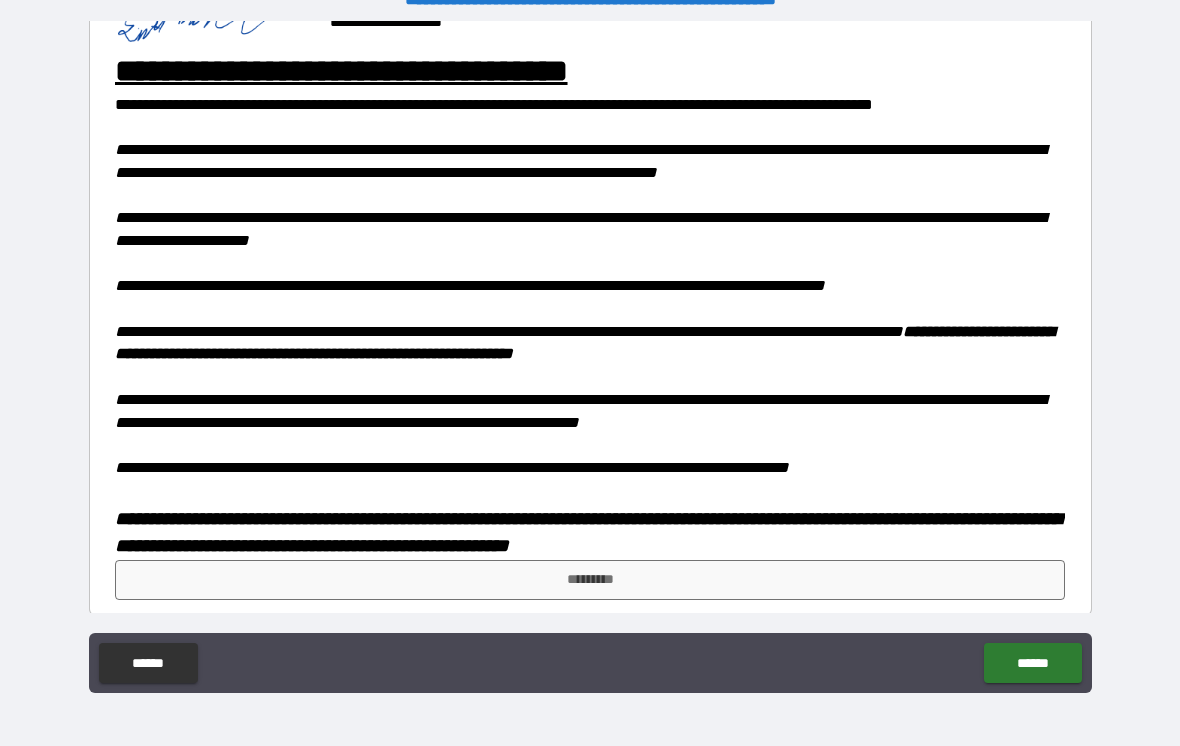 click on "**********" at bounding box center [588, 532] 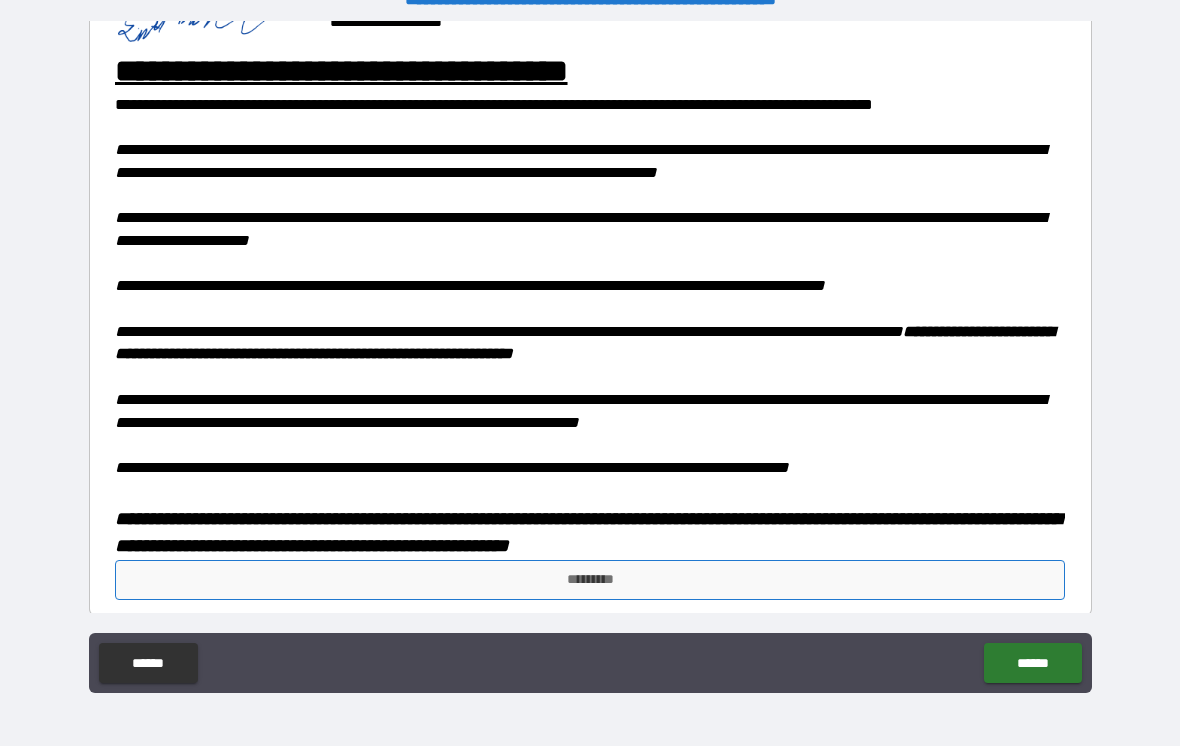 click on "*********" at bounding box center (590, 580) 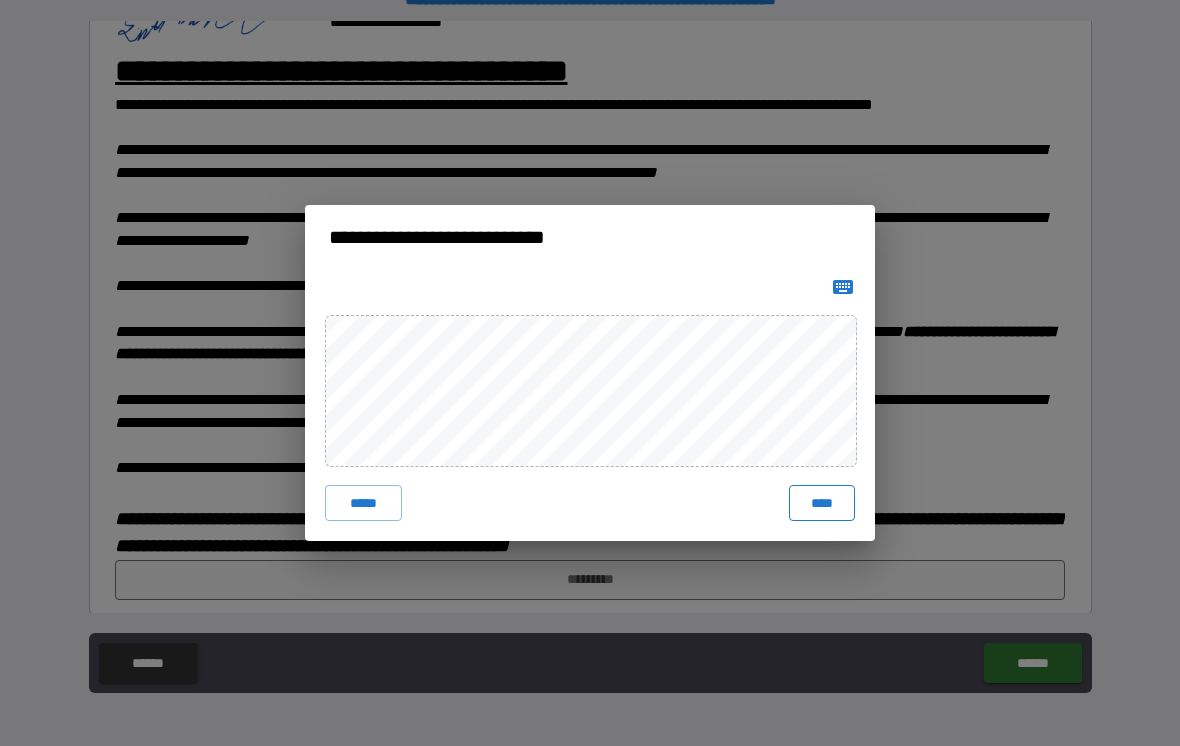 click on "****" at bounding box center [822, 503] 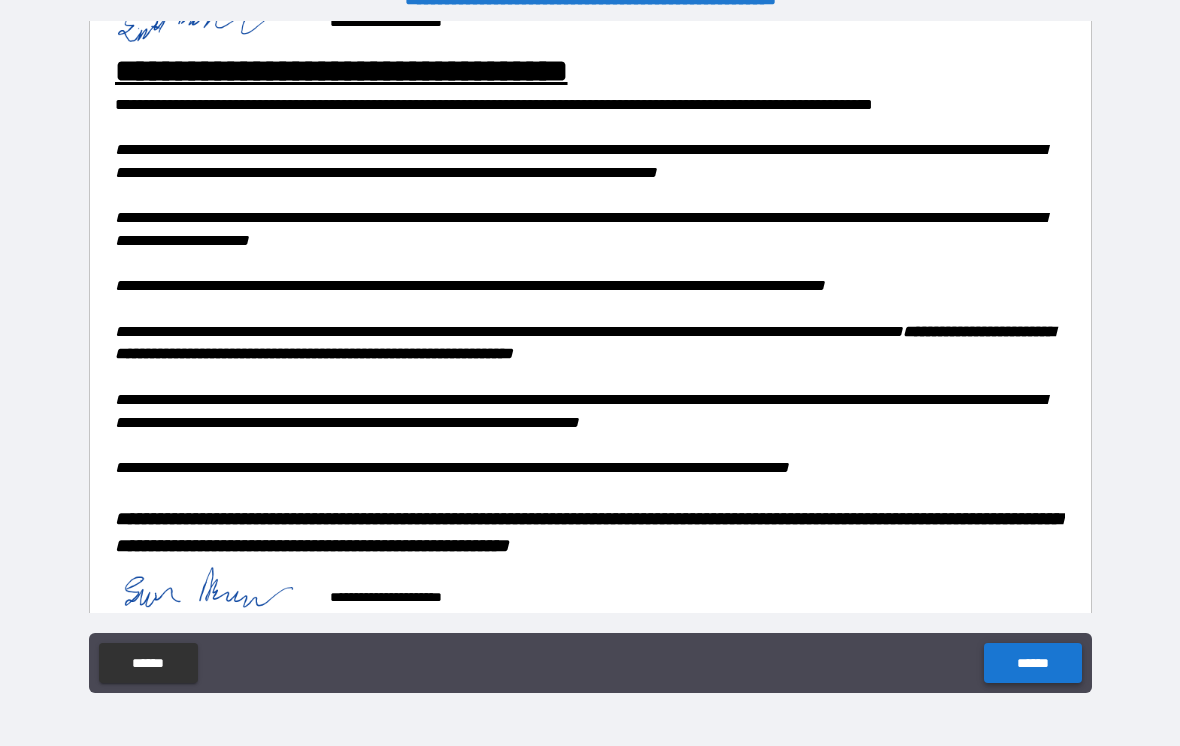 click on "******" at bounding box center [1032, 663] 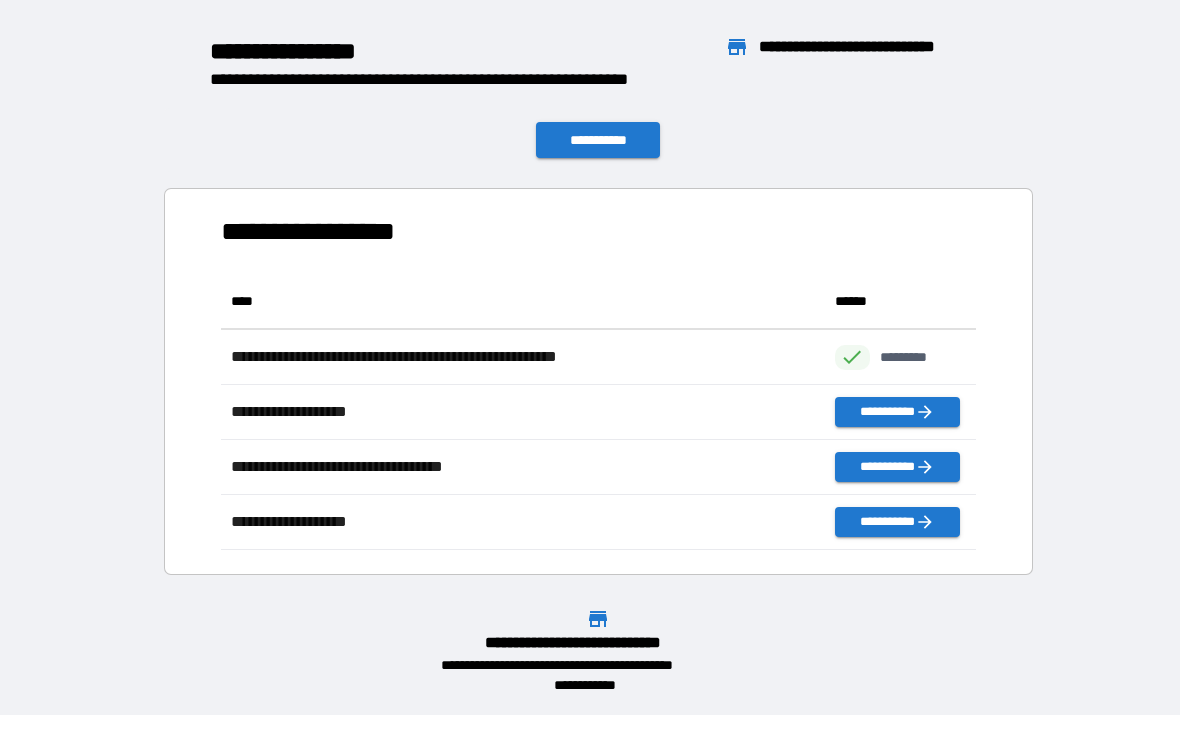 scroll, scrollTop: 1, scrollLeft: 1, axis: both 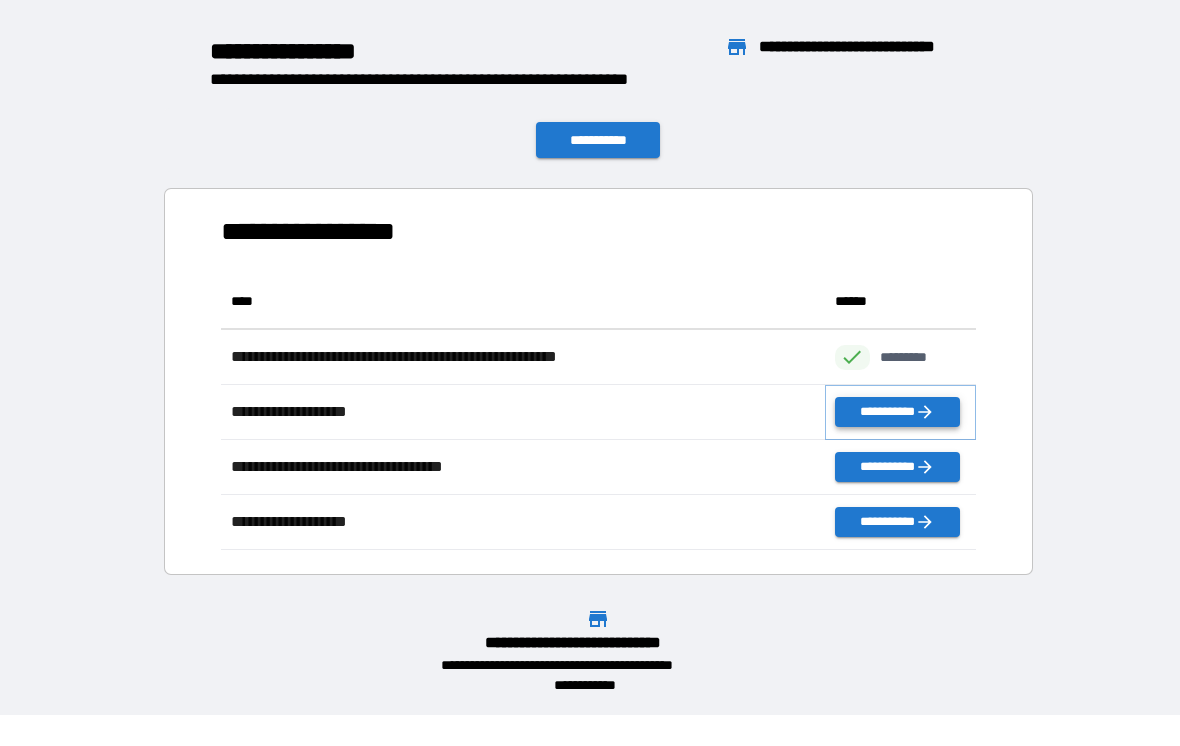click on "**********" at bounding box center (897, 412) 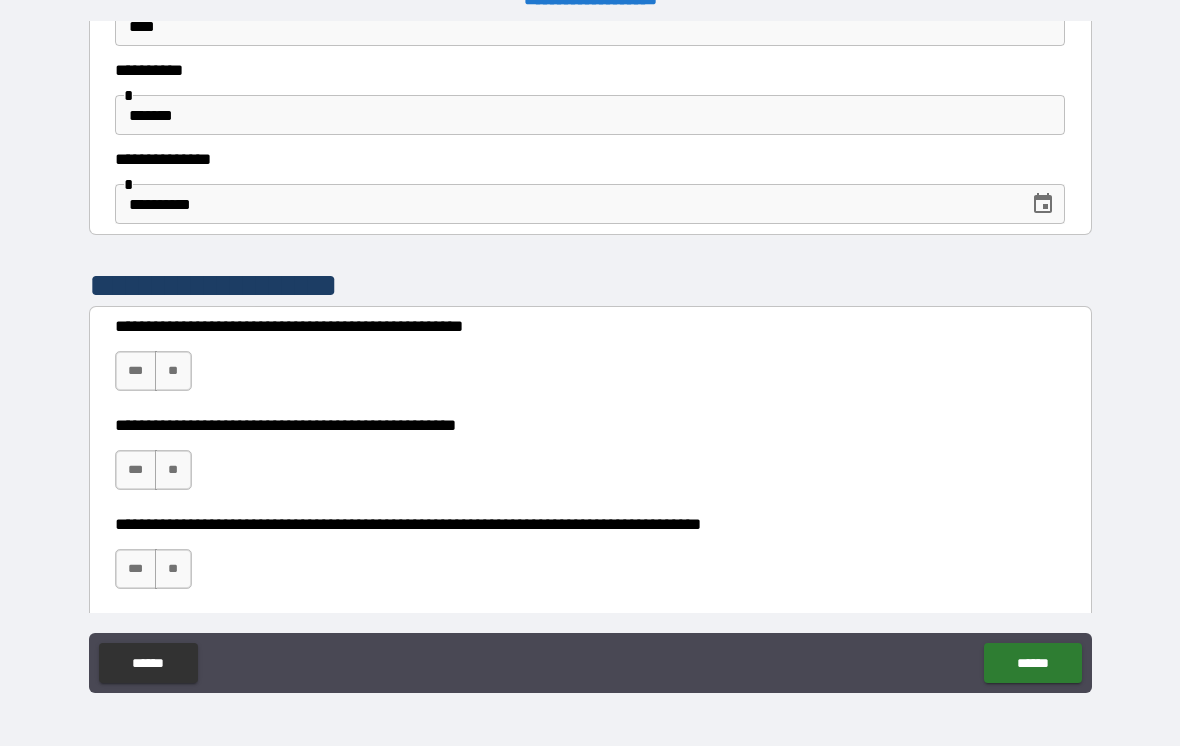 scroll, scrollTop: 179, scrollLeft: 0, axis: vertical 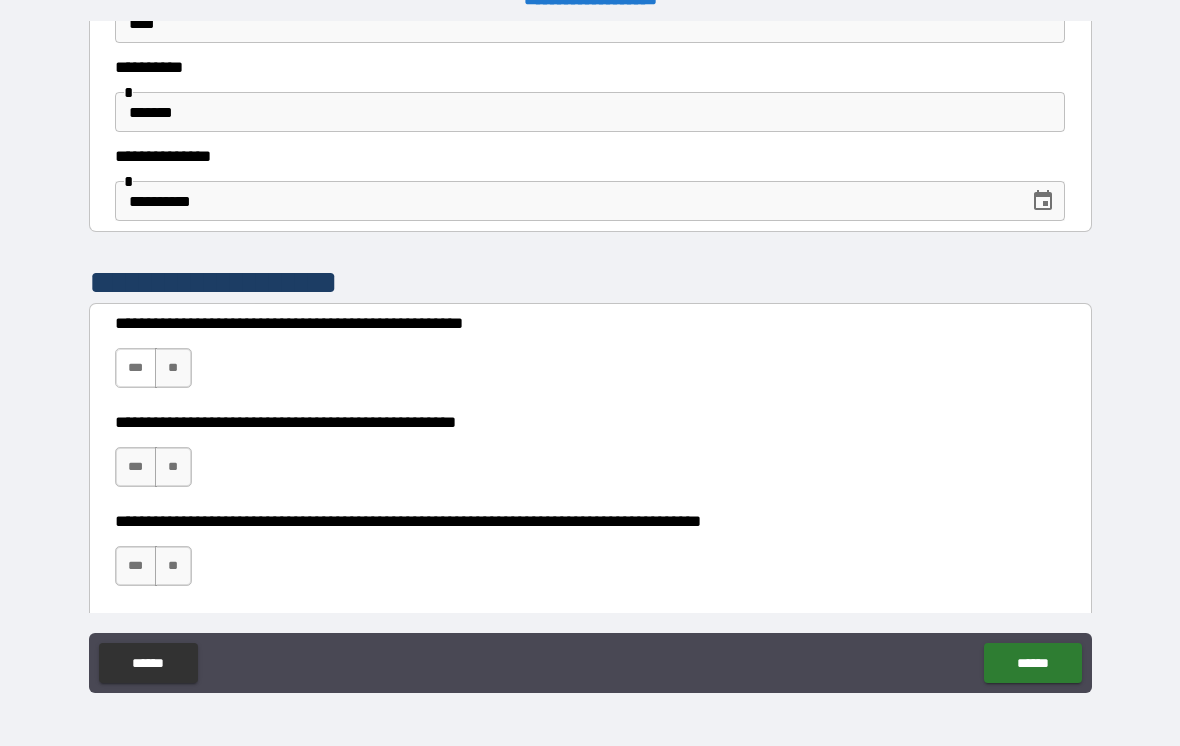 click on "***" at bounding box center [136, 368] 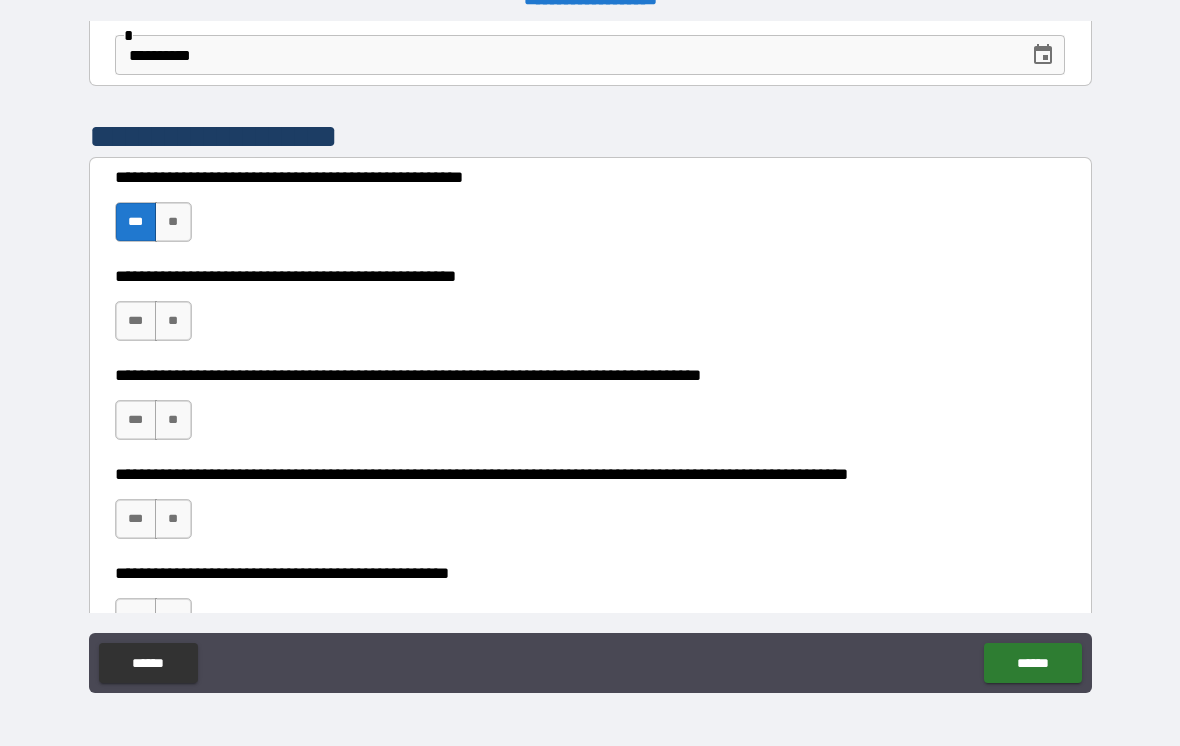 scroll, scrollTop: 331, scrollLeft: 0, axis: vertical 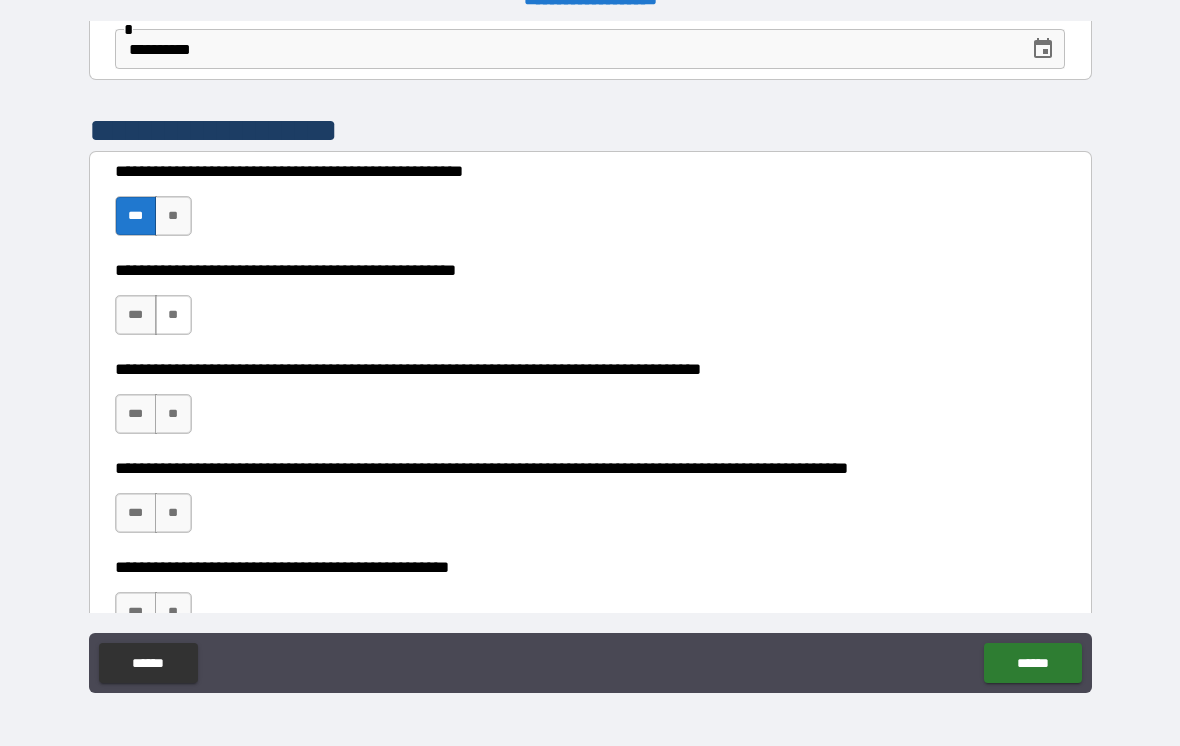 click on "**" at bounding box center [173, 315] 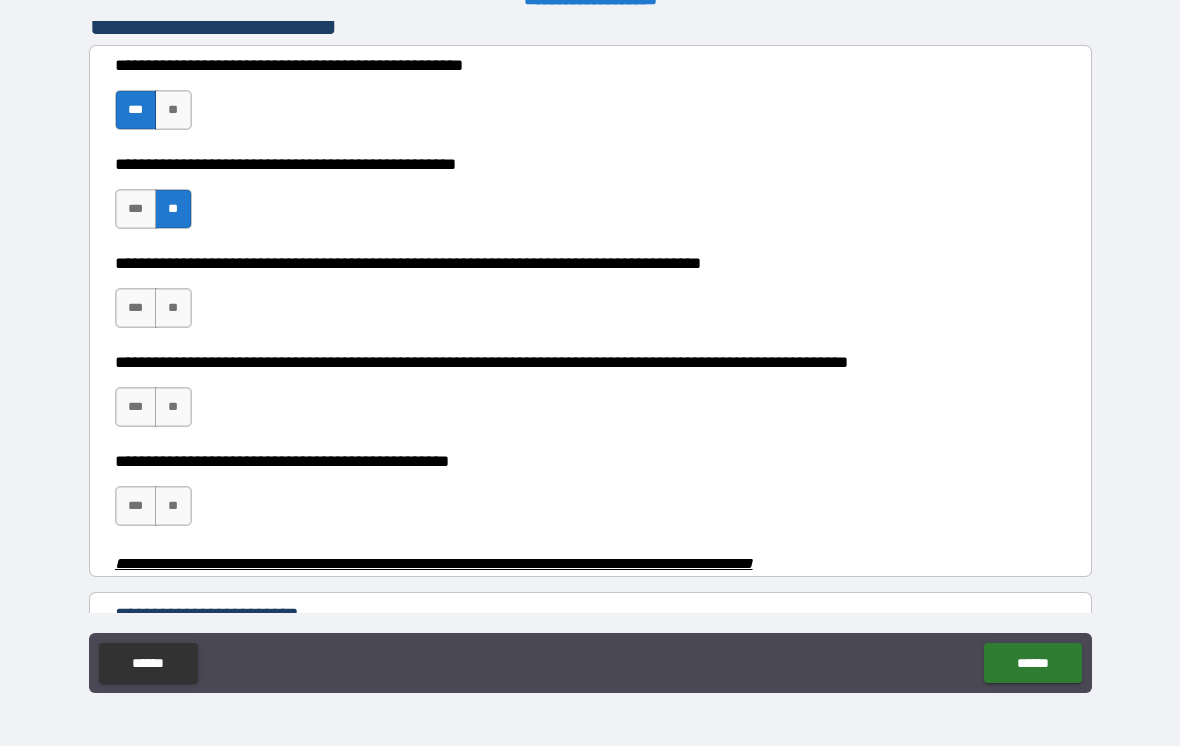 scroll, scrollTop: 439, scrollLeft: 0, axis: vertical 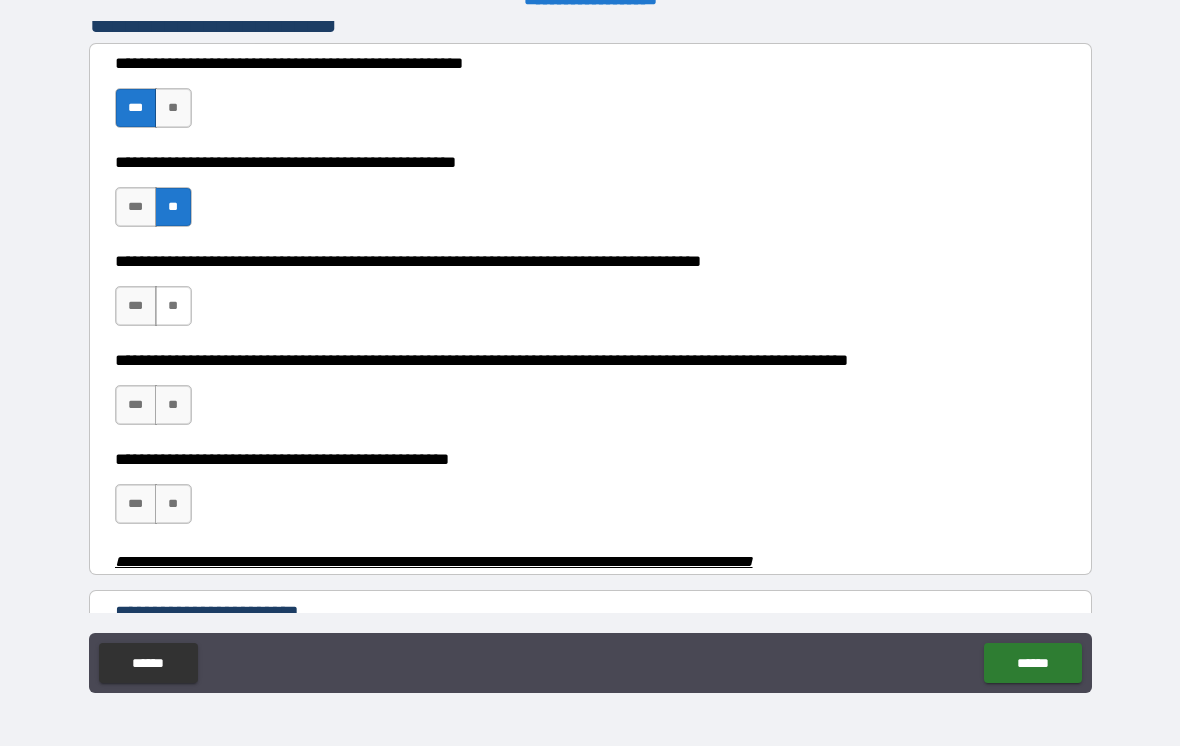 click on "**" at bounding box center [173, 306] 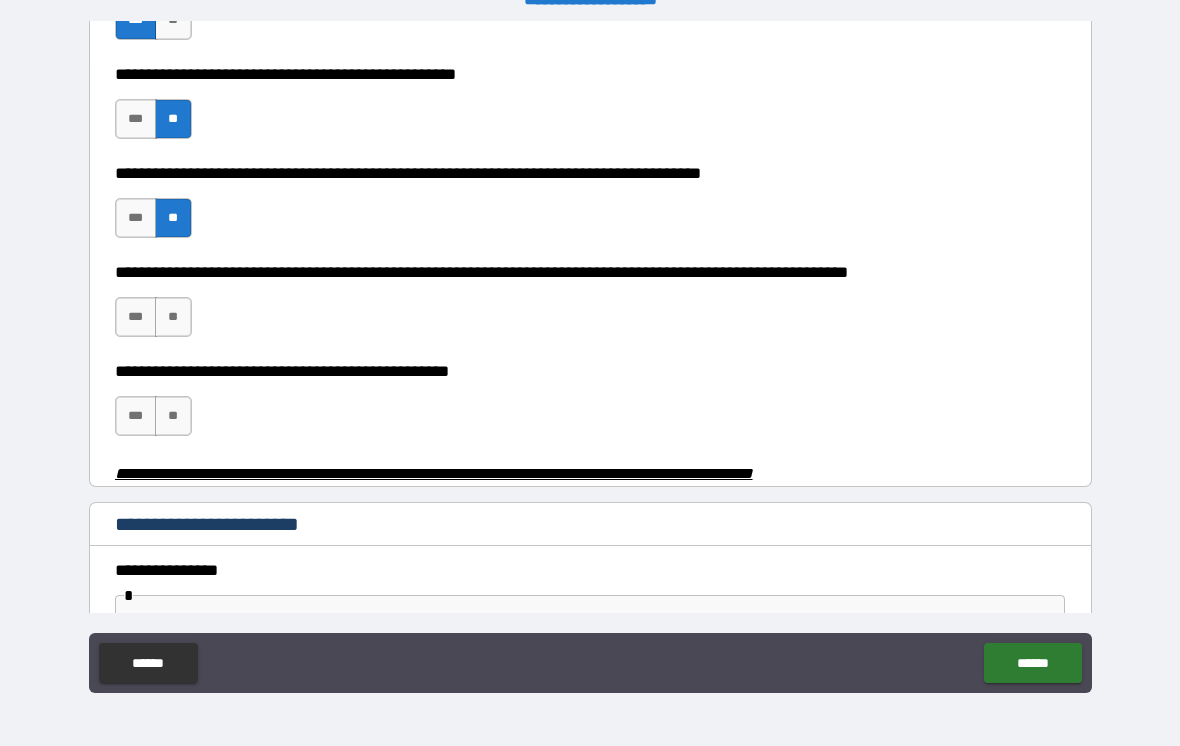 scroll, scrollTop: 561, scrollLeft: 0, axis: vertical 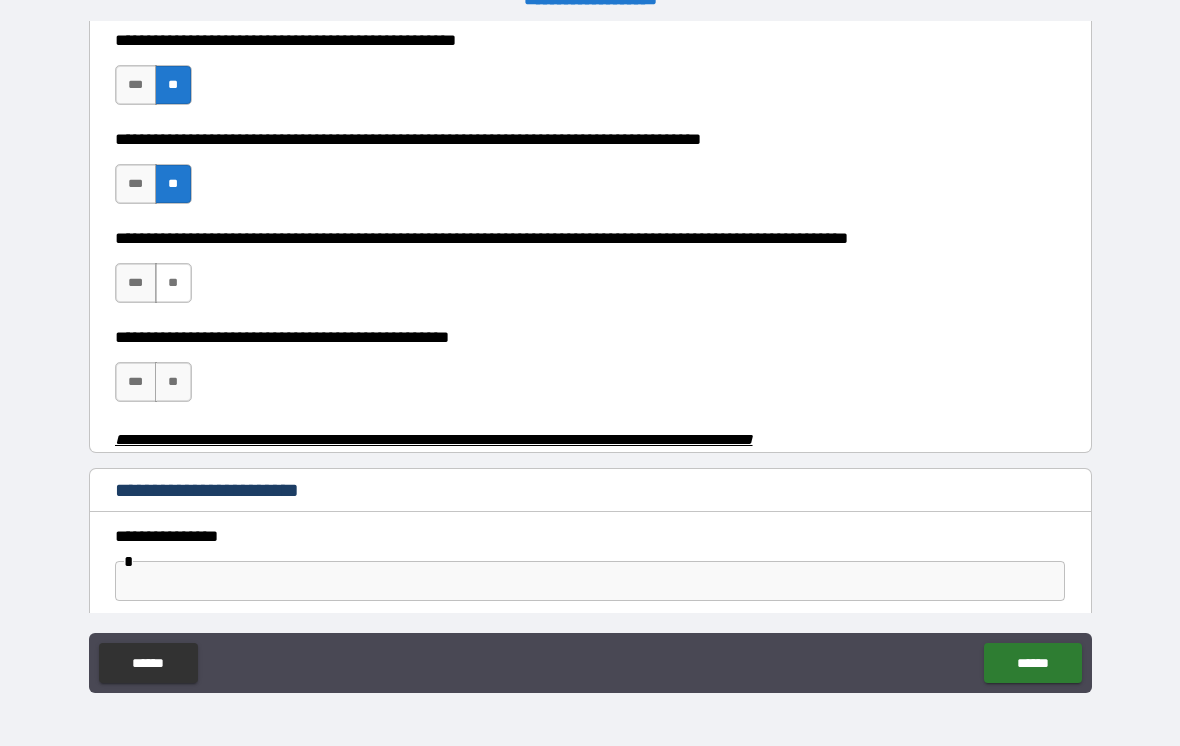 click on "**" at bounding box center [173, 283] 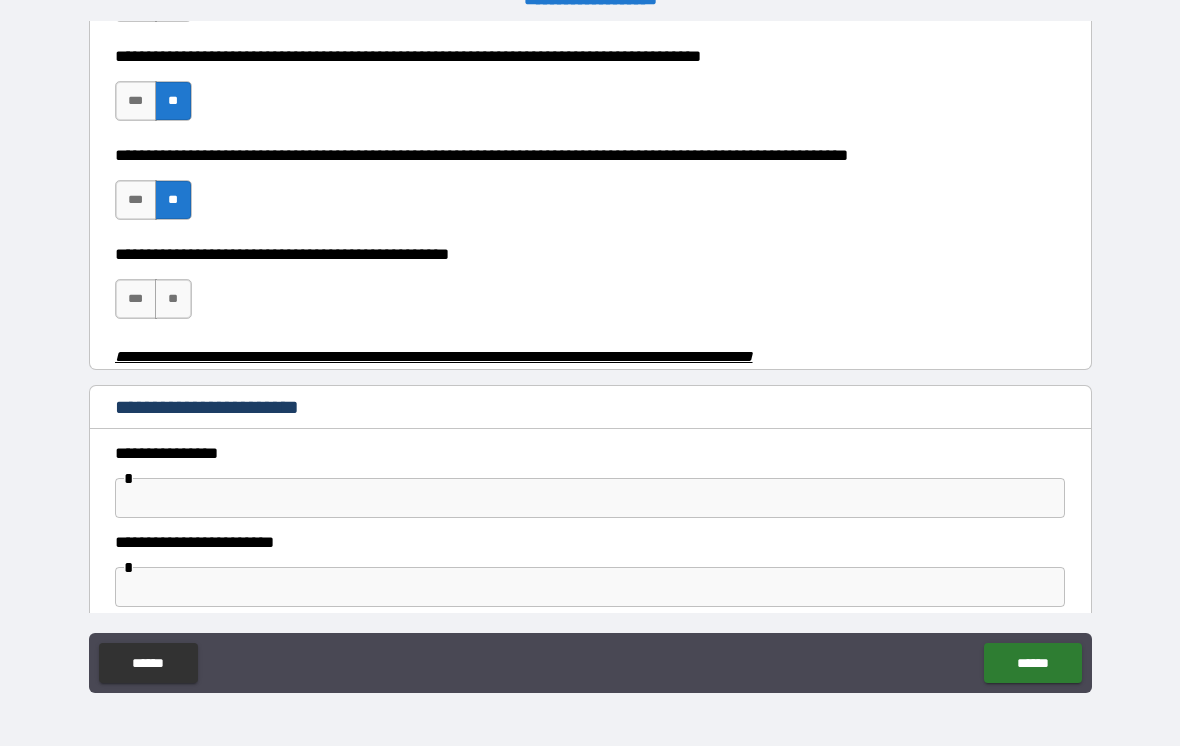 scroll, scrollTop: 650, scrollLeft: 0, axis: vertical 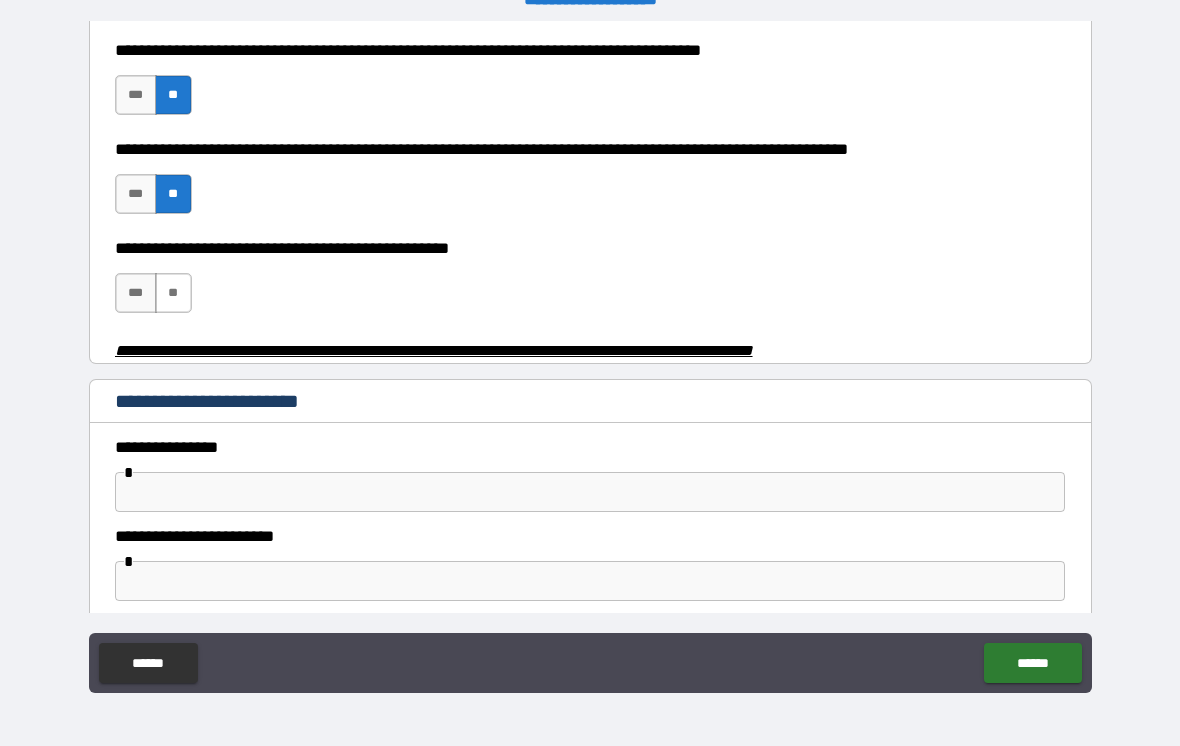 click on "**" at bounding box center [173, 293] 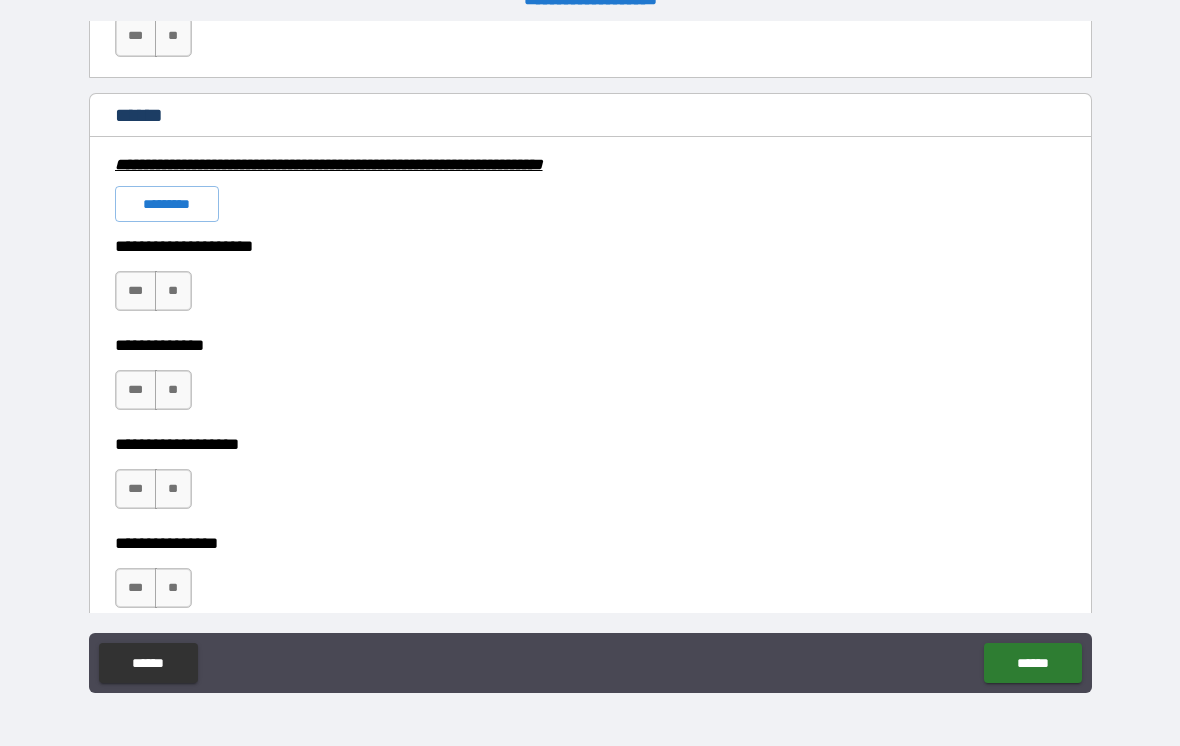 scroll, scrollTop: 1374, scrollLeft: 0, axis: vertical 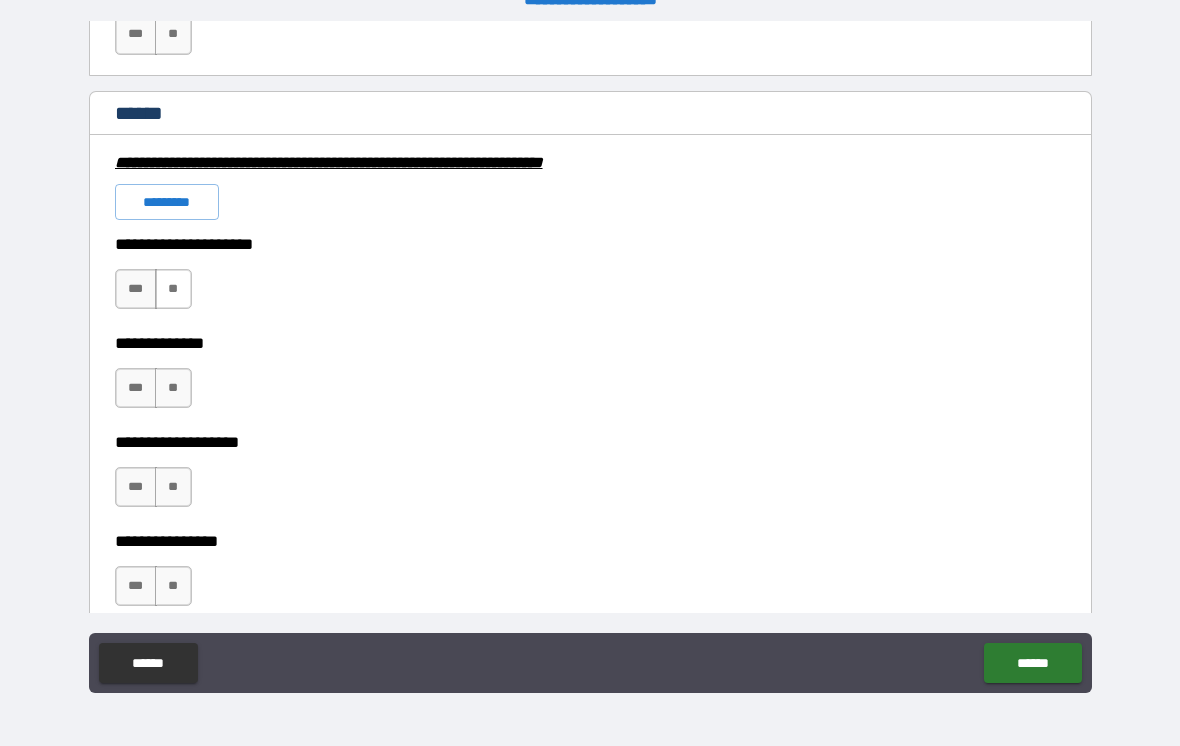 click on "**" at bounding box center (173, 289) 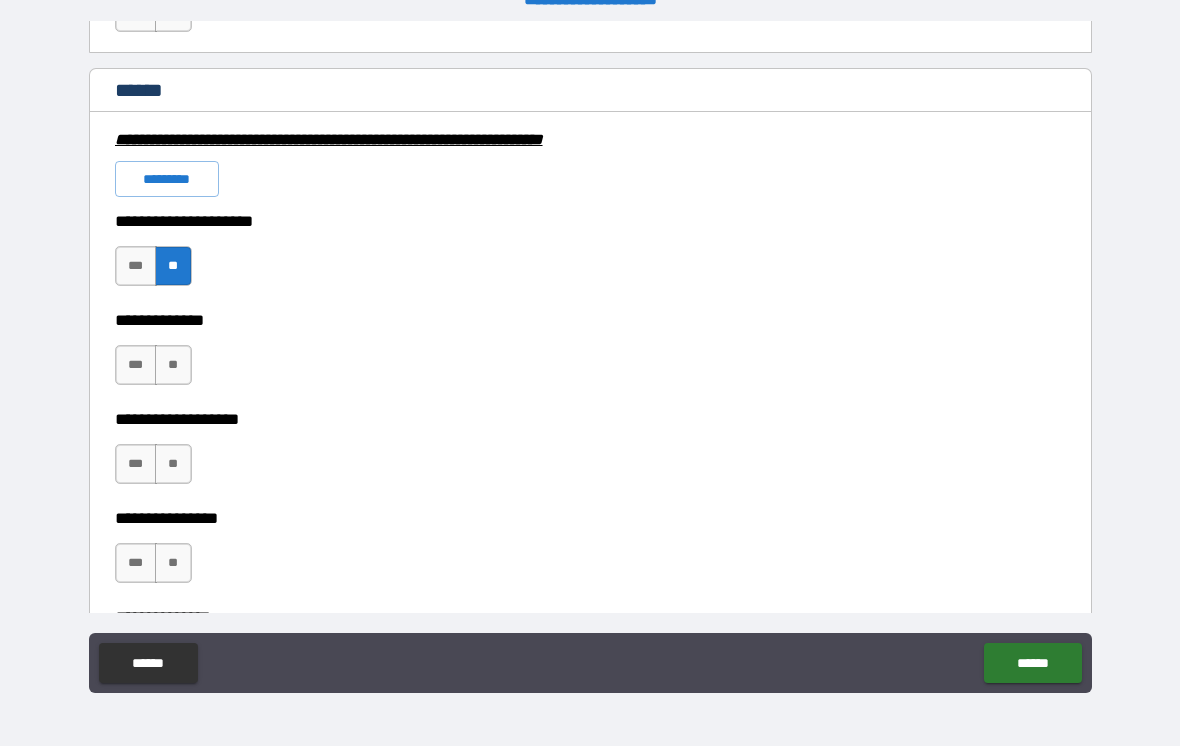 scroll, scrollTop: 1361, scrollLeft: 0, axis: vertical 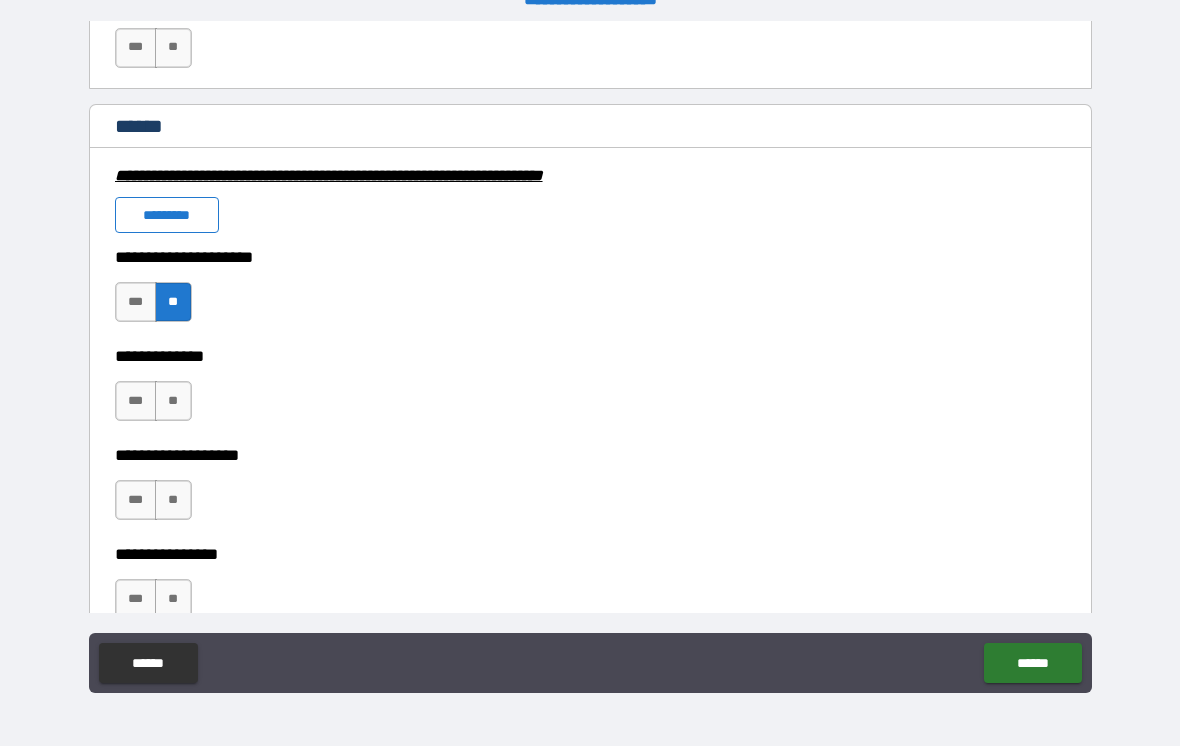 click on "*********" at bounding box center [167, 215] 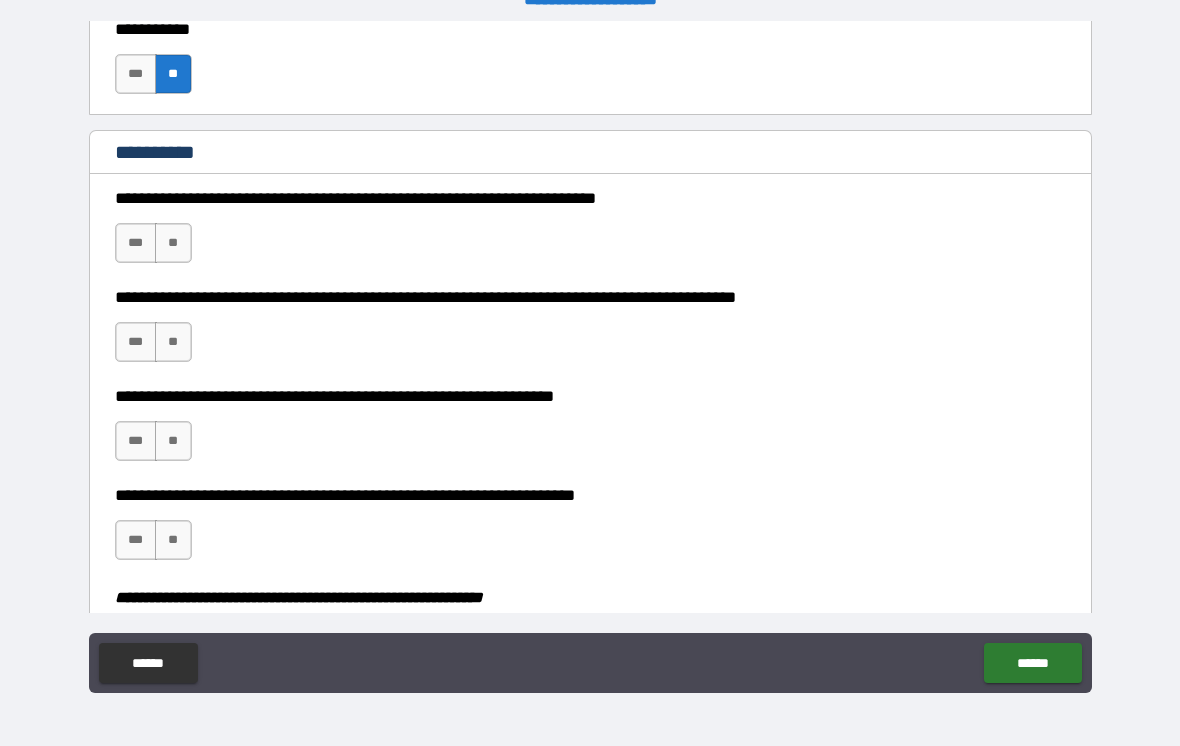 scroll, scrollTop: 2088, scrollLeft: 0, axis: vertical 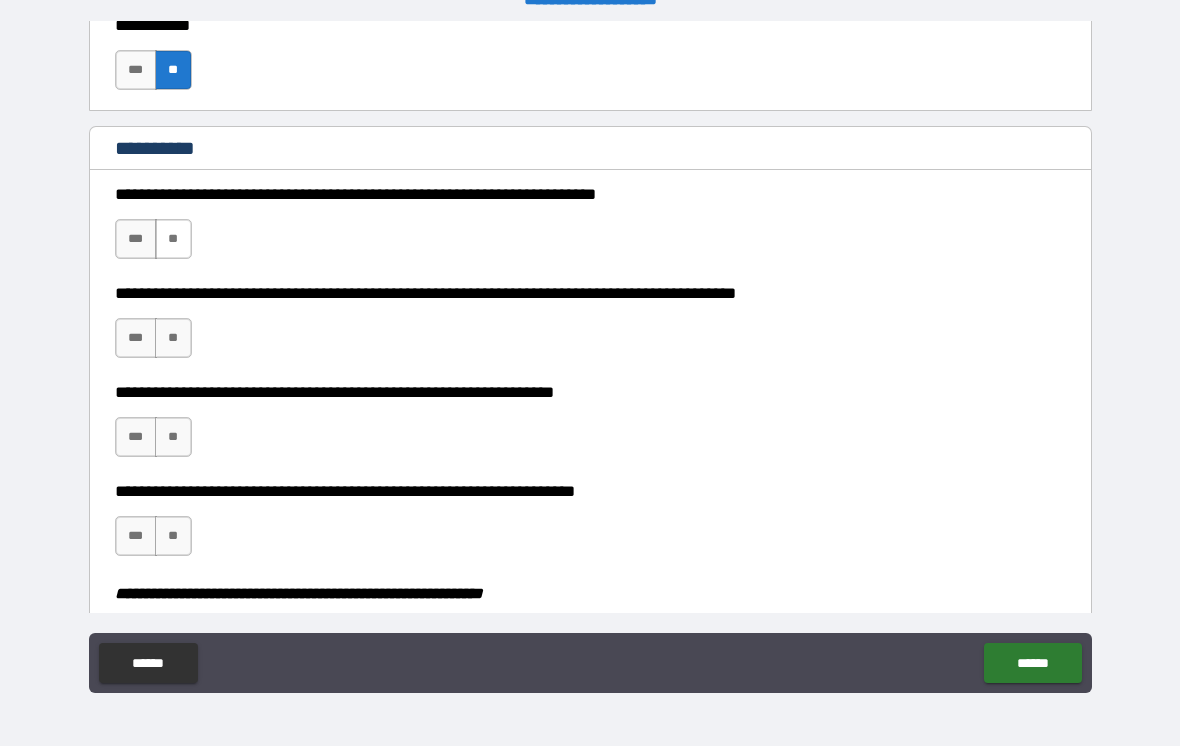 click on "**" at bounding box center [173, 239] 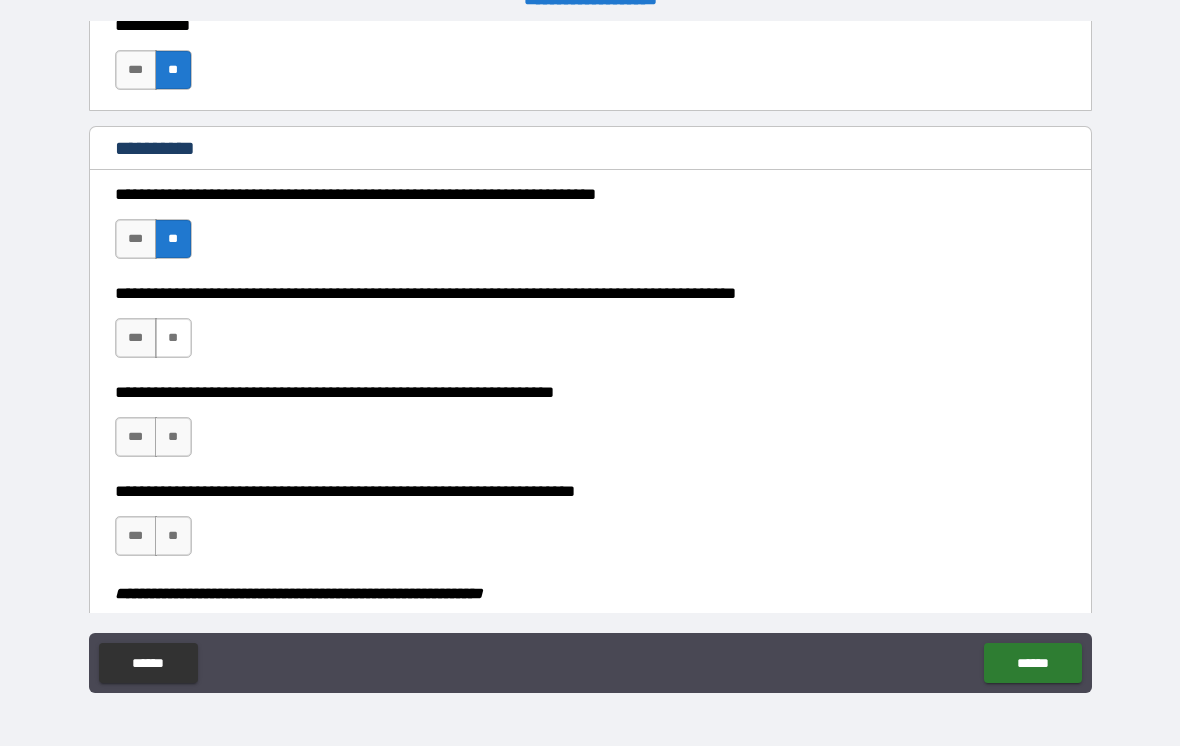 click on "**" at bounding box center (173, 338) 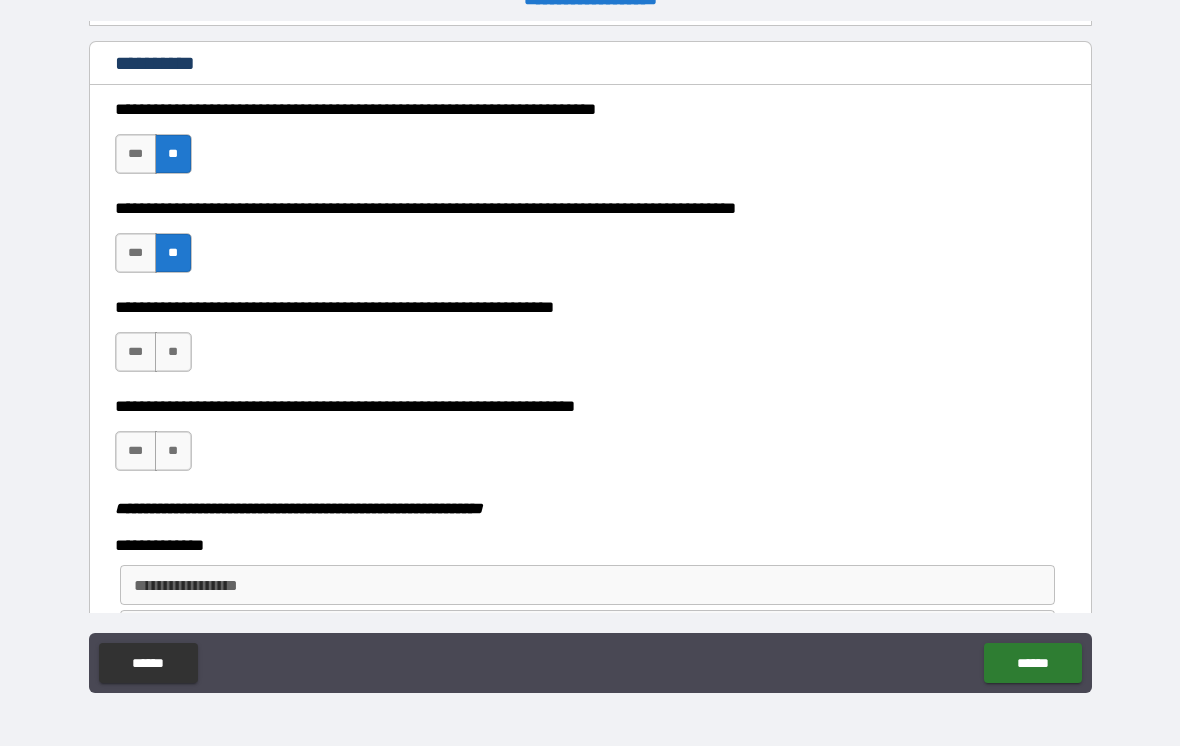 scroll, scrollTop: 2195, scrollLeft: 0, axis: vertical 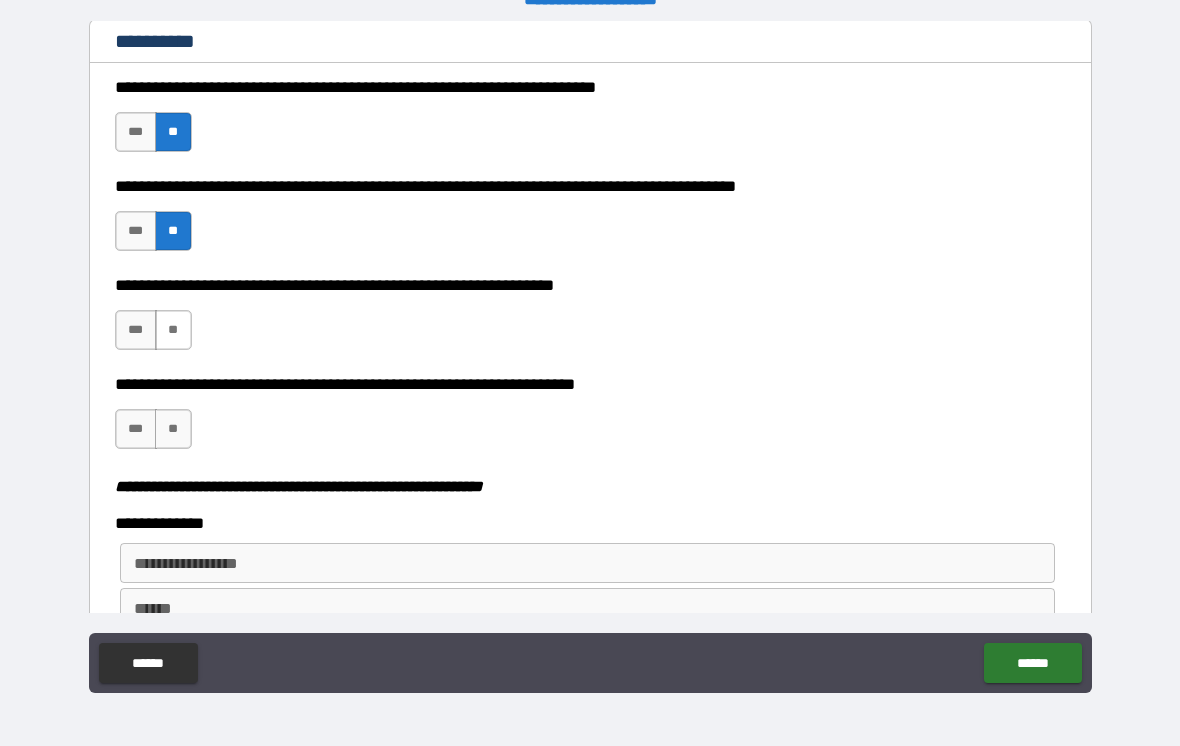 click on "**" at bounding box center (173, 330) 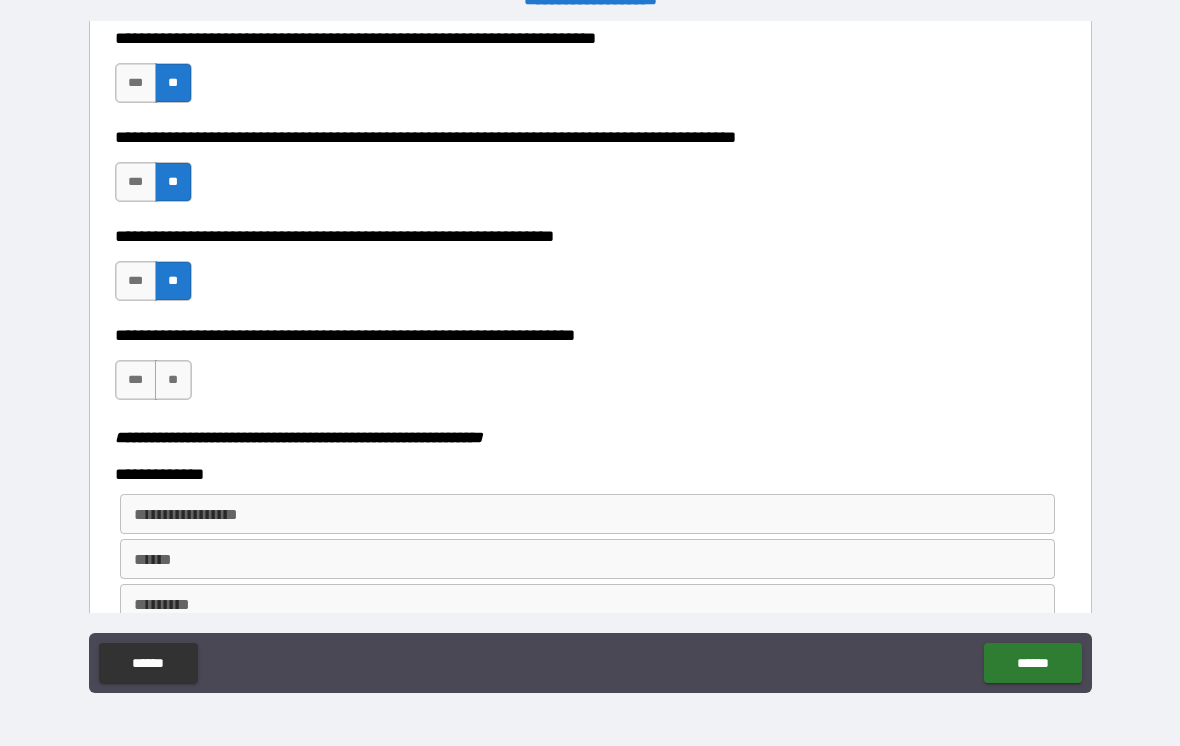 scroll, scrollTop: 2257, scrollLeft: 0, axis: vertical 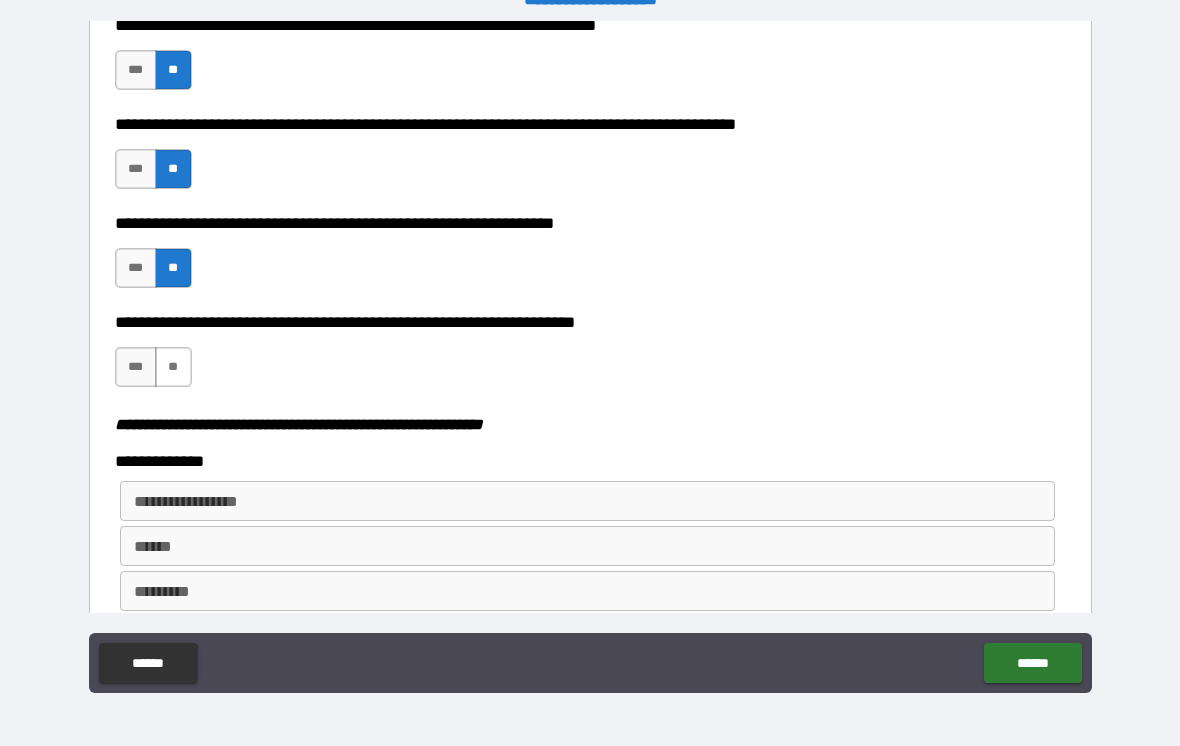 click on "**" at bounding box center (173, 367) 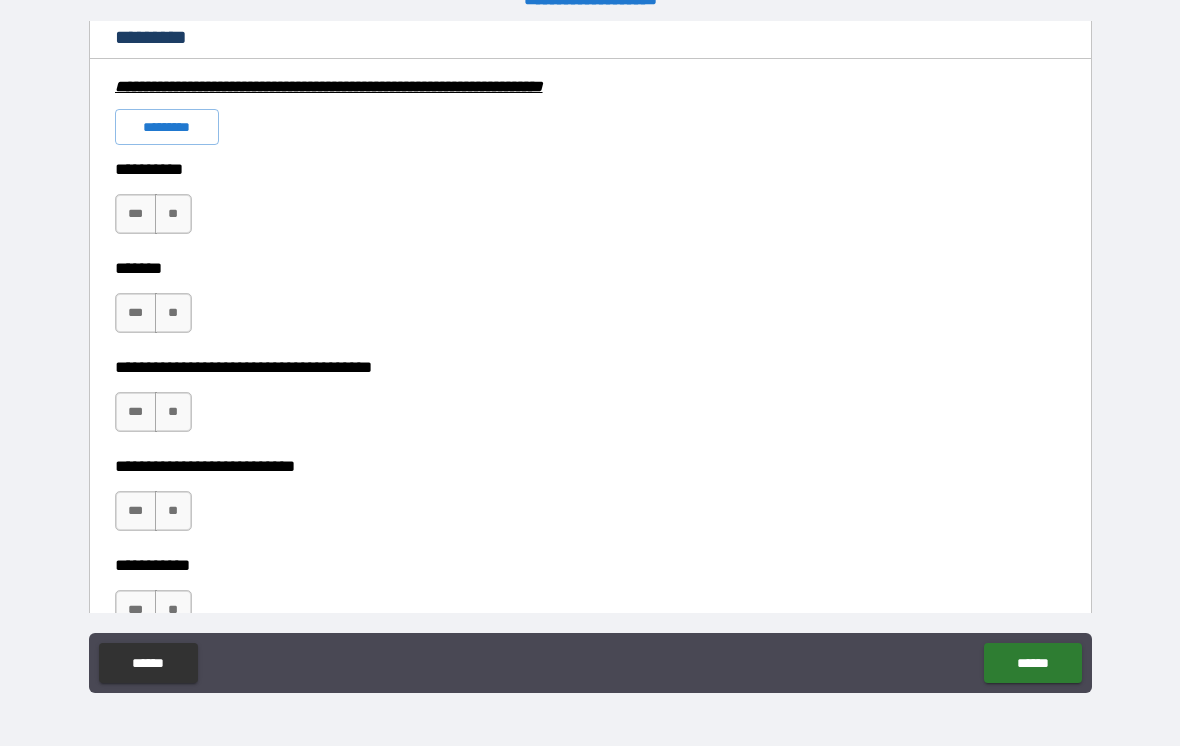scroll, scrollTop: 2918, scrollLeft: 0, axis: vertical 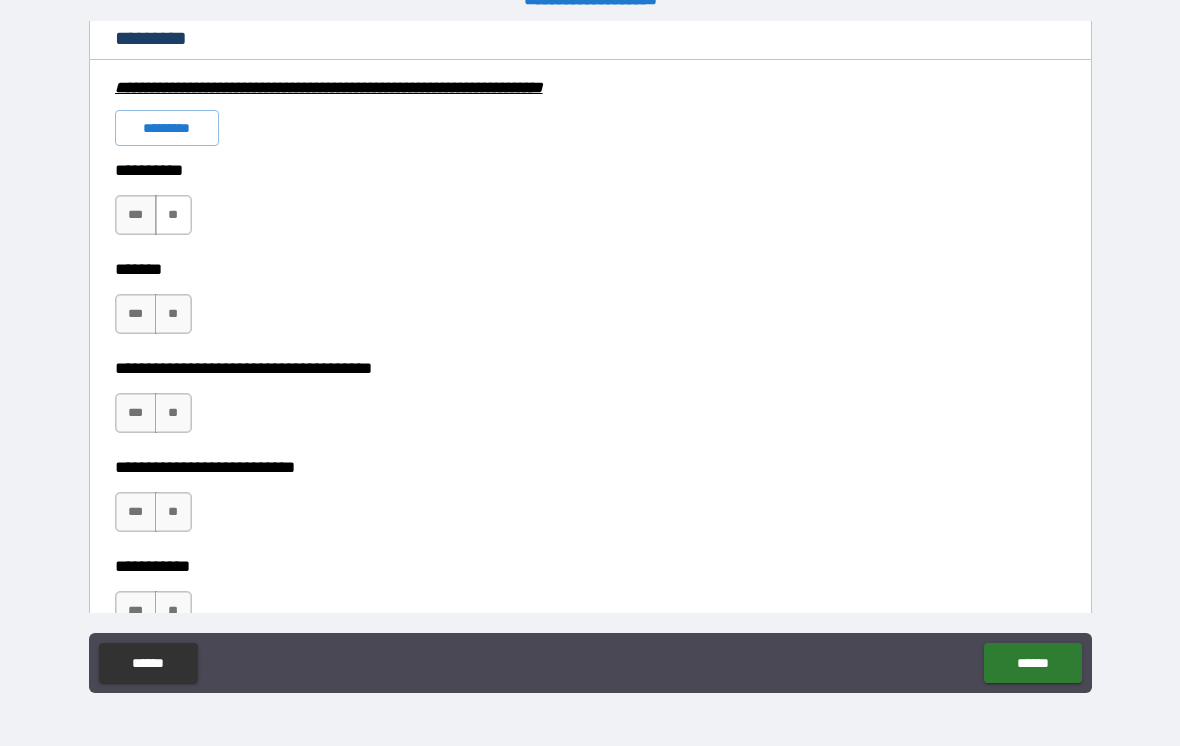 click on "**" at bounding box center [173, 215] 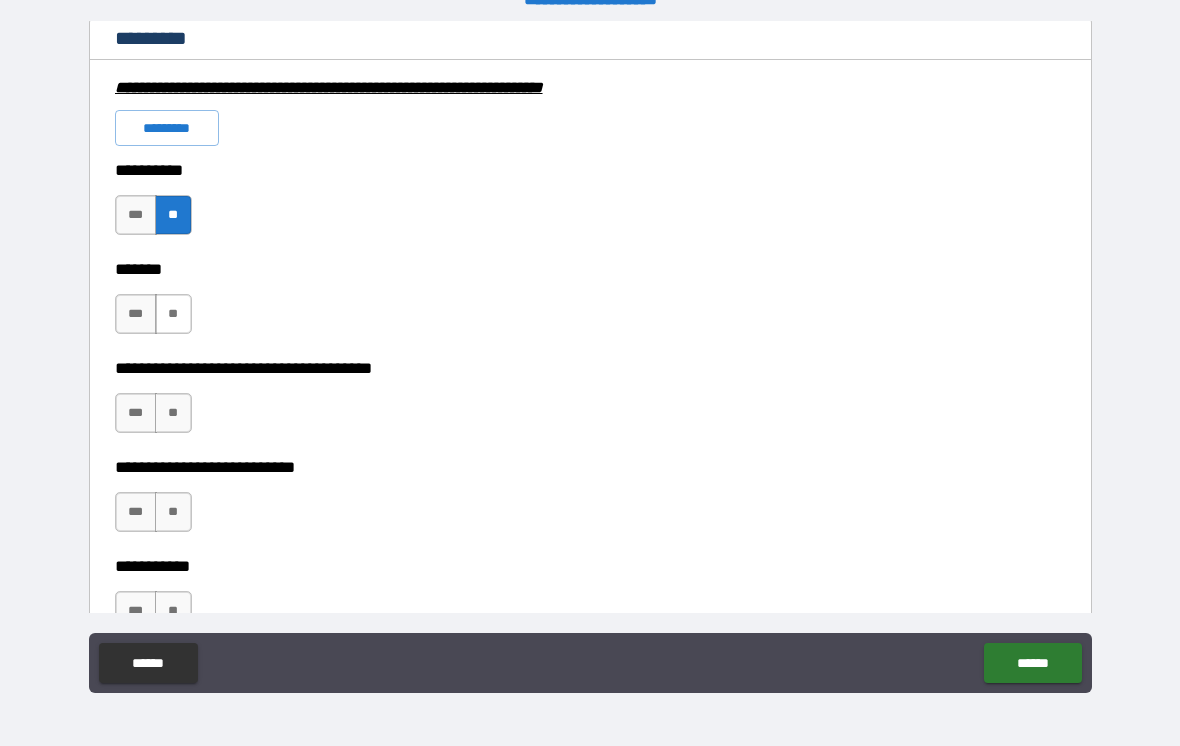 click on "**" at bounding box center [173, 314] 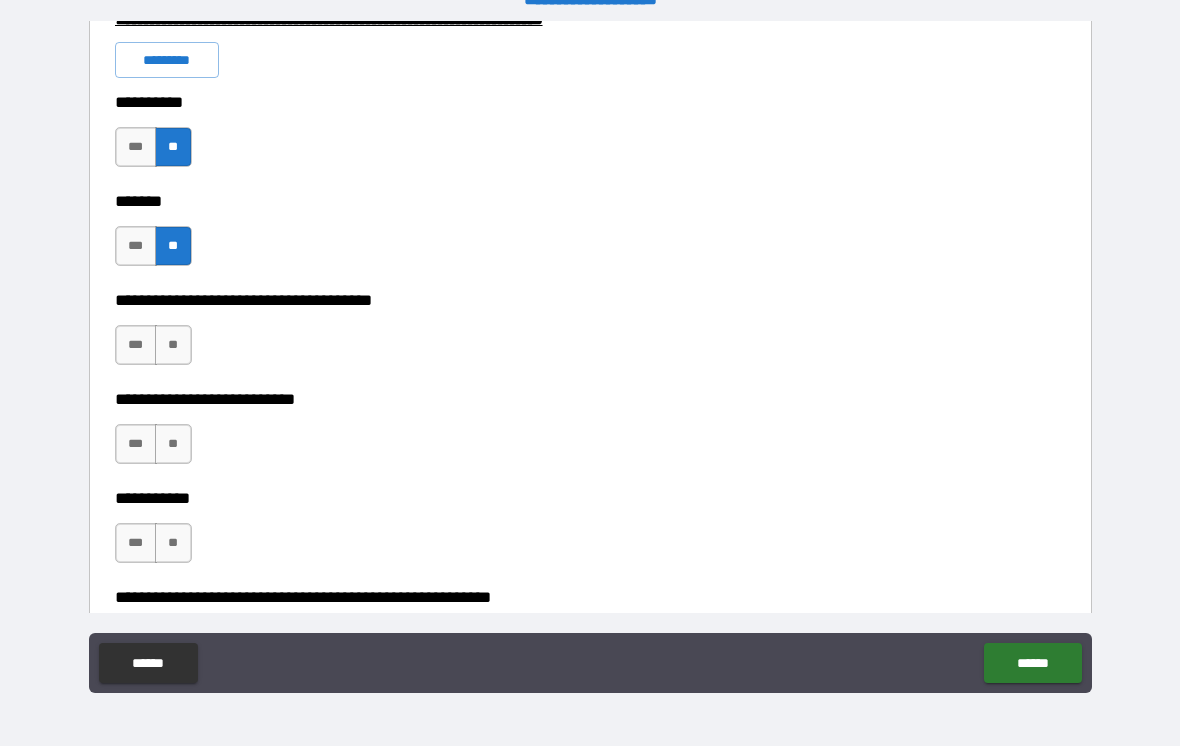 scroll, scrollTop: 2987, scrollLeft: 0, axis: vertical 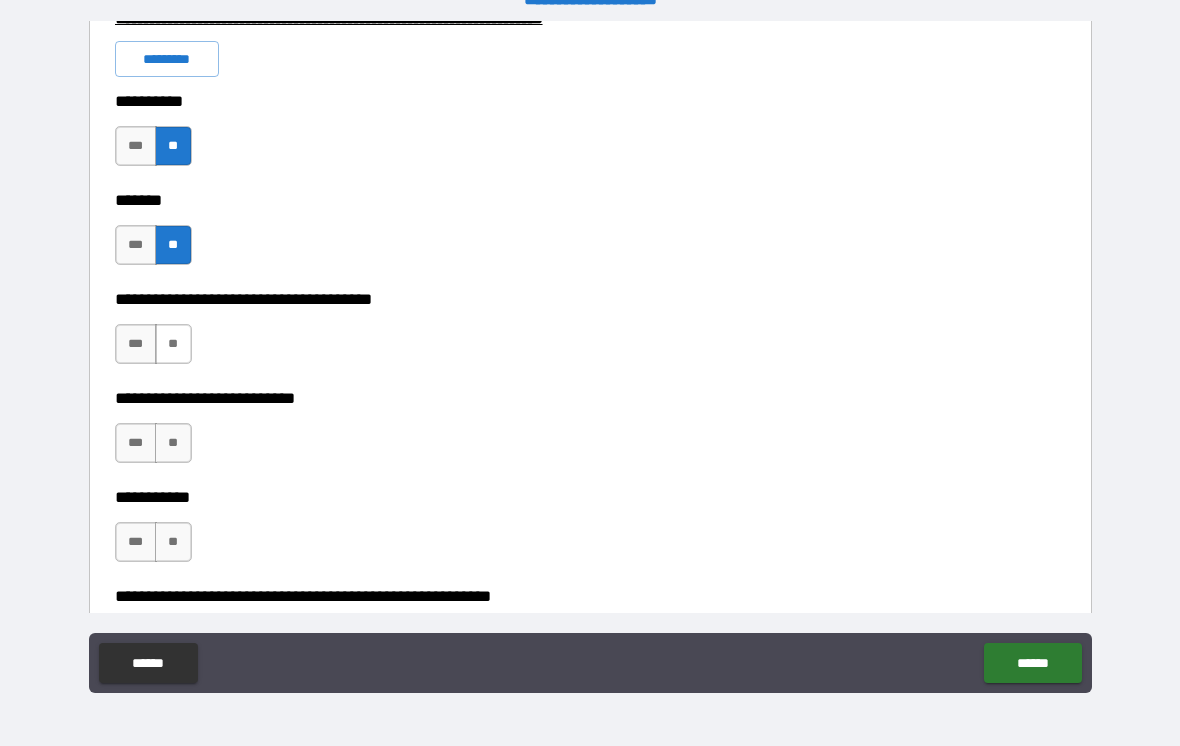 click on "**" at bounding box center [173, 344] 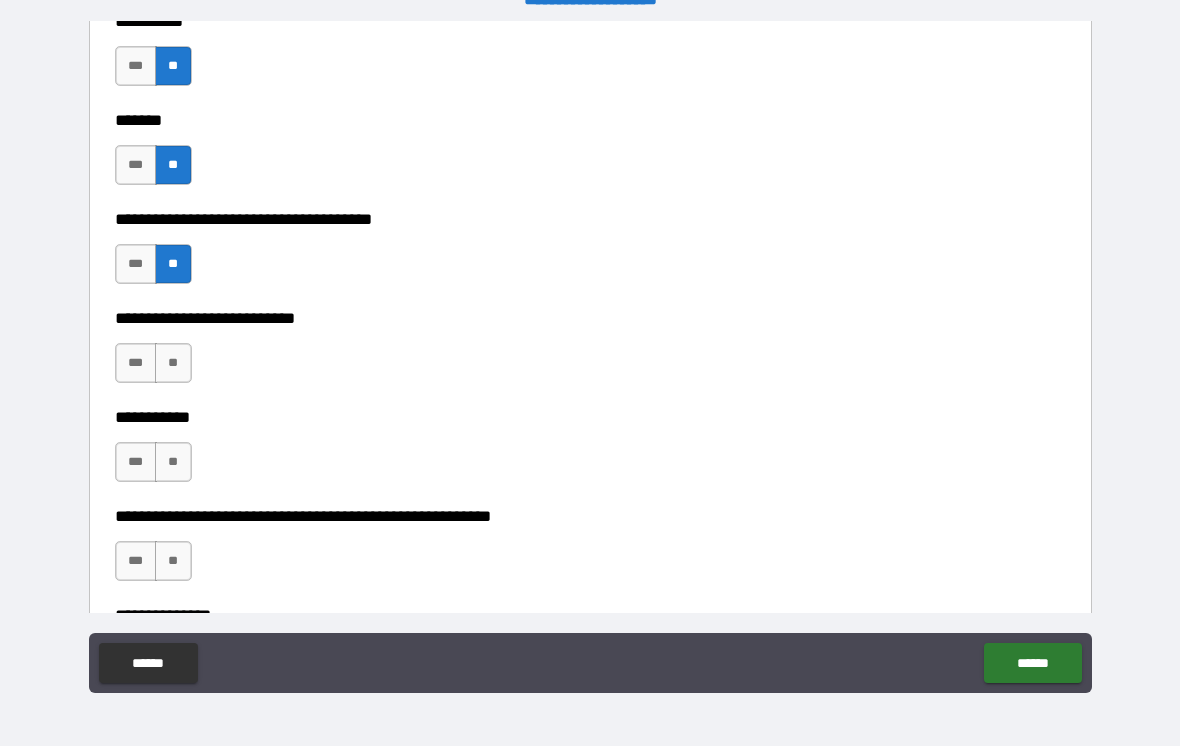 scroll, scrollTop: 3070, scrollLeft: 0, axis: vertical 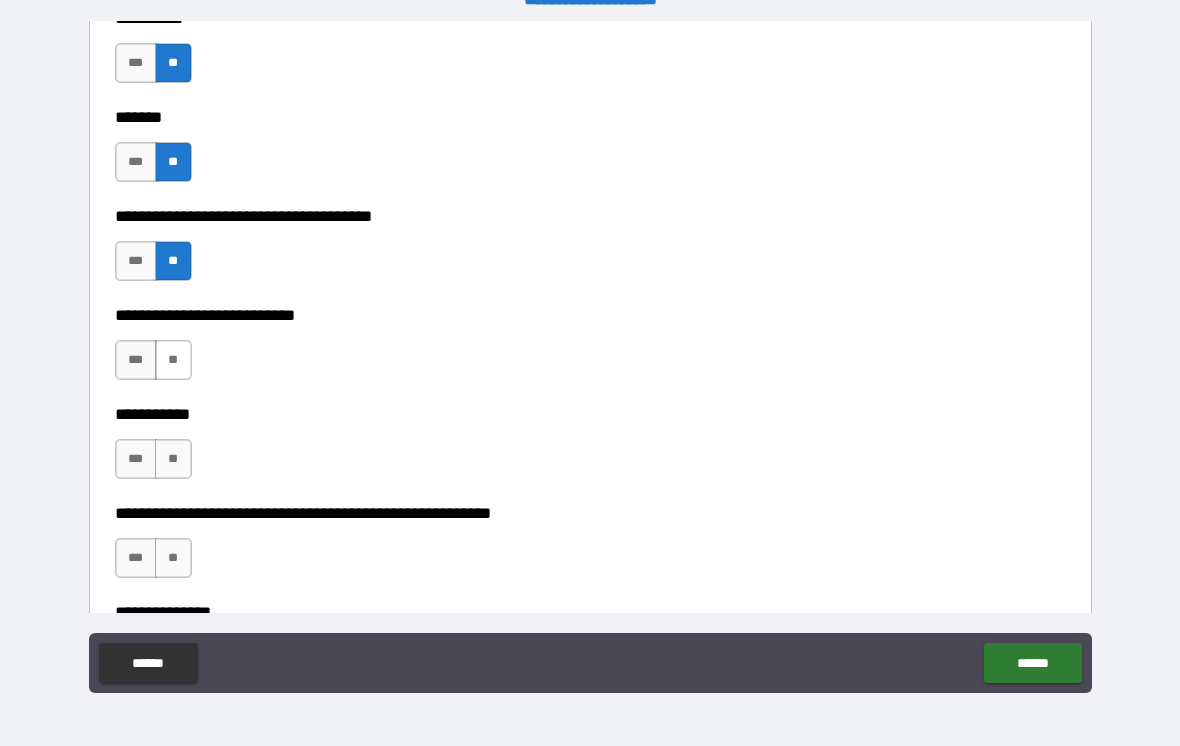 click on "**" at bounding box center (173, 360) 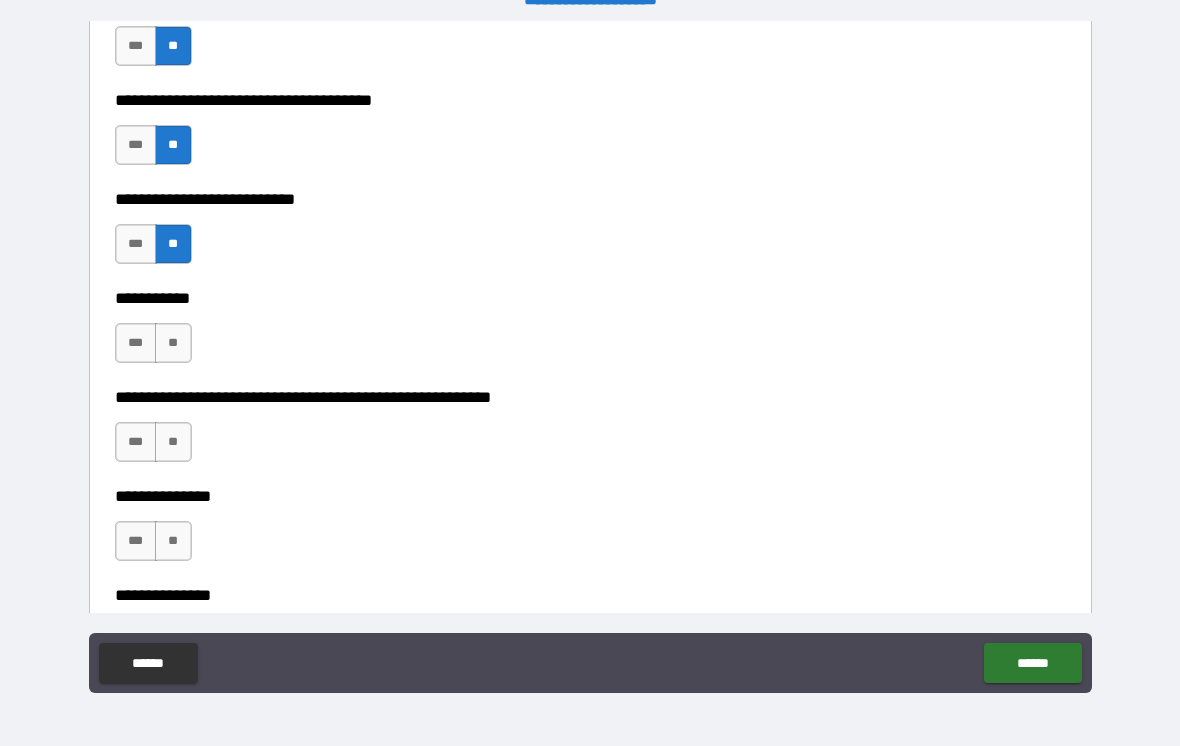 scroll, scrollTop: 3187, scrollLeft: 0, axis: vertical 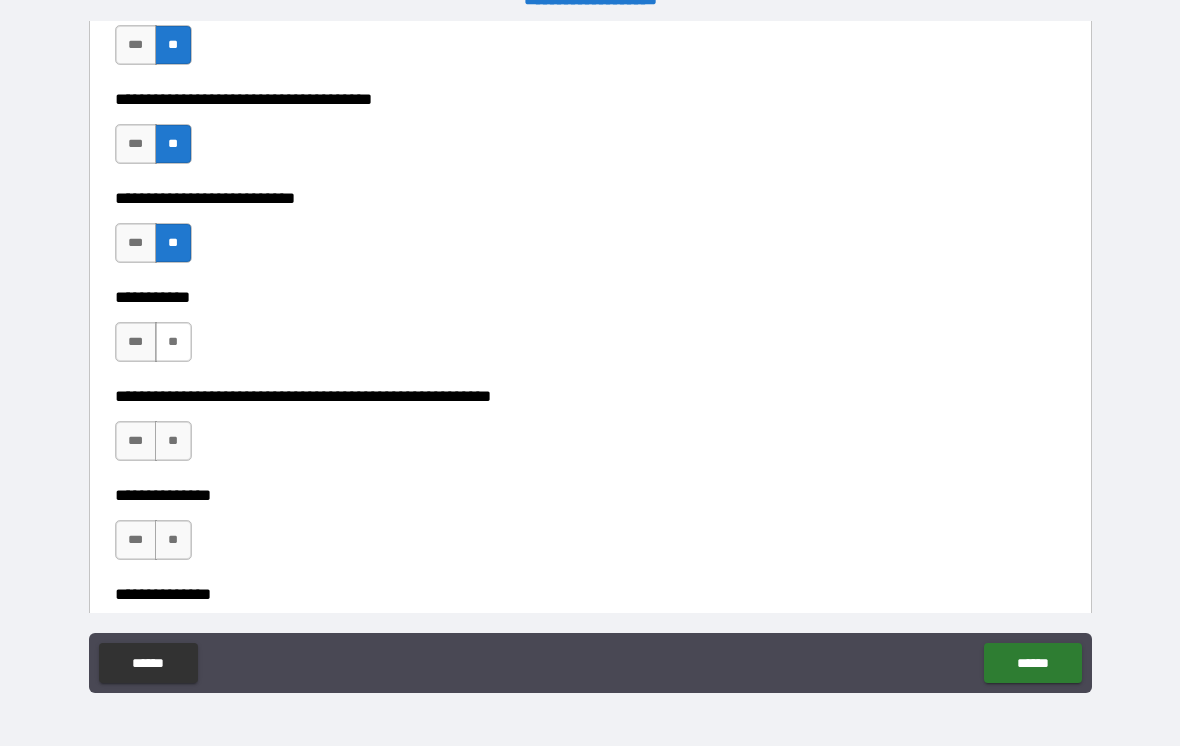 click on "**" at bounding box center (173, 342) 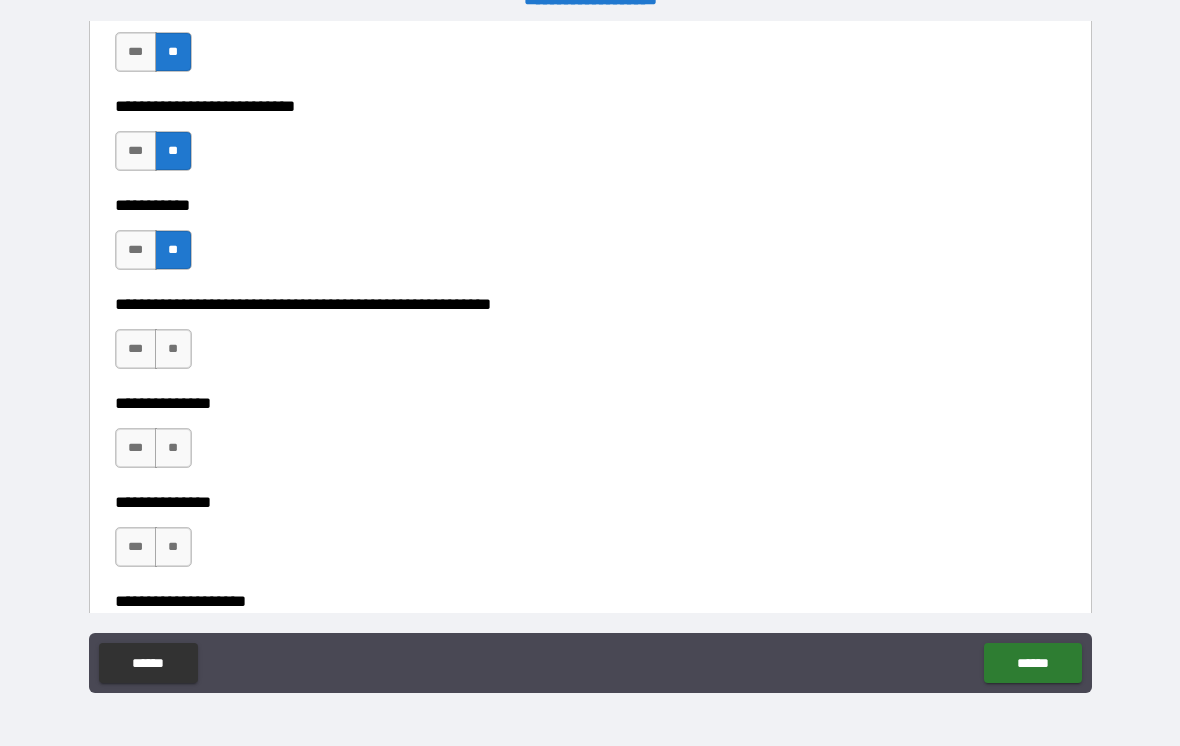 scroll, scrollTop: 3282, scrollLeft: 0, axis: vertical 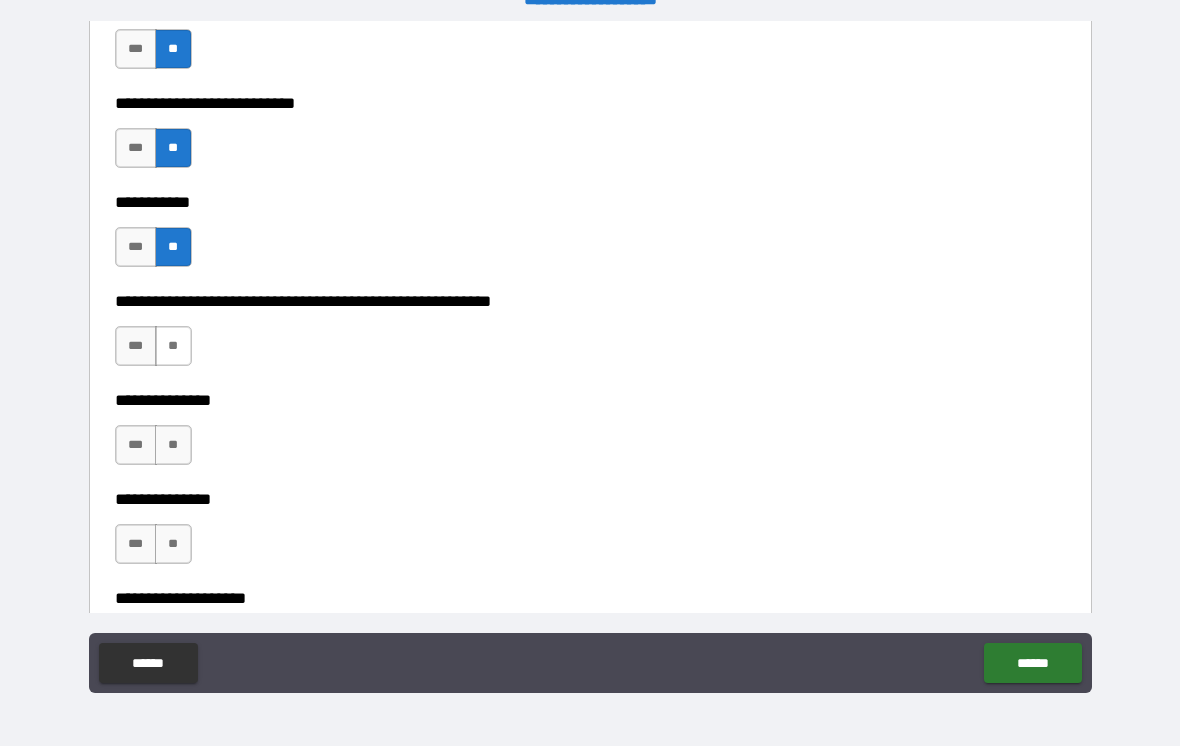 click on "**" at bounding box center [173, 346] 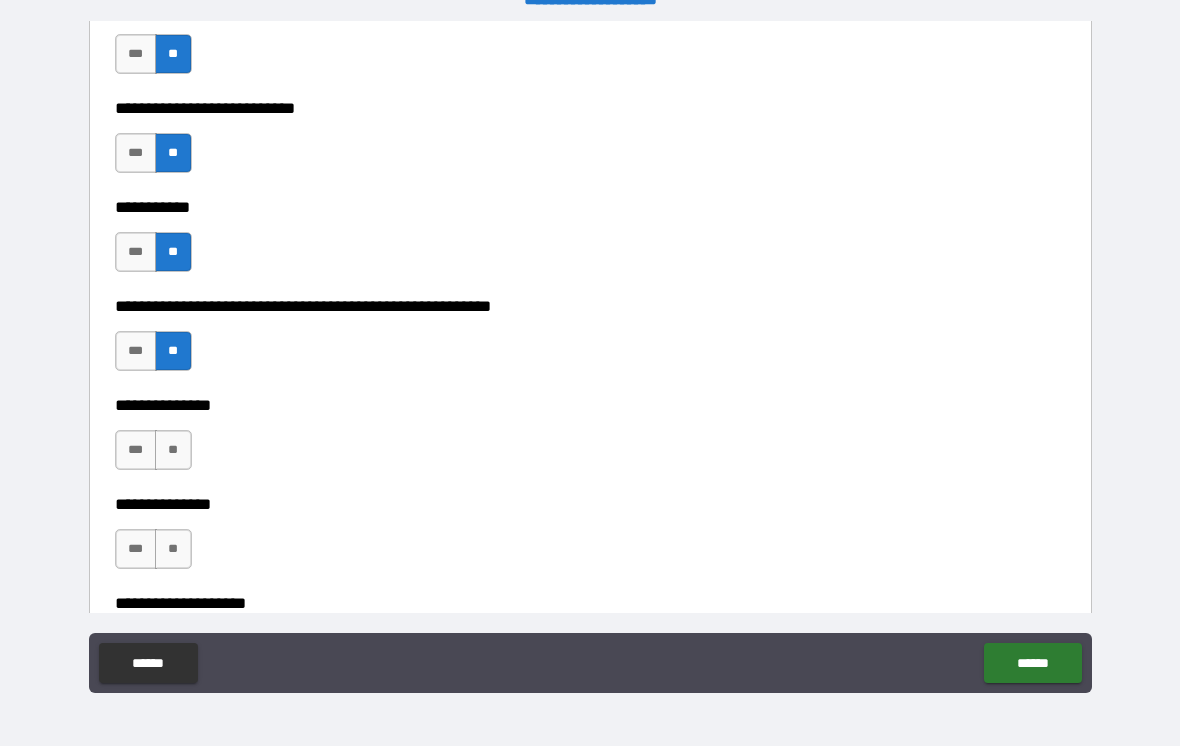scroll, scrollTop: 3308, scrollLeft: 0, axis: vertical 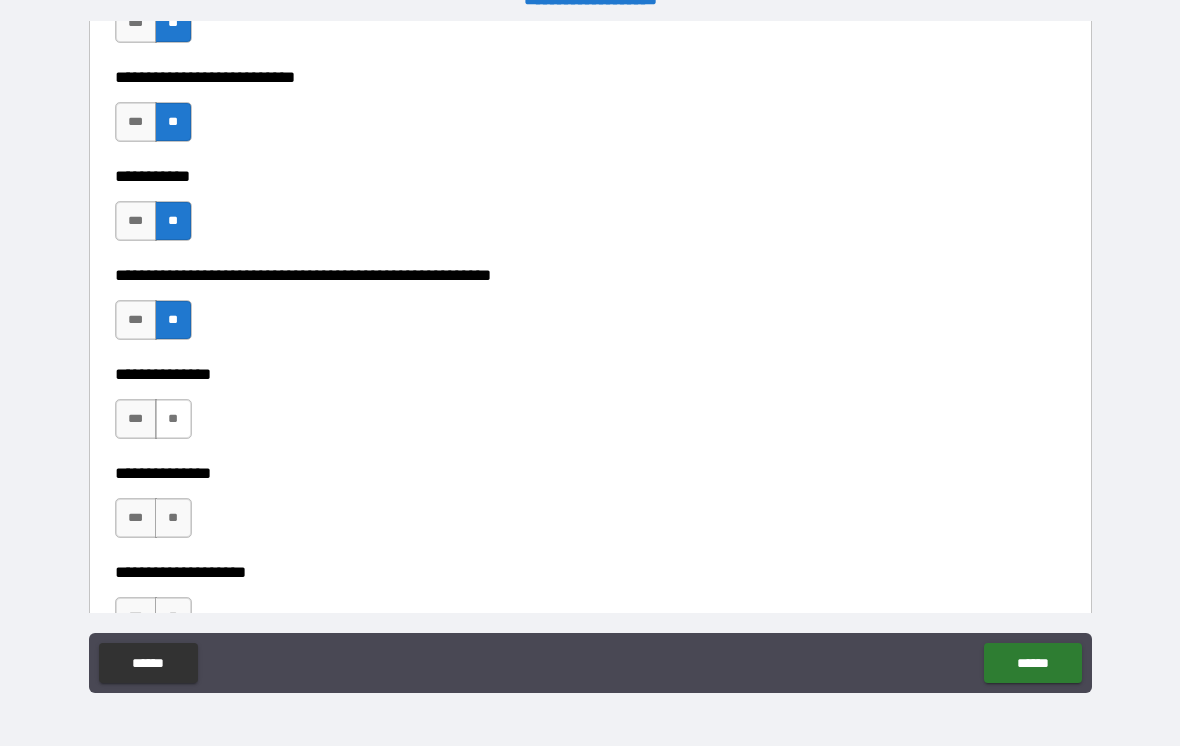 click on "**" at bounding box center [173, 419] 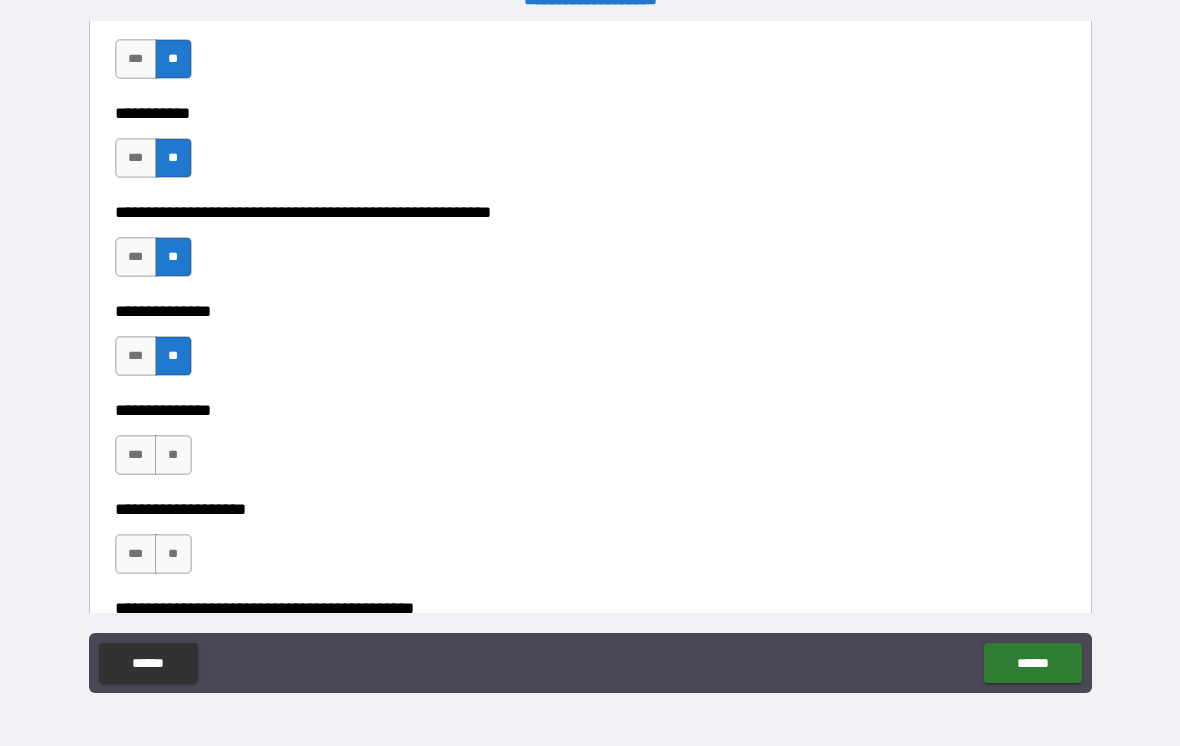 scroll, scrollTop: 3372, scrollLeft: 0, axis: vertical 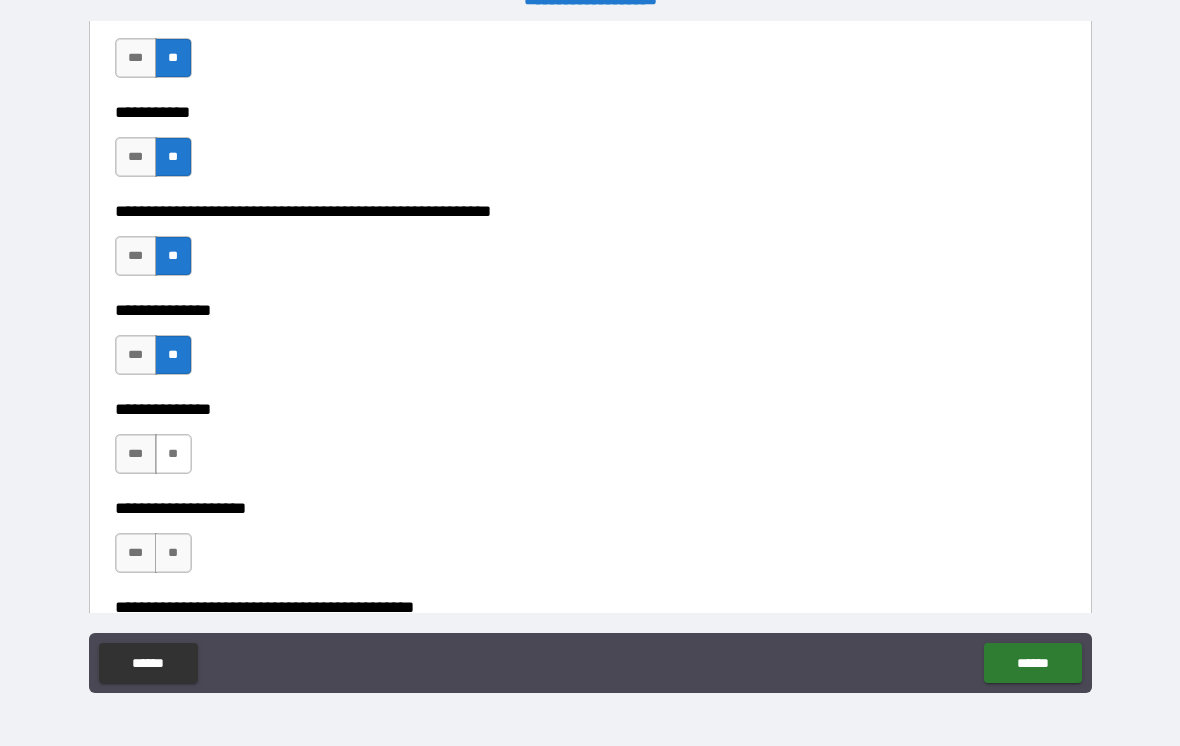 click on "**" at bounding box center [173, 454] 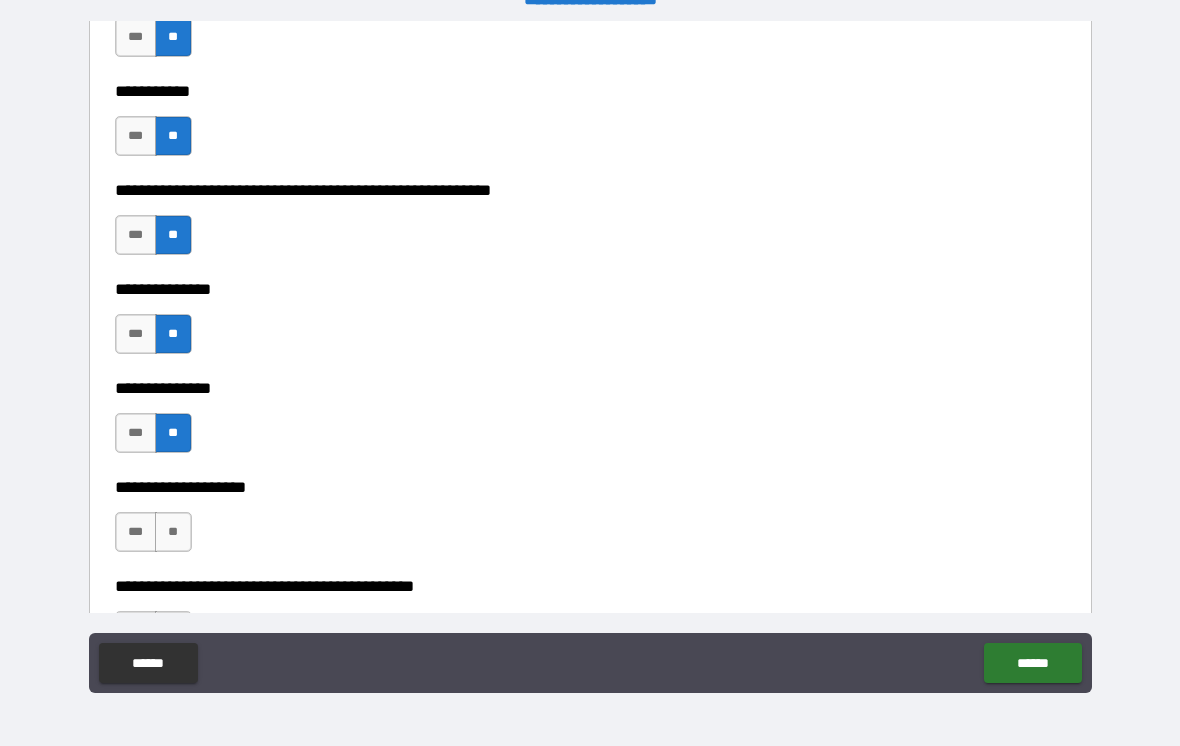 scroll, scrollTop: 3394, scrollLeft: 0, axis: vertical 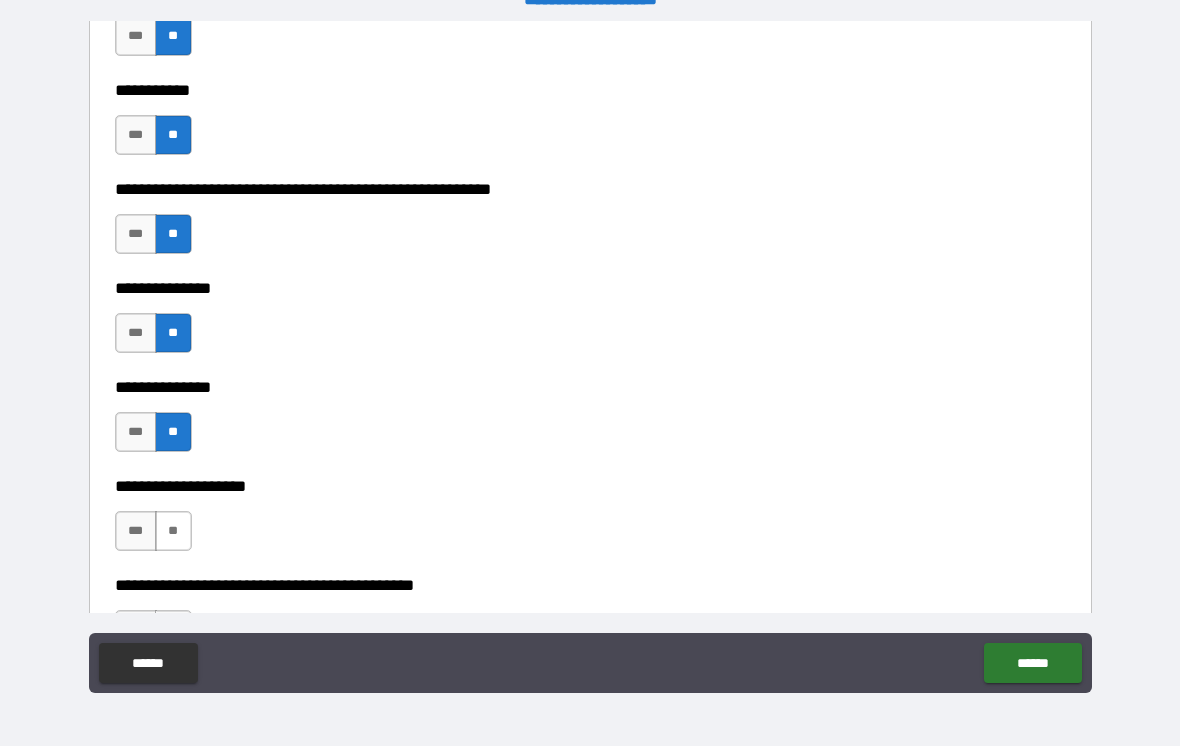 click on "**" at bounding box center (173, 531) 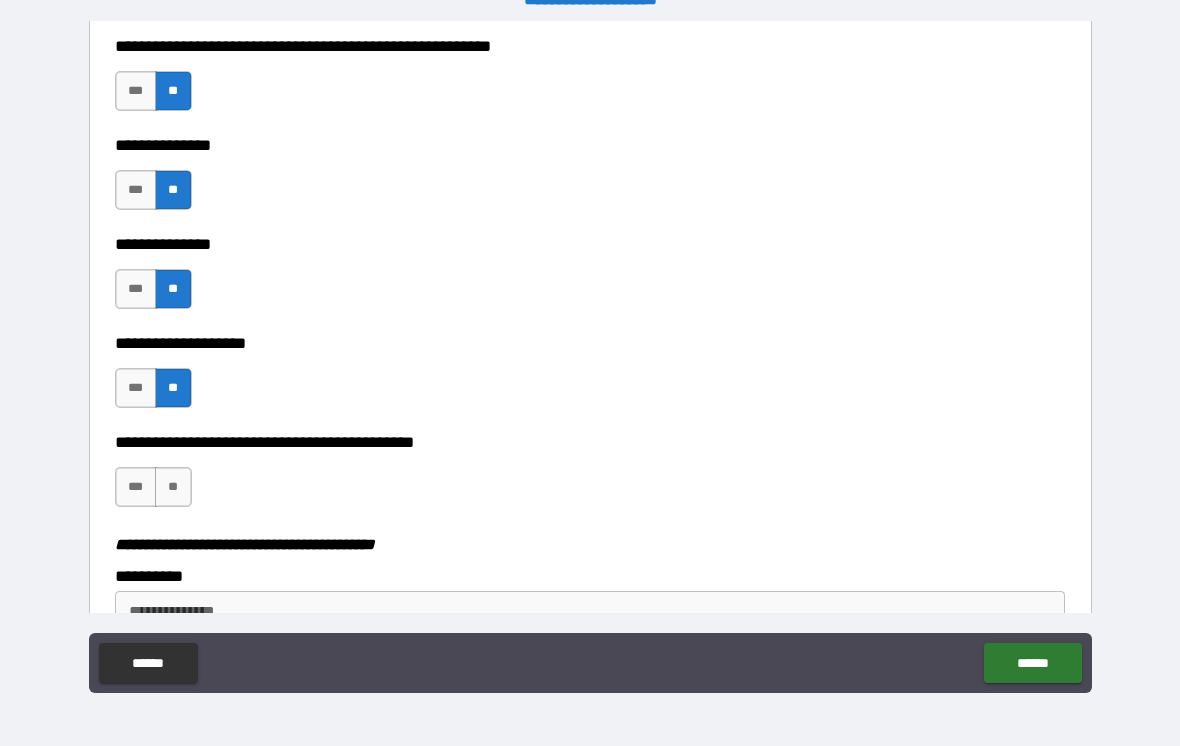scroll, scrollTop: 3539, scrollLeft: 0, axis: vertical 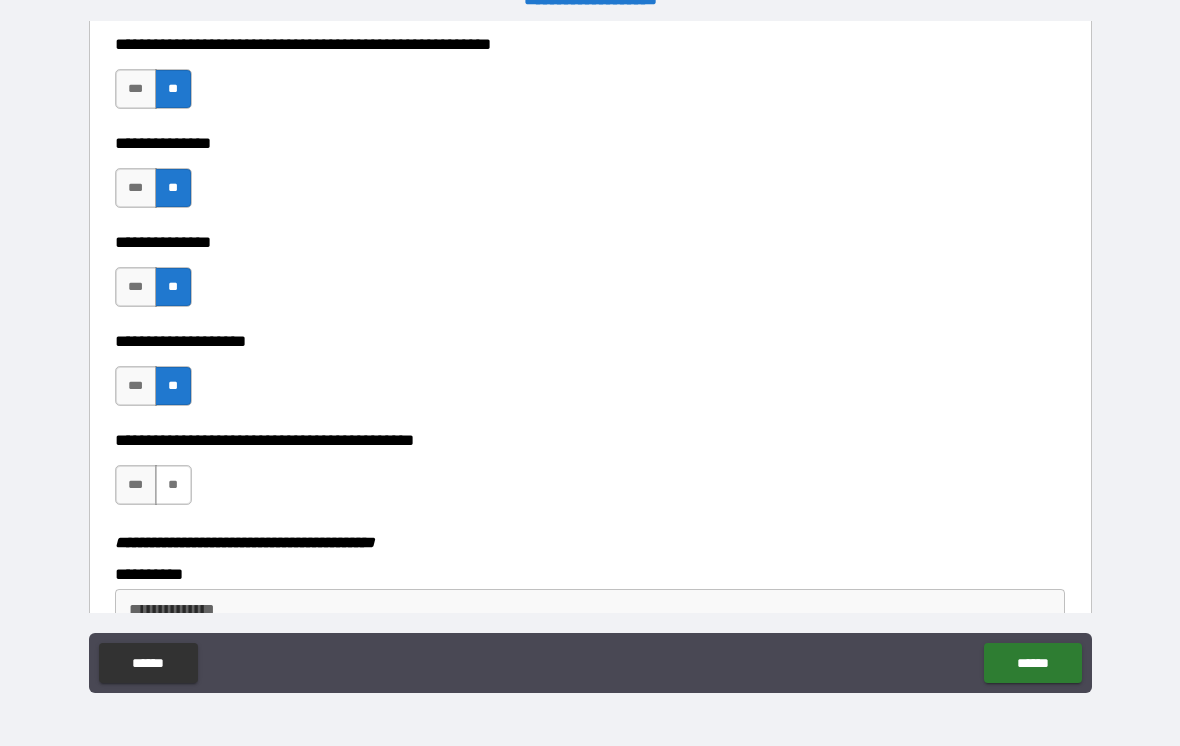 click on "**" at bounding box center (173, 485) 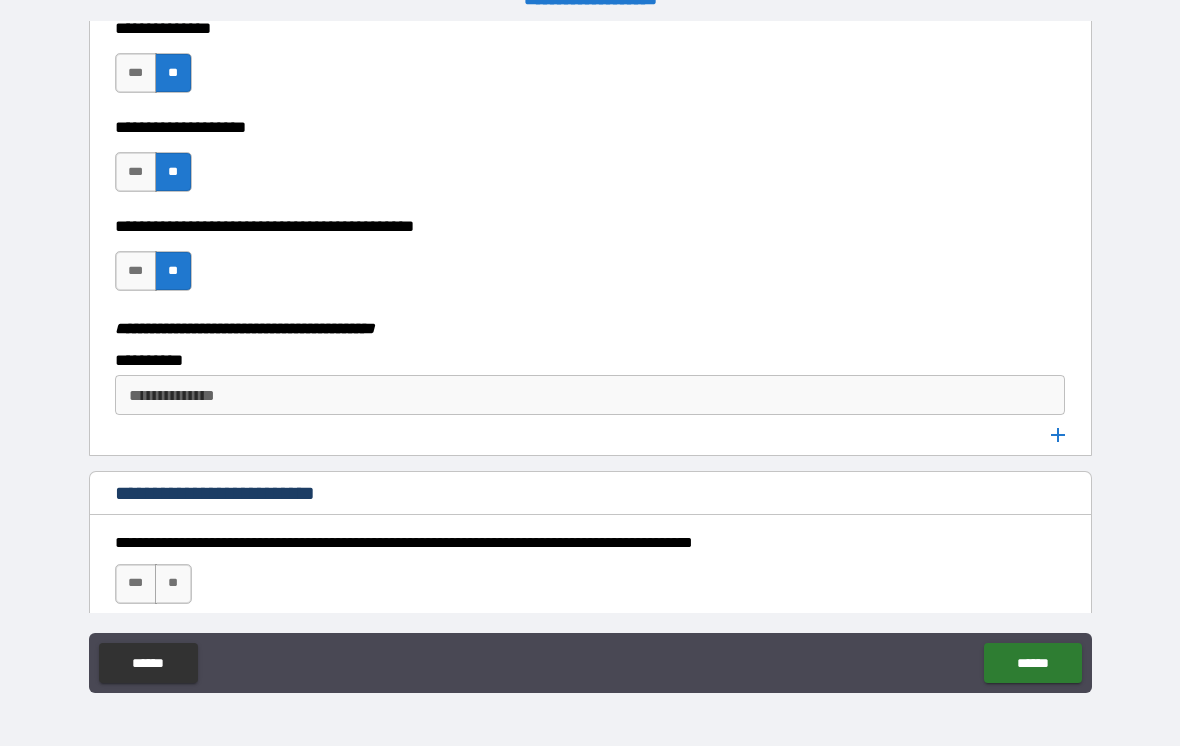 scroll, scrollTop: 3759, scrollLeft: 0, axis: vertical 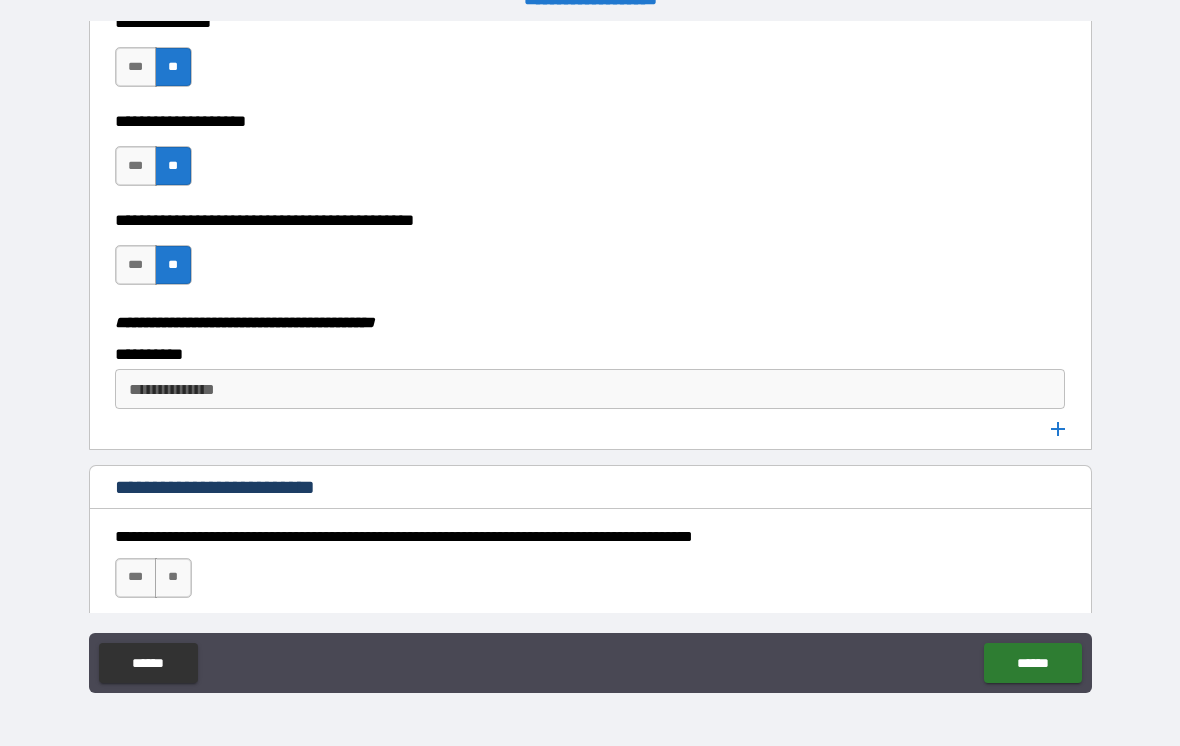 click on "**********" at bounding box center [589, 389] 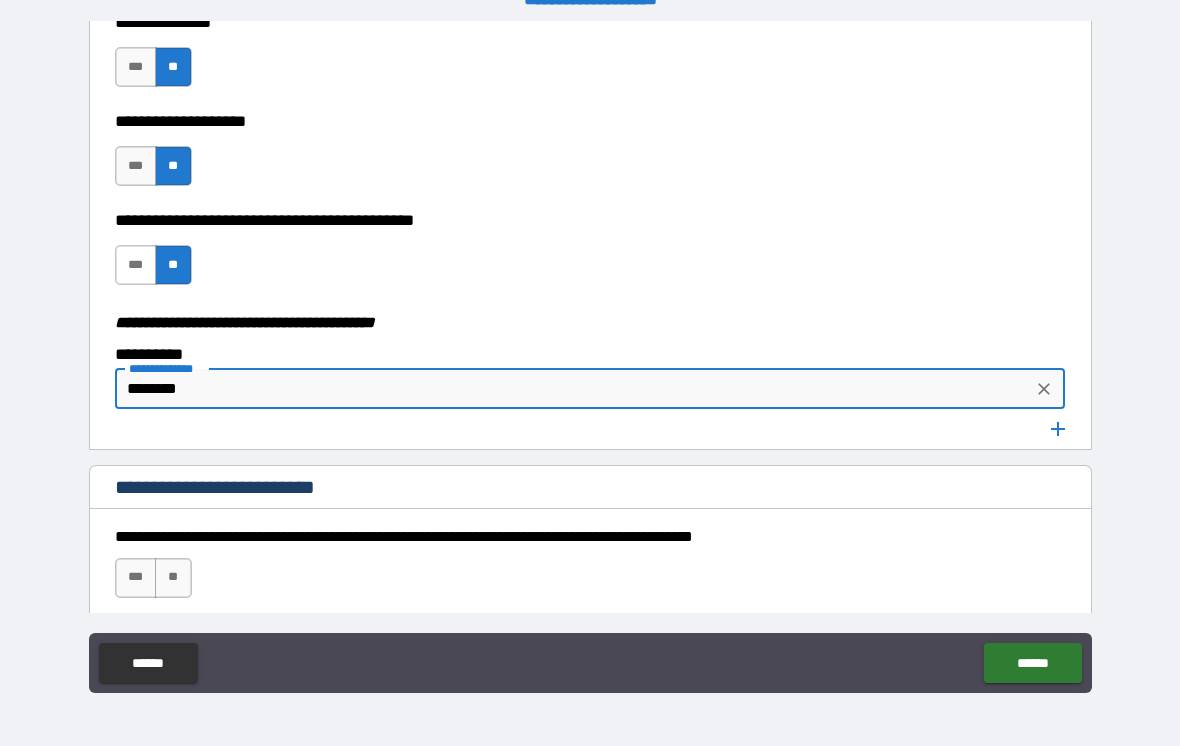 click on "***" at bounding box center [136, 265] 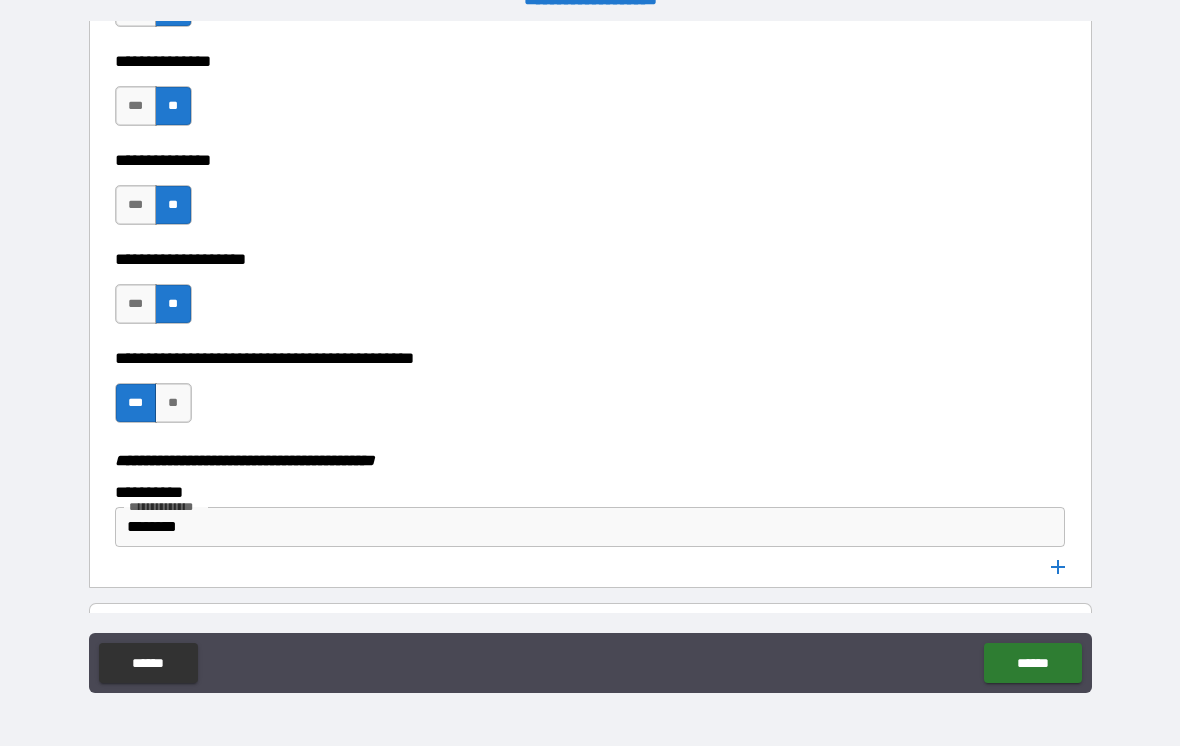 scroll, scrollTop: 3620, scrollLeft: 0, axis: vertical 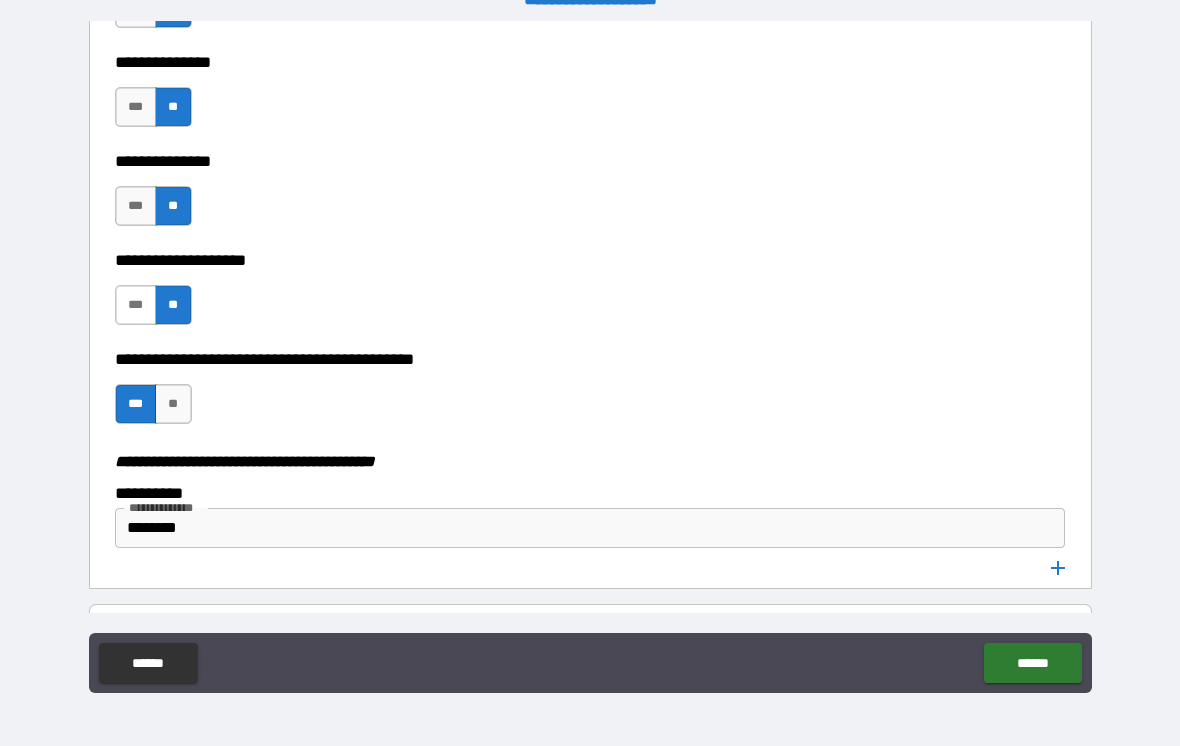 click on "***" at bounding box center (136, 305) 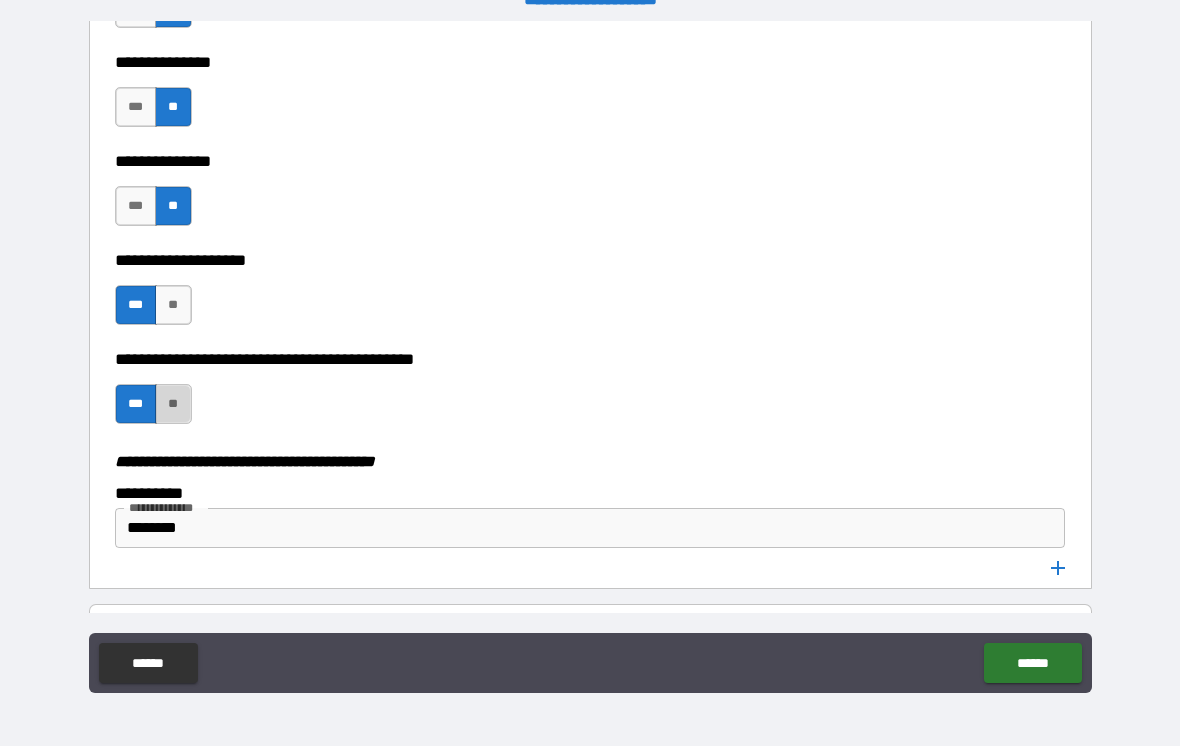 click on "**" at bounding box center (173, 404) 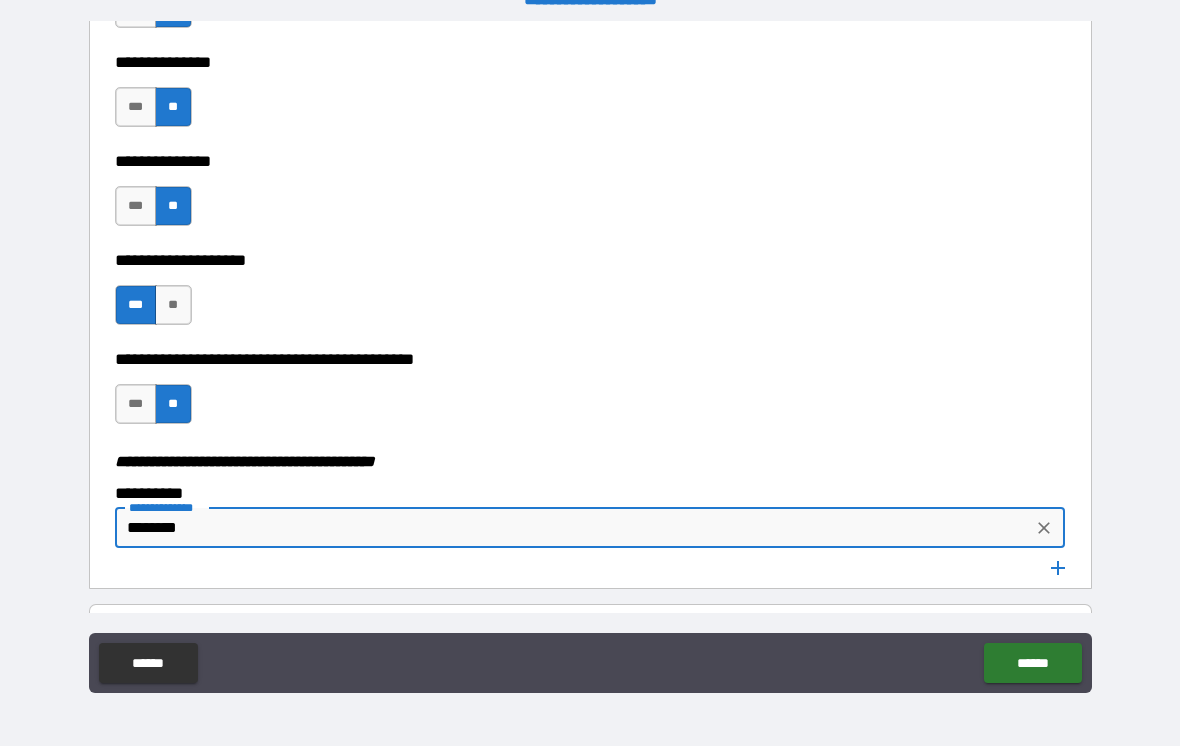 click on "********" at bounding box center [574, 528] 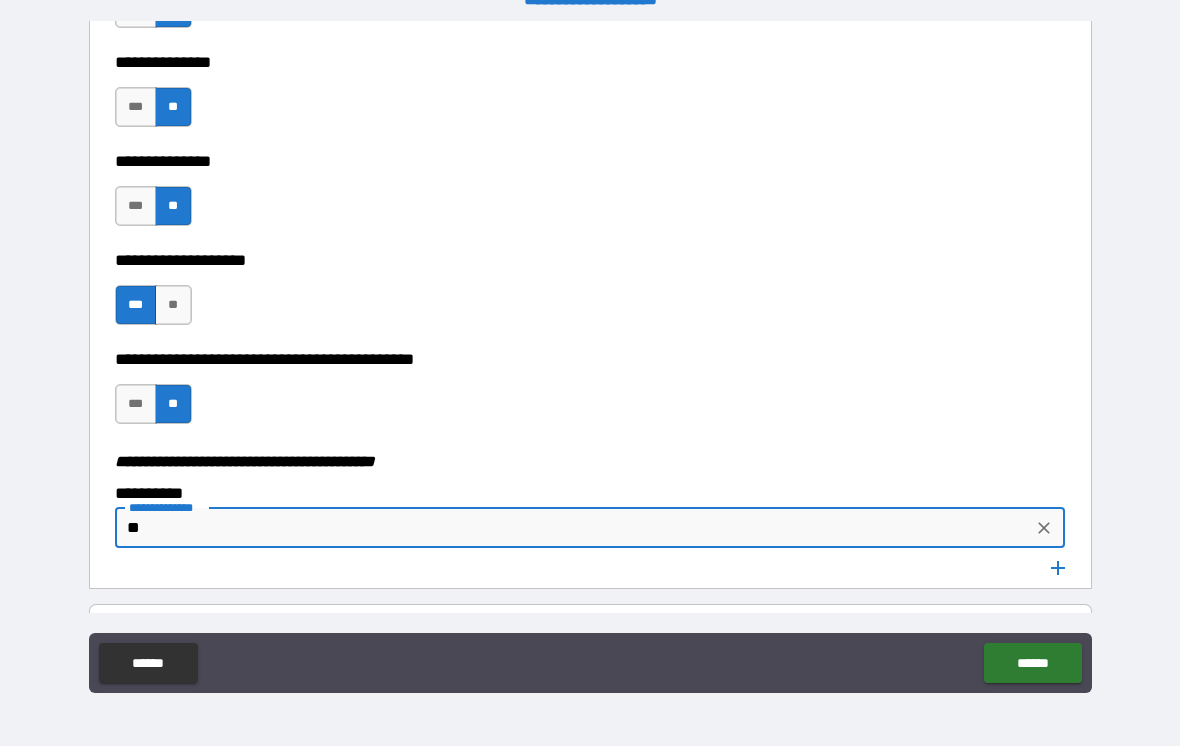 type on "*" 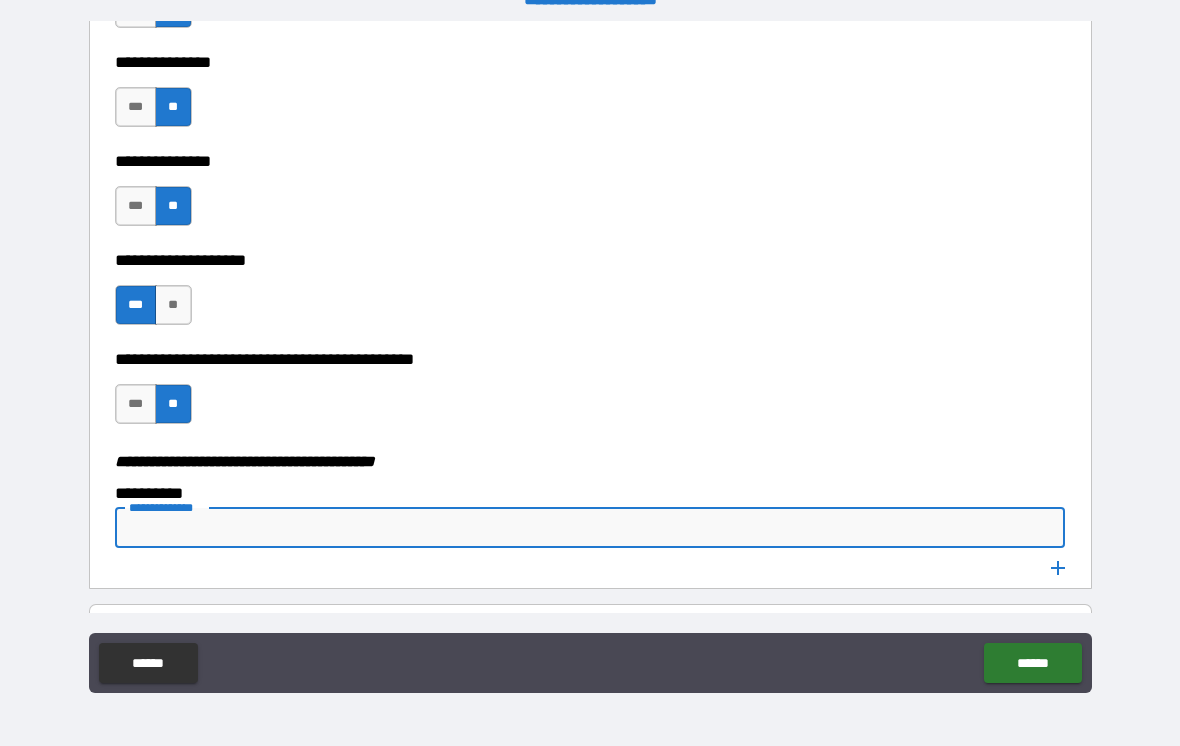 type 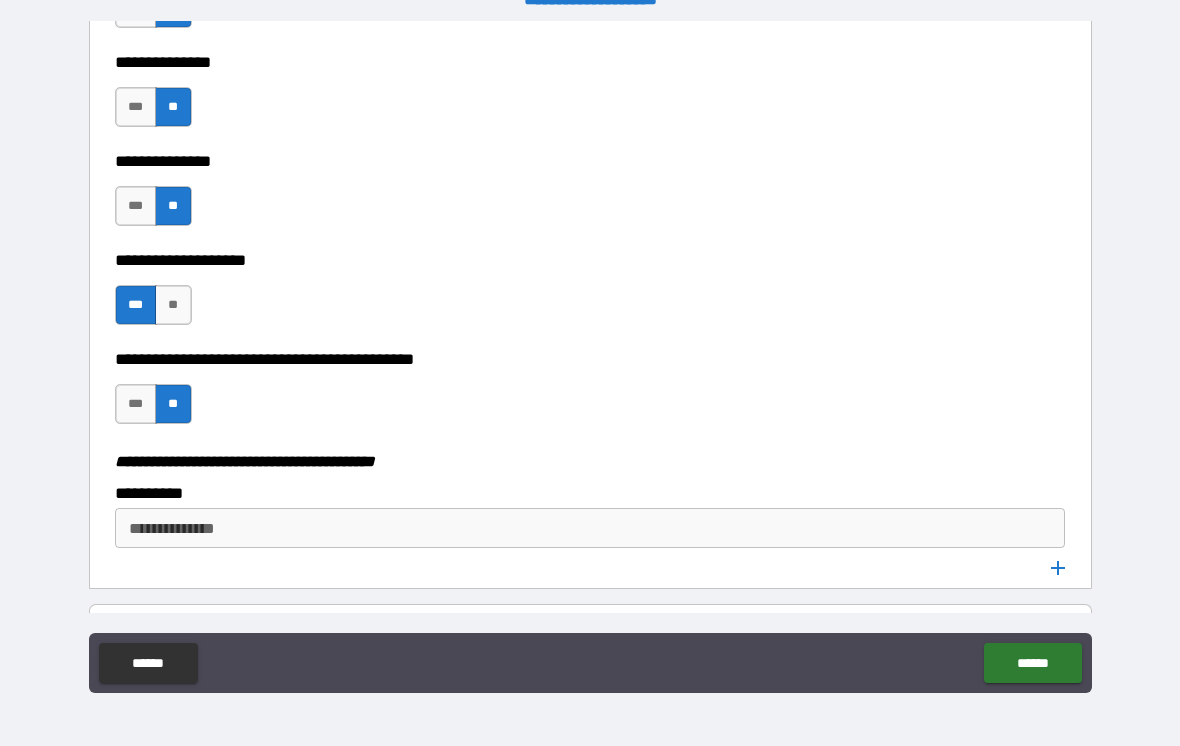 click on "**********" at bounding box center (590, 394) 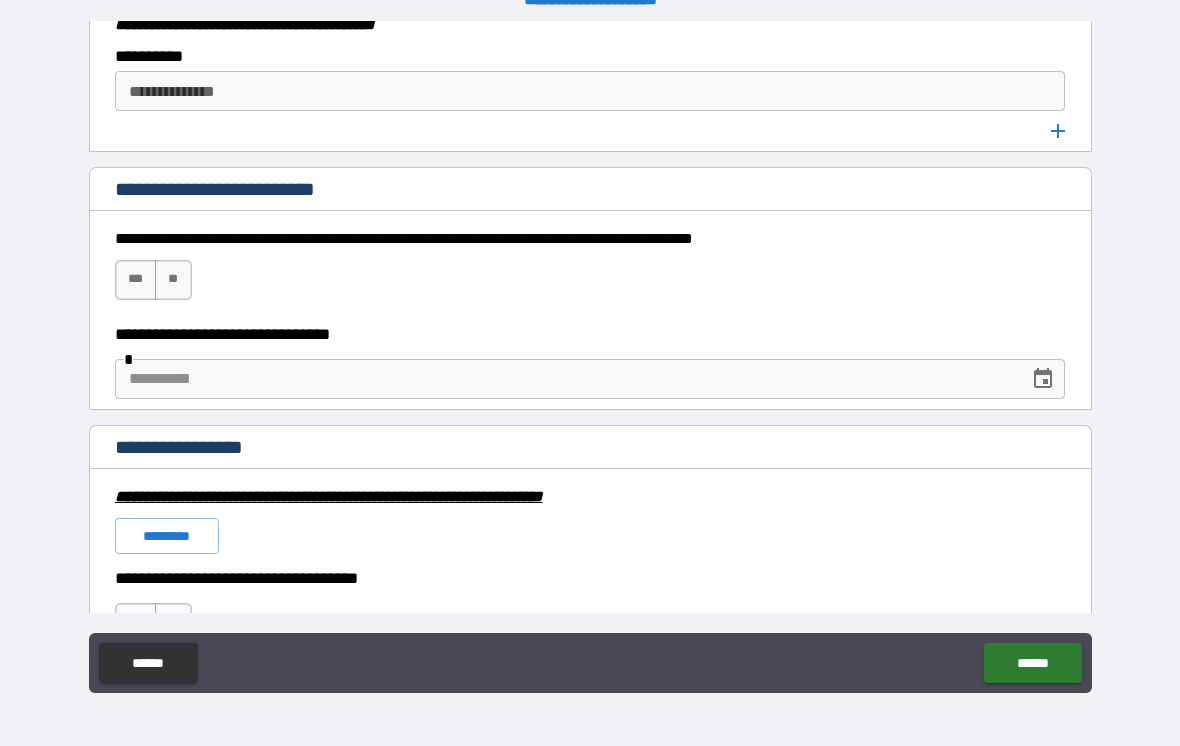 scroll, scrollTop: 4071, scrollLeft: 0, axis: vertical 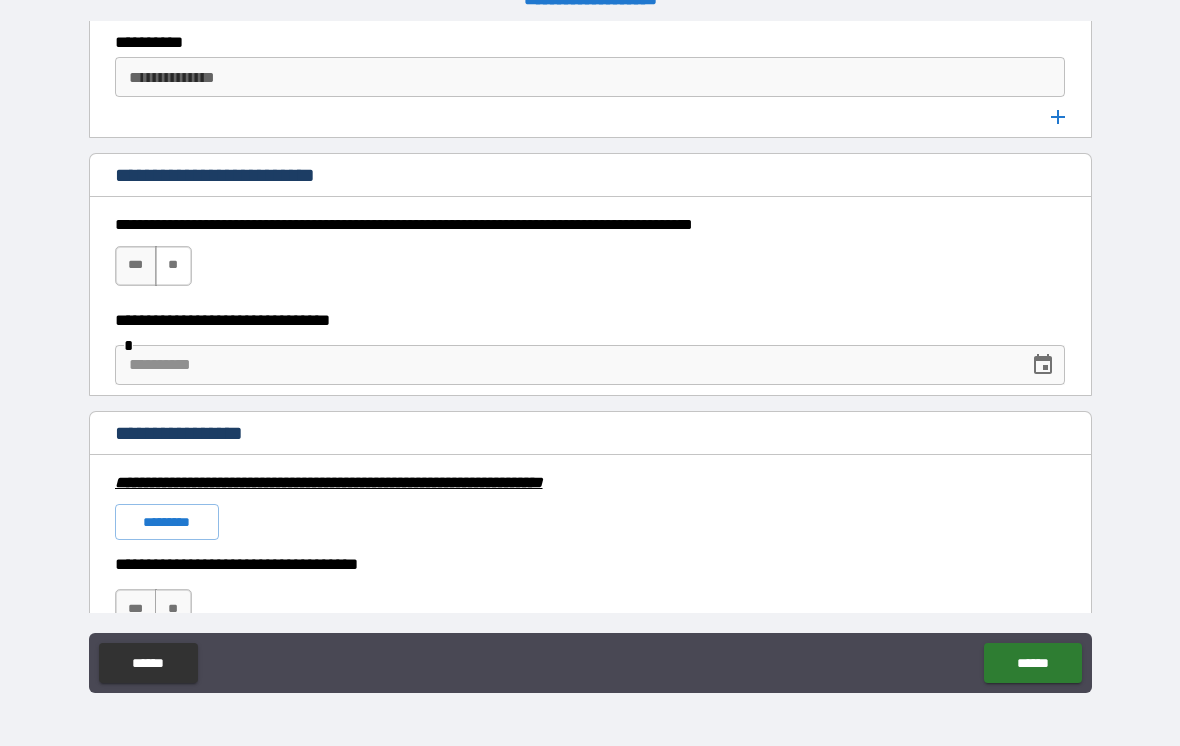 click on "**" at bounding box center [173, 266] 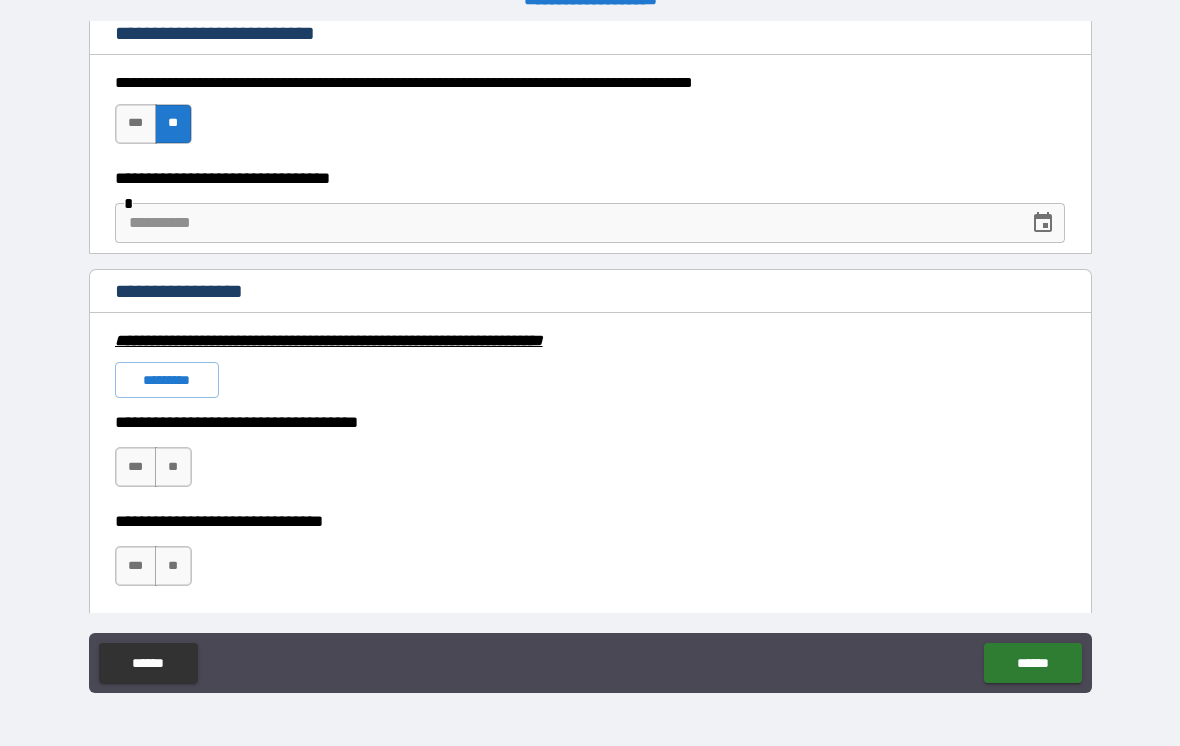 scroll, scrollTop: 4257, scrollLeft: 0, axis: vertical 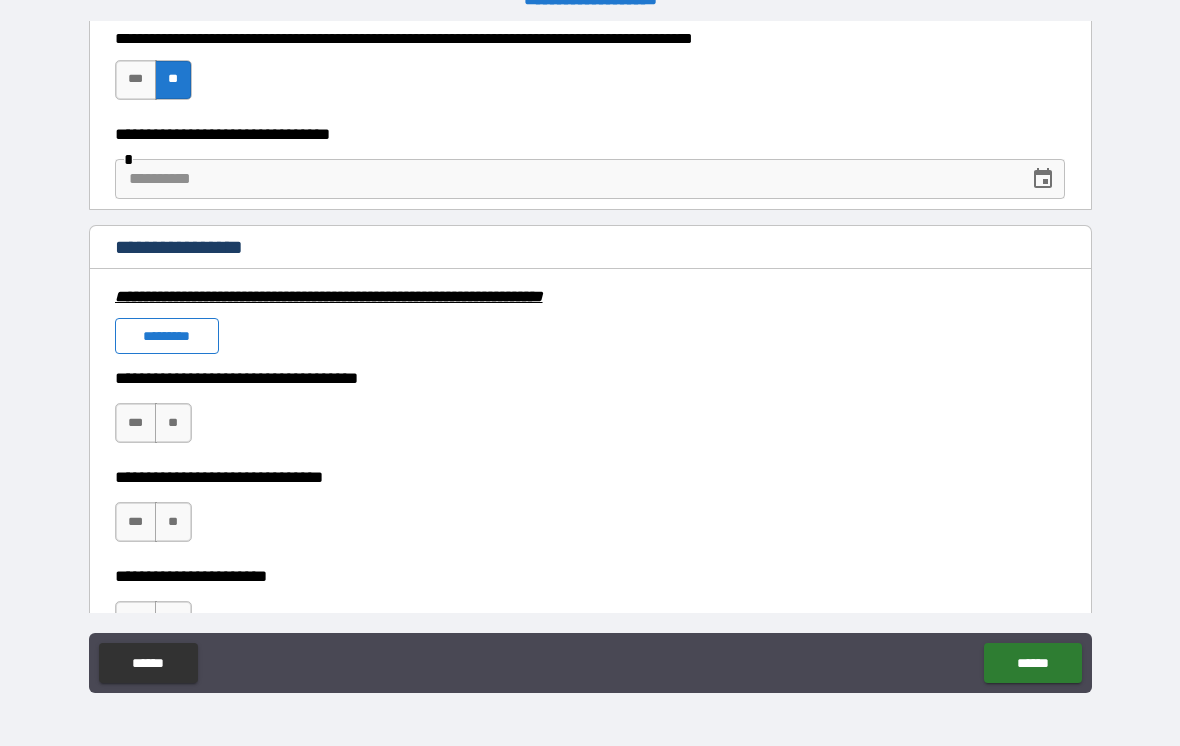 click on "*********" at bounding box center [167, 336] 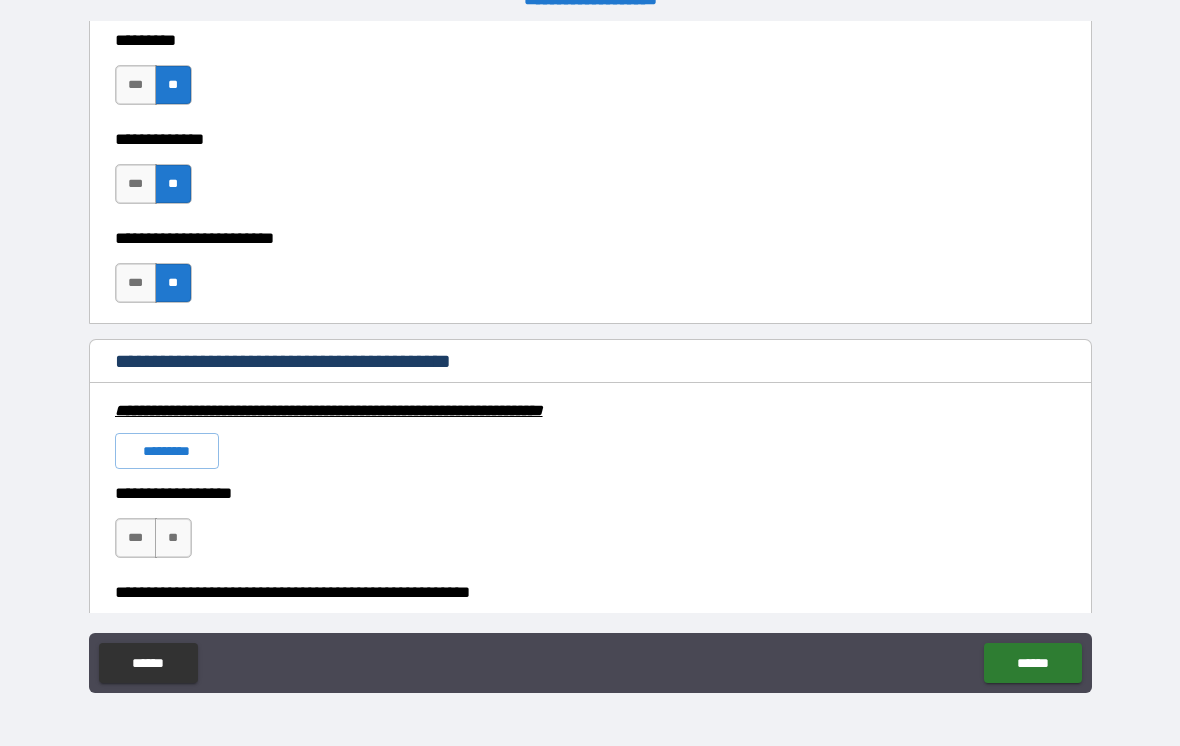 scroll, scrollTop: 5682, scrollLeft: 0, axis: vertical 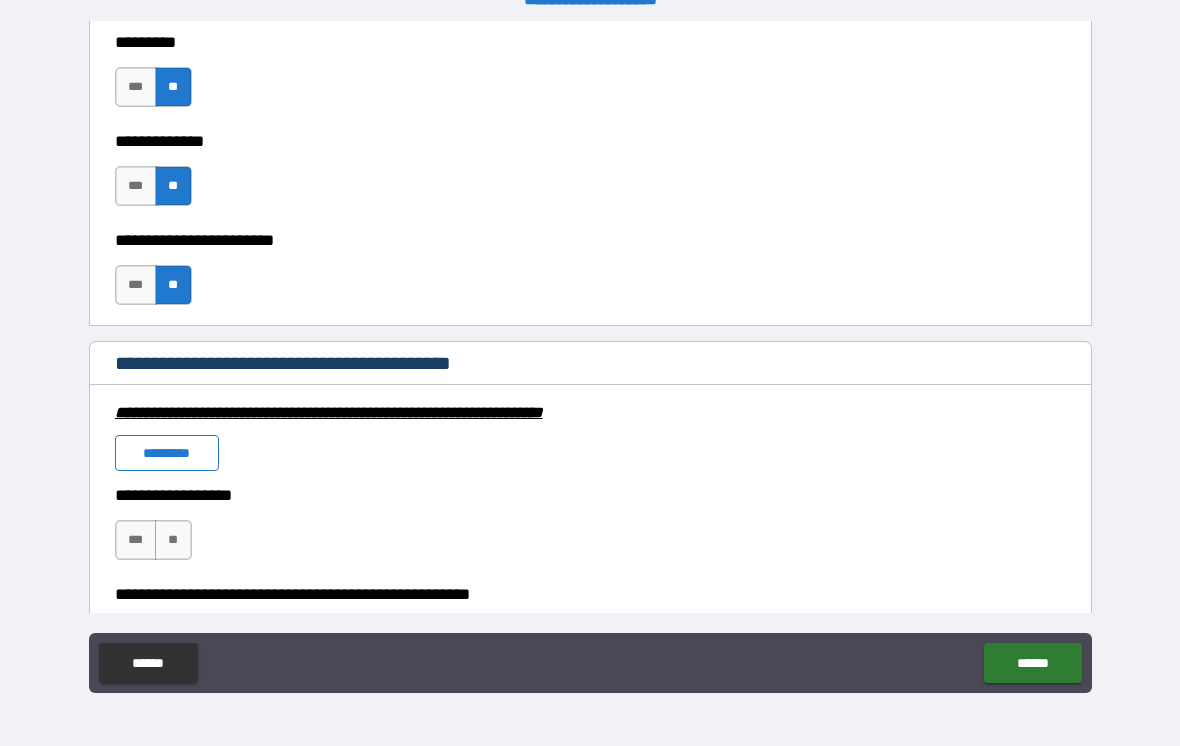 click on "*********" at bounding box center (167, 453) 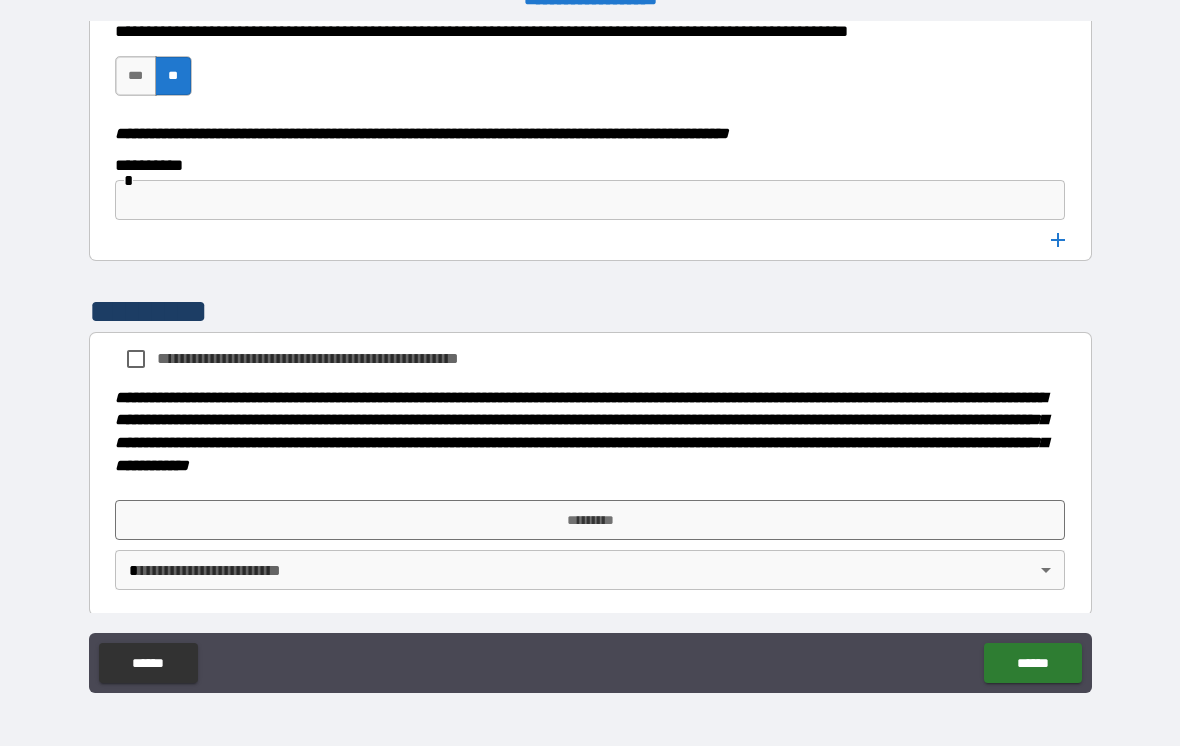 scroll, scrollTop: 10105, scrollLeft: 0, axis: vertical 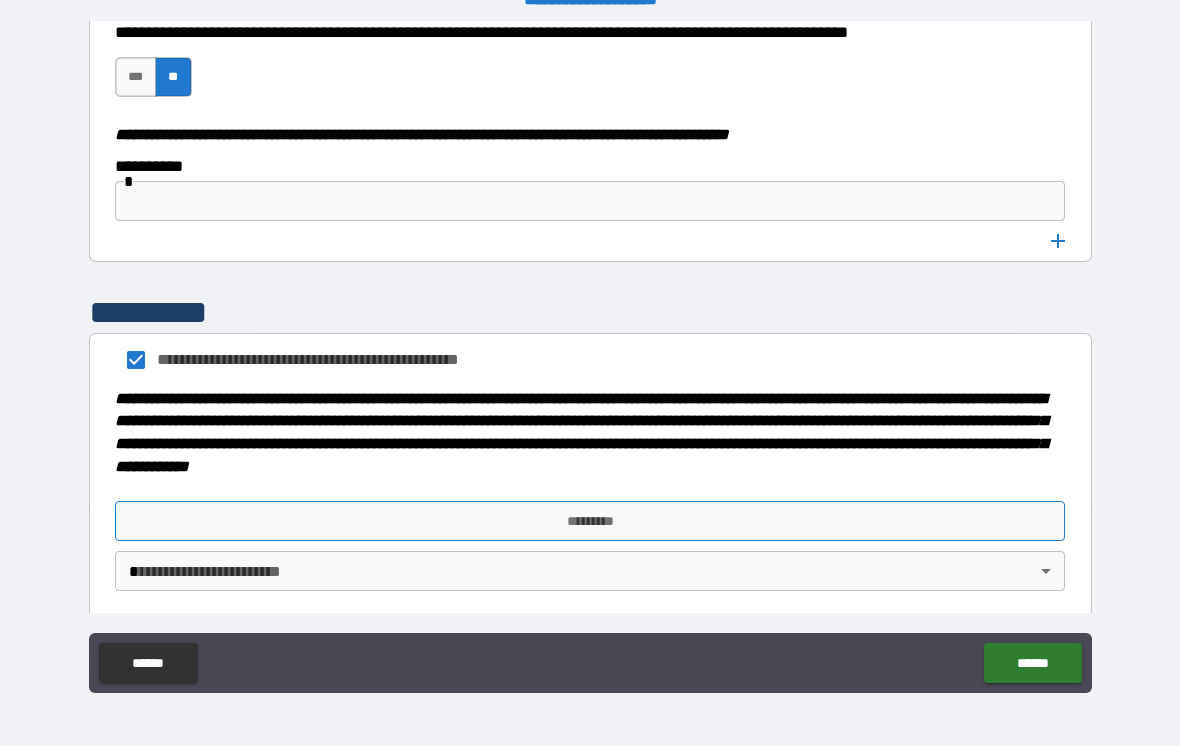 click on "*********" at bounding box center (590, 521) 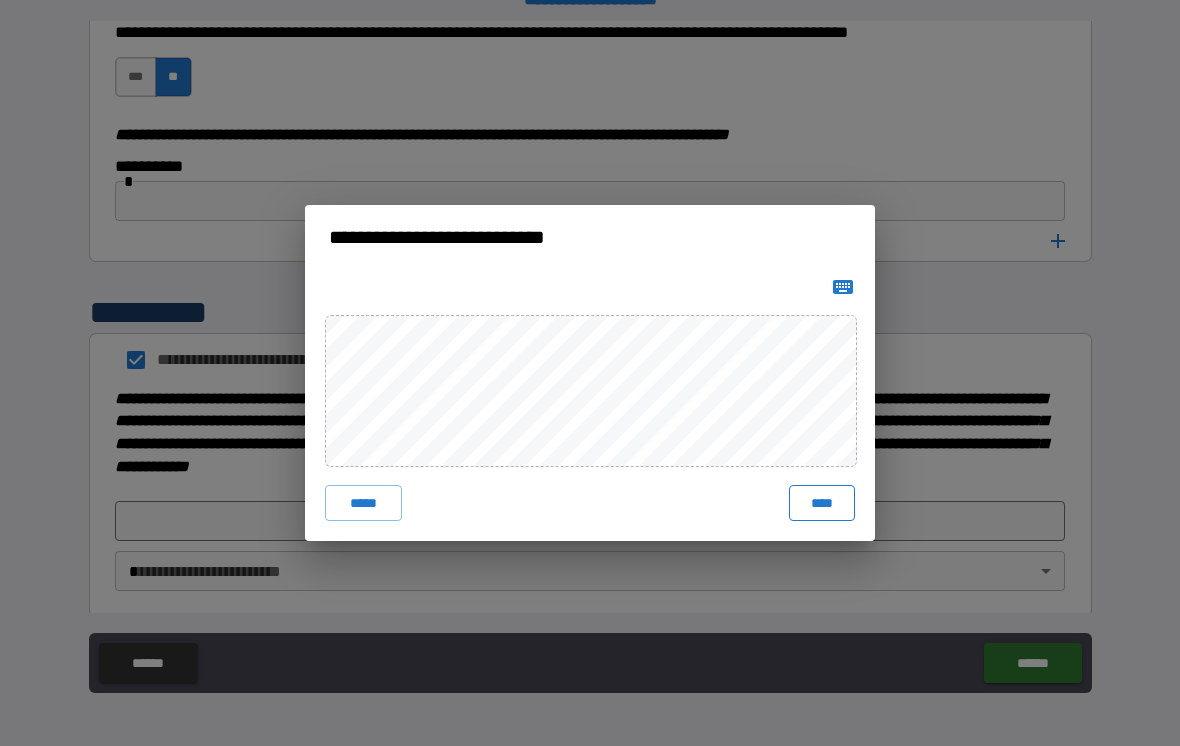 click on "****" at bounding box center (822, 503) 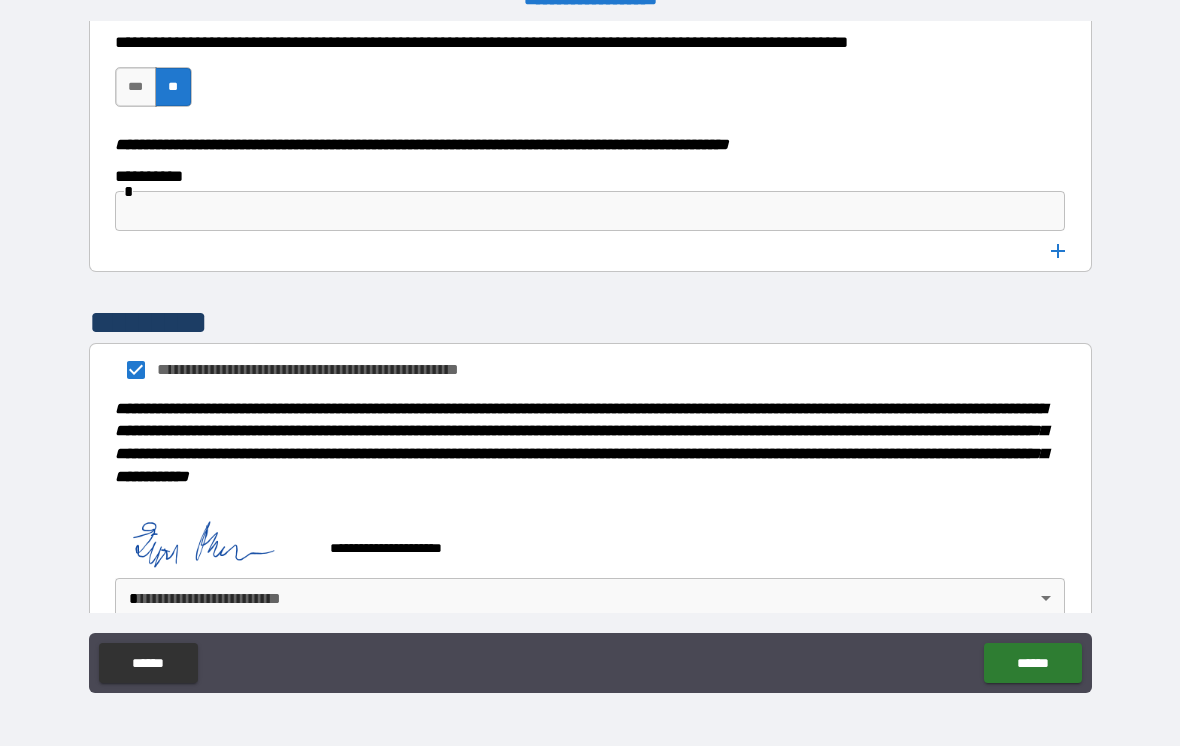 click on "**********" at bounding box center [590, 357] 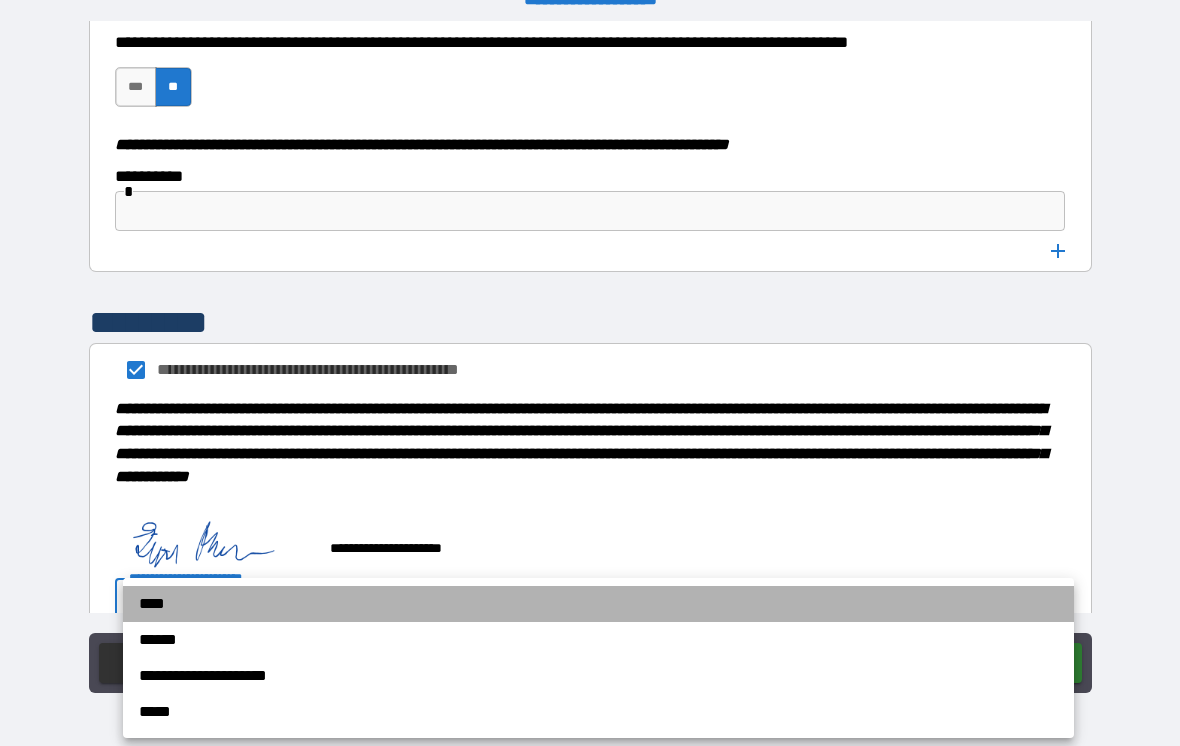 click on "****" at bounding box center [598, 604] 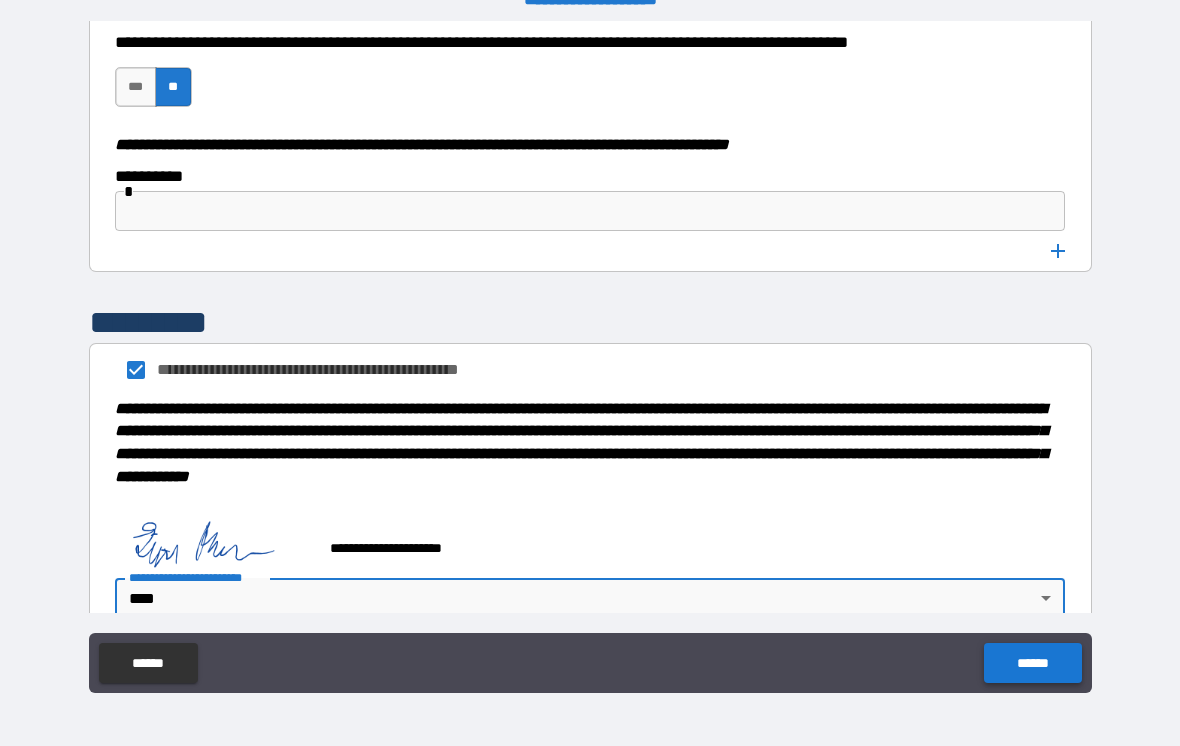 click on "******" at bounding box center [1032, 663] 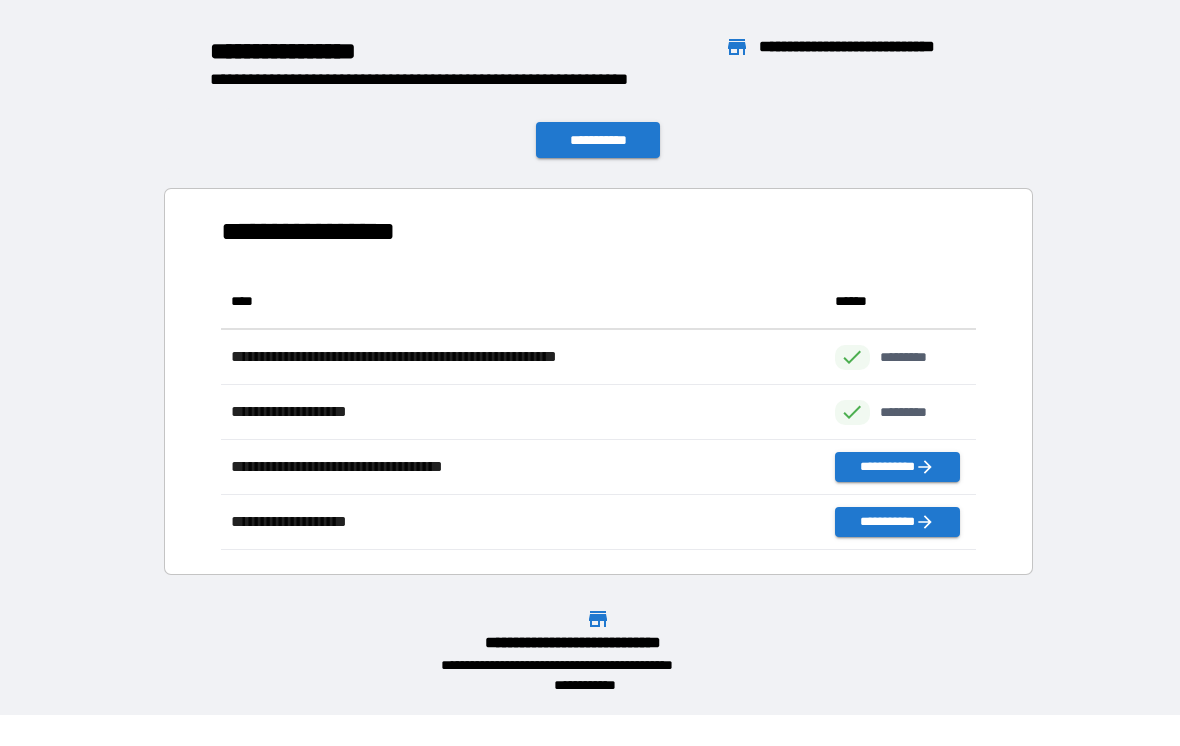 scroll, scrollTop: 276, scrollLeft: 755, axis: both 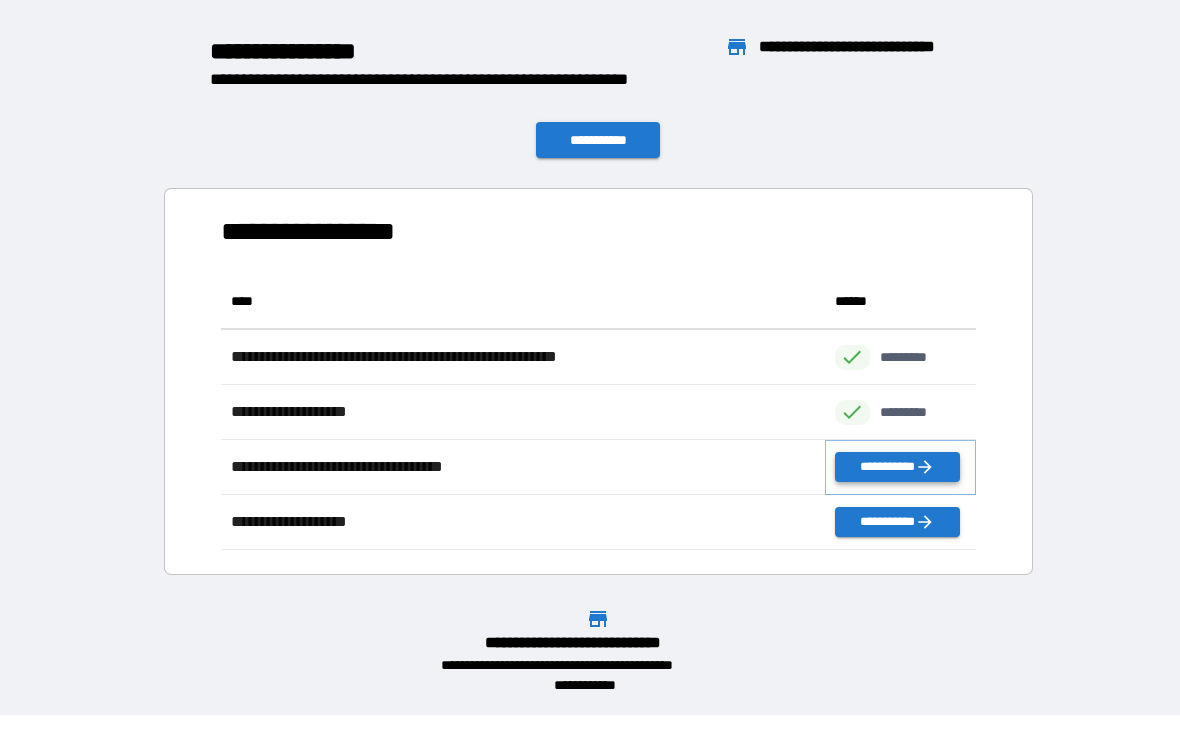click on "**********" at bounding box center [897, 467] 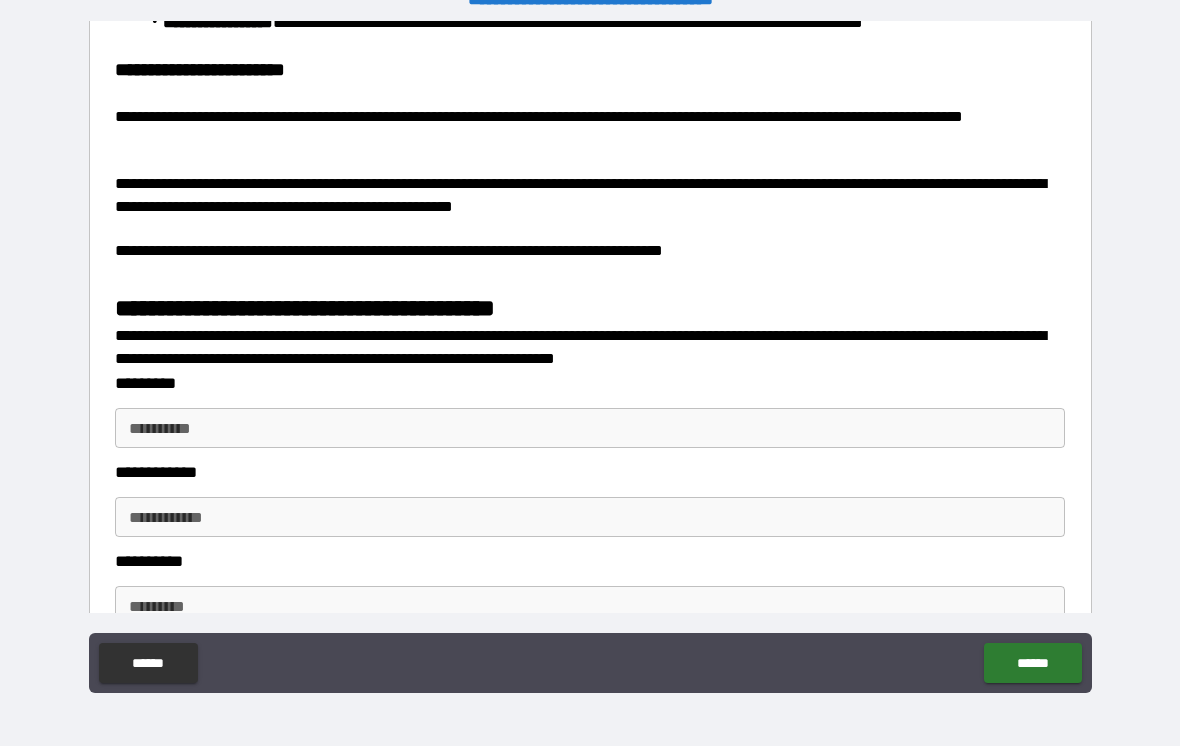 scroll, scrollTop: 1925, scrollLeft: 0, axis: vertical 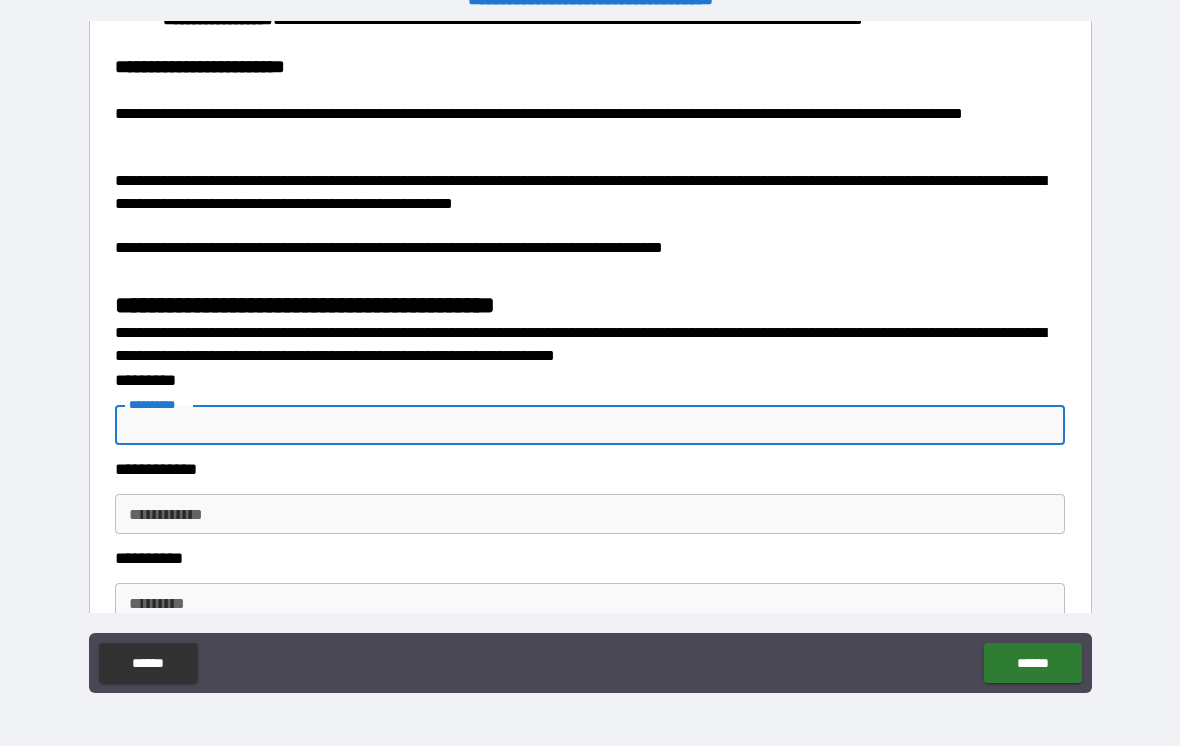 click on "**********" at bounding box center (590, 425) 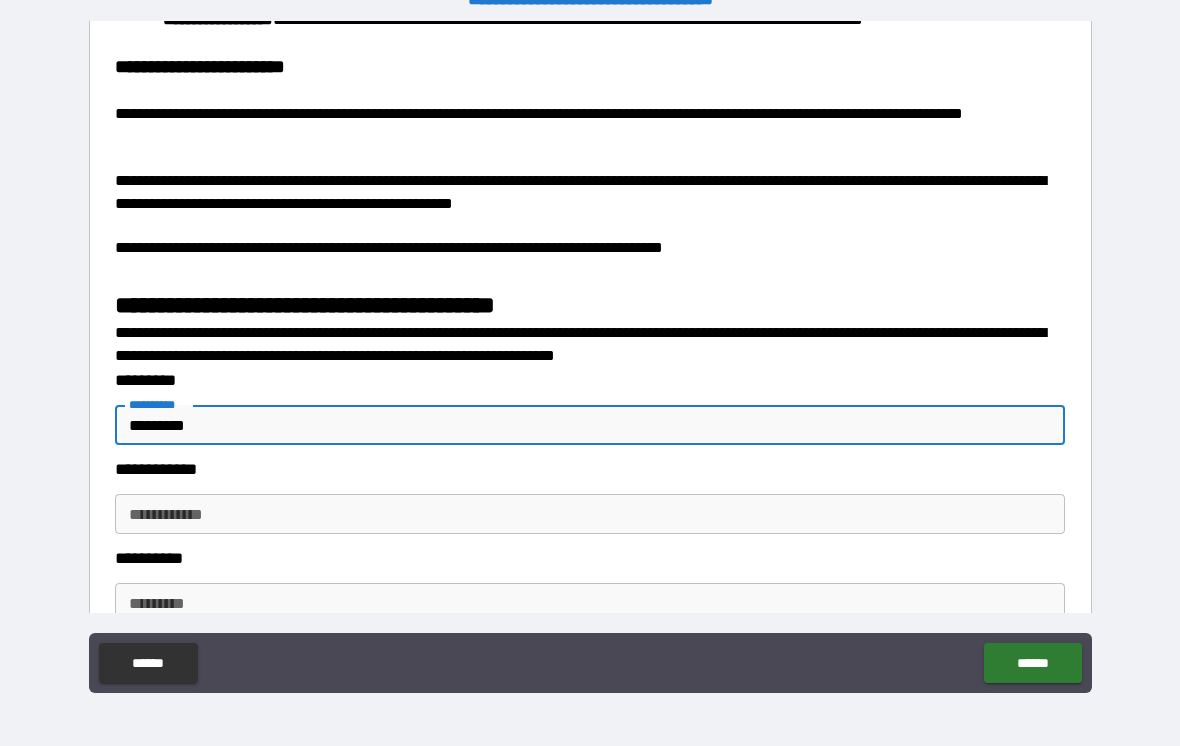 click on "**********" at bounding box center (590, 360) 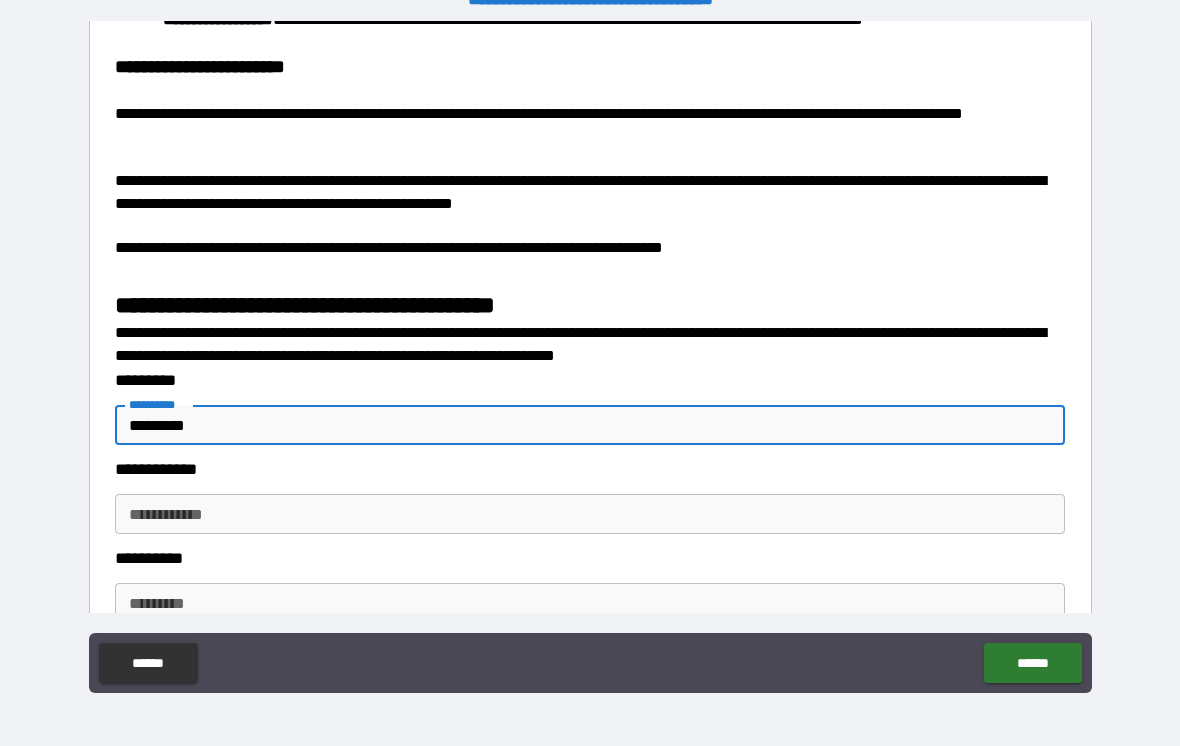 click on "*********" at bounding box center [590, 425] 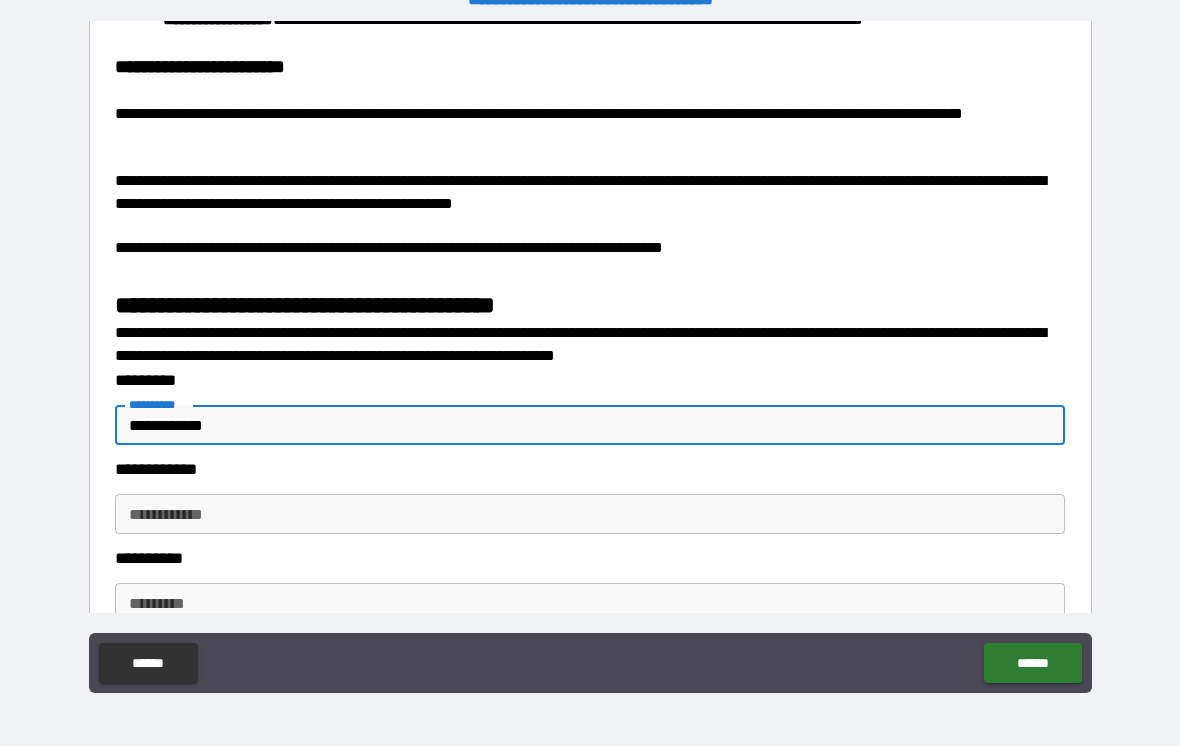 type on "**********" 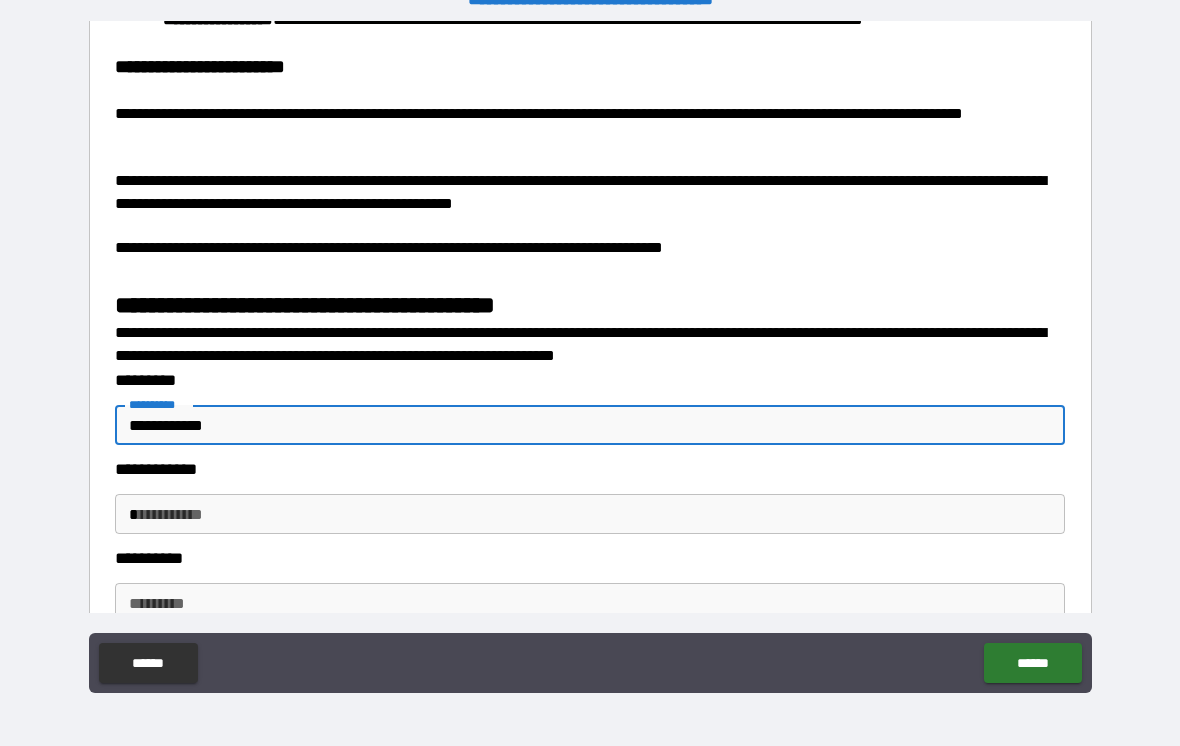 click on "*" at bounding box center [590, 514] 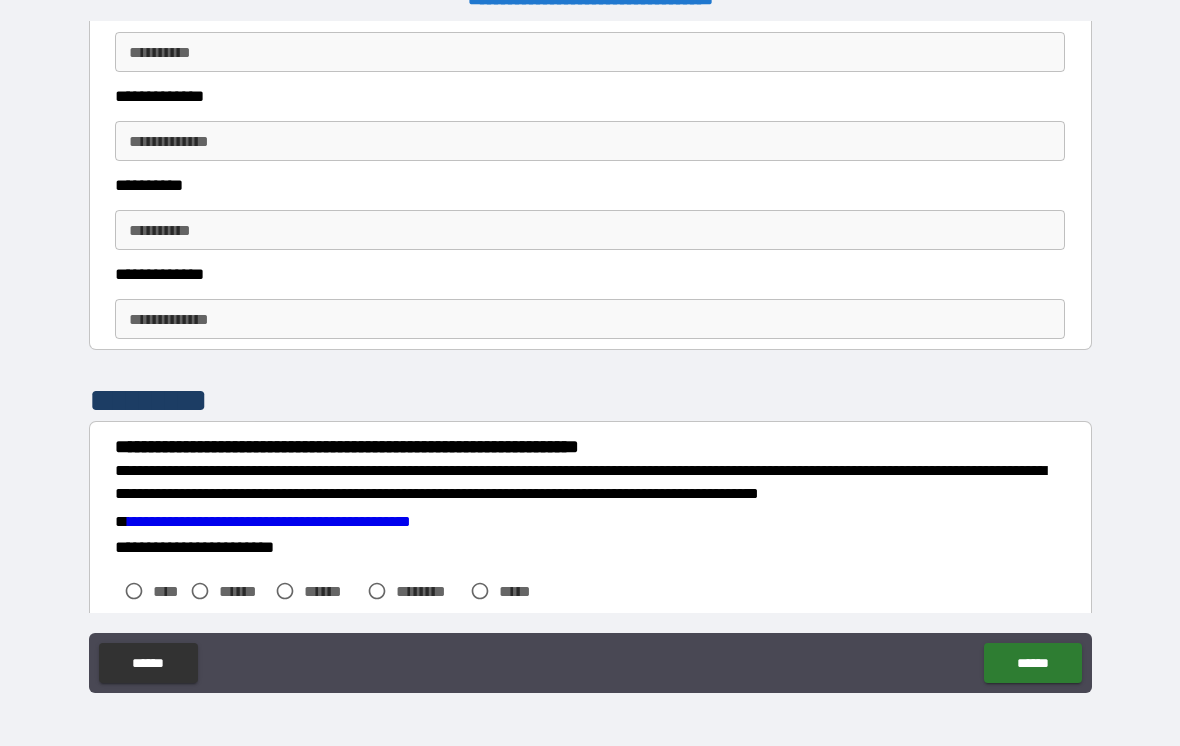 scroll, scrollTop: 2658, scrollLeft: 0, axis: vertical 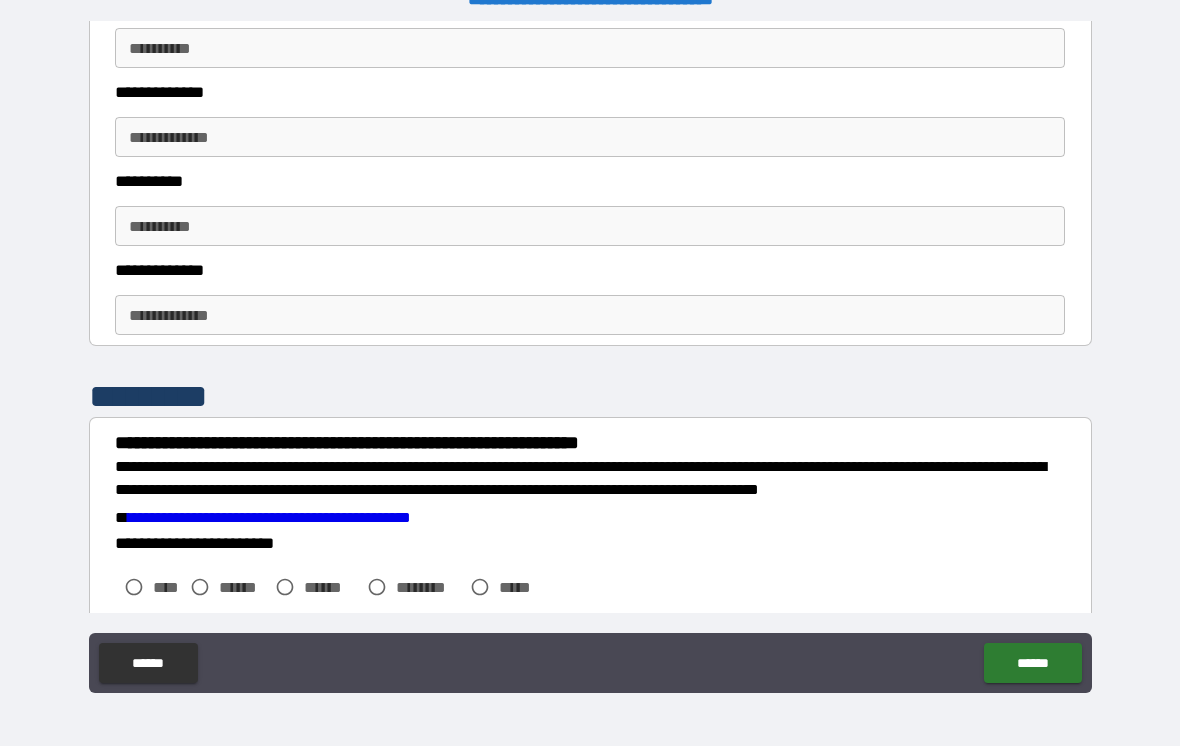 type on "**********" 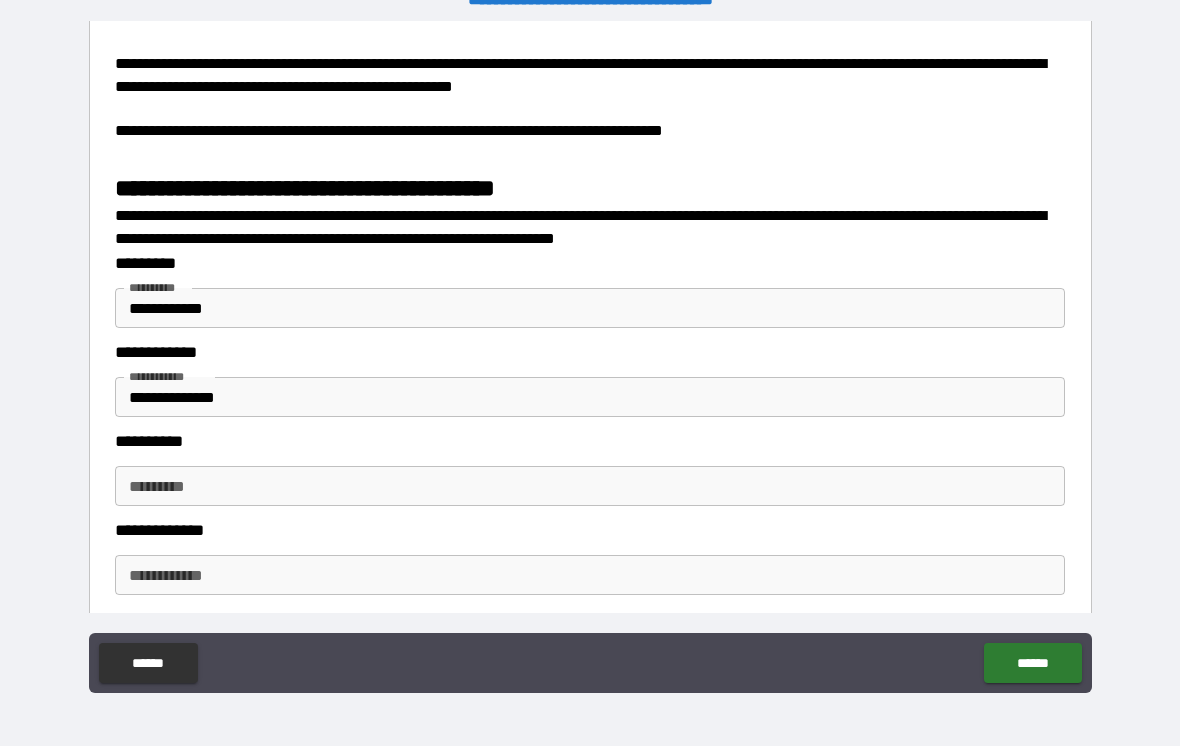 scroll, scrollTop: 2043, scrollLeft: 0, axis: vertical 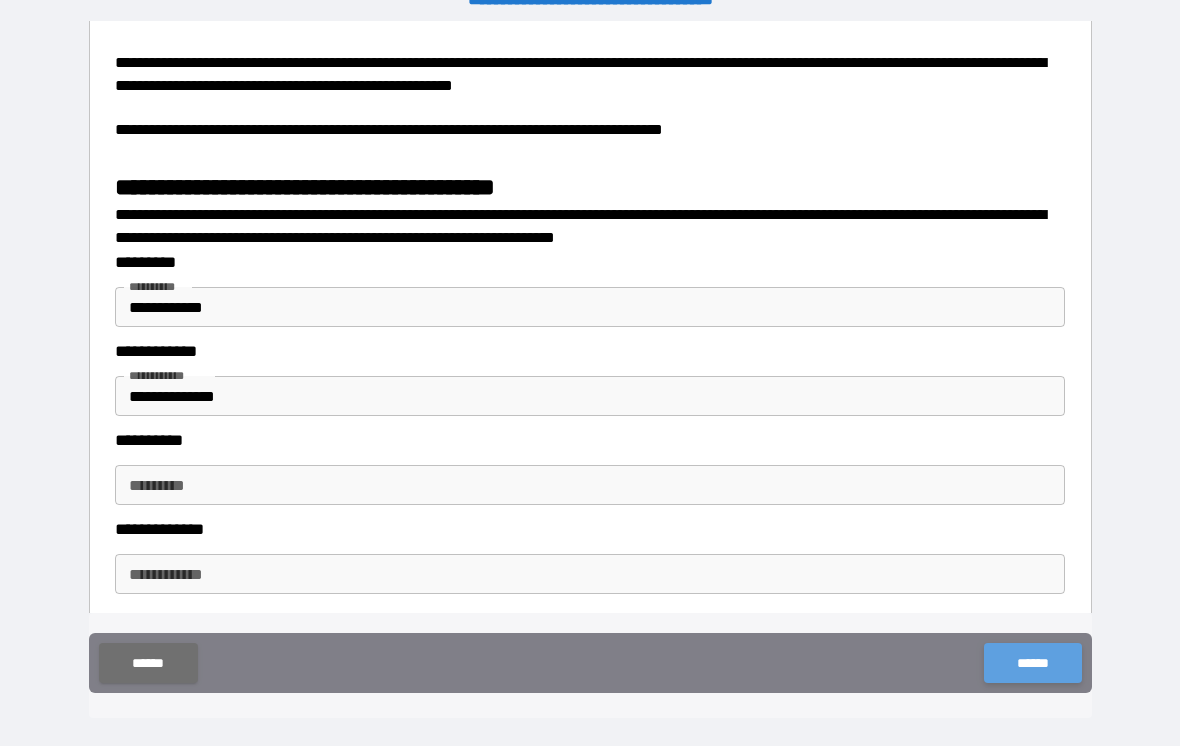 click on "******" at bounding box center (1032, 663) 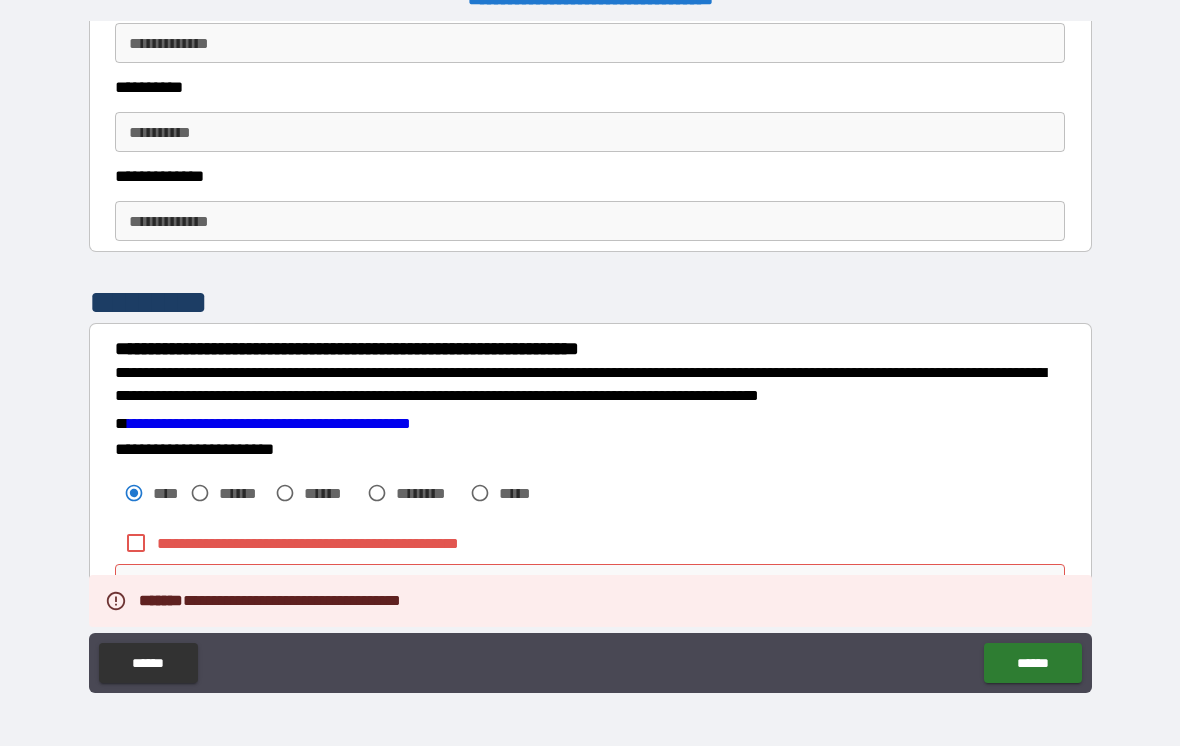 scroll, scrollTop: 2751, scrollLeft: 0, axis: vertical 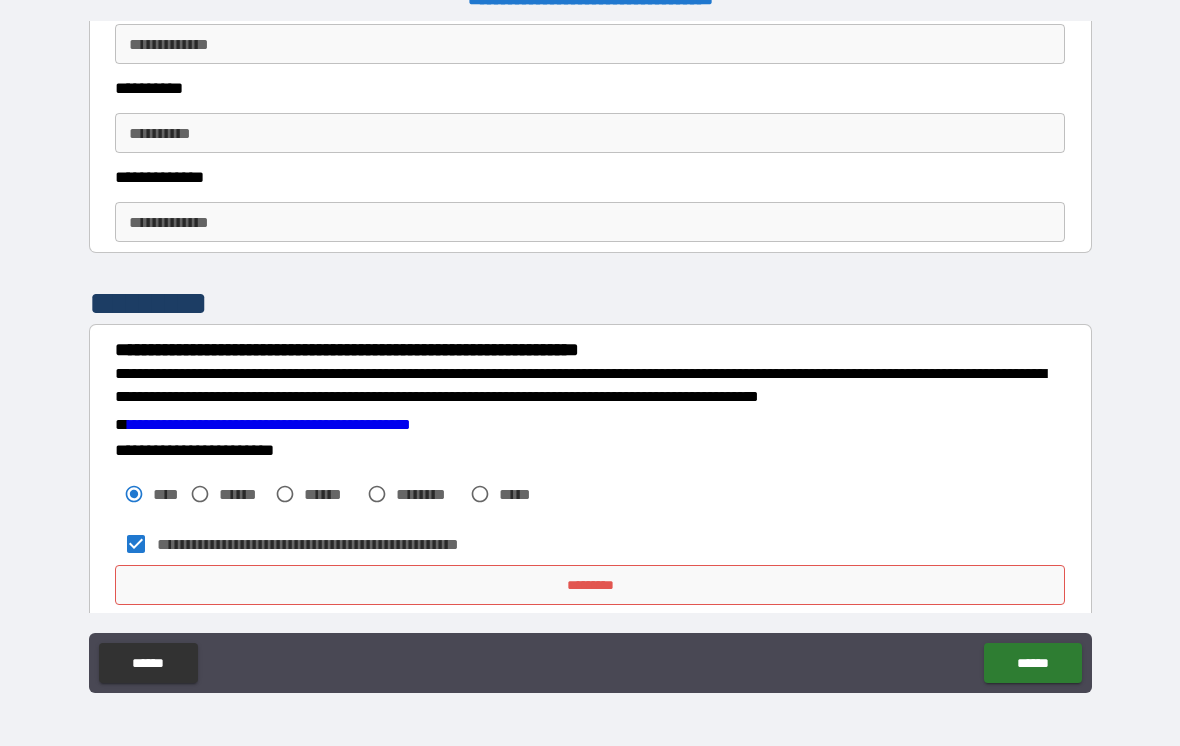 click on "*********" at bounding box center [590, 585] 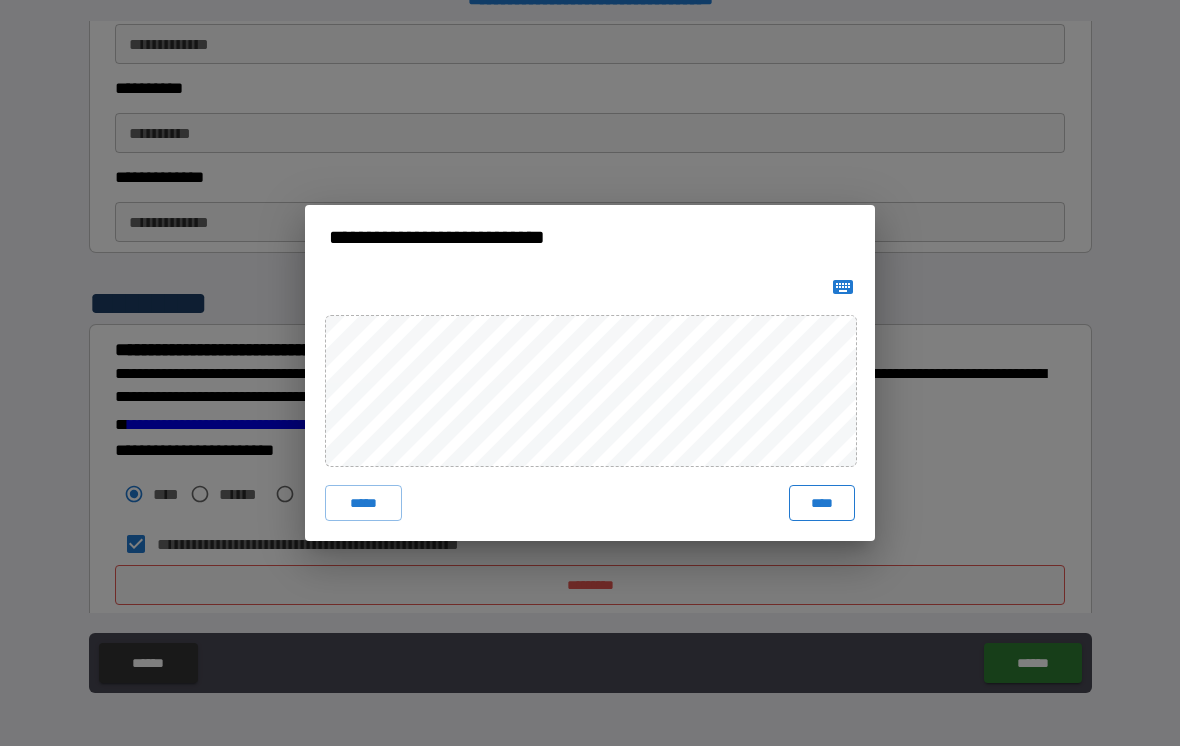 click on "****" at bounding box center (822, 503) 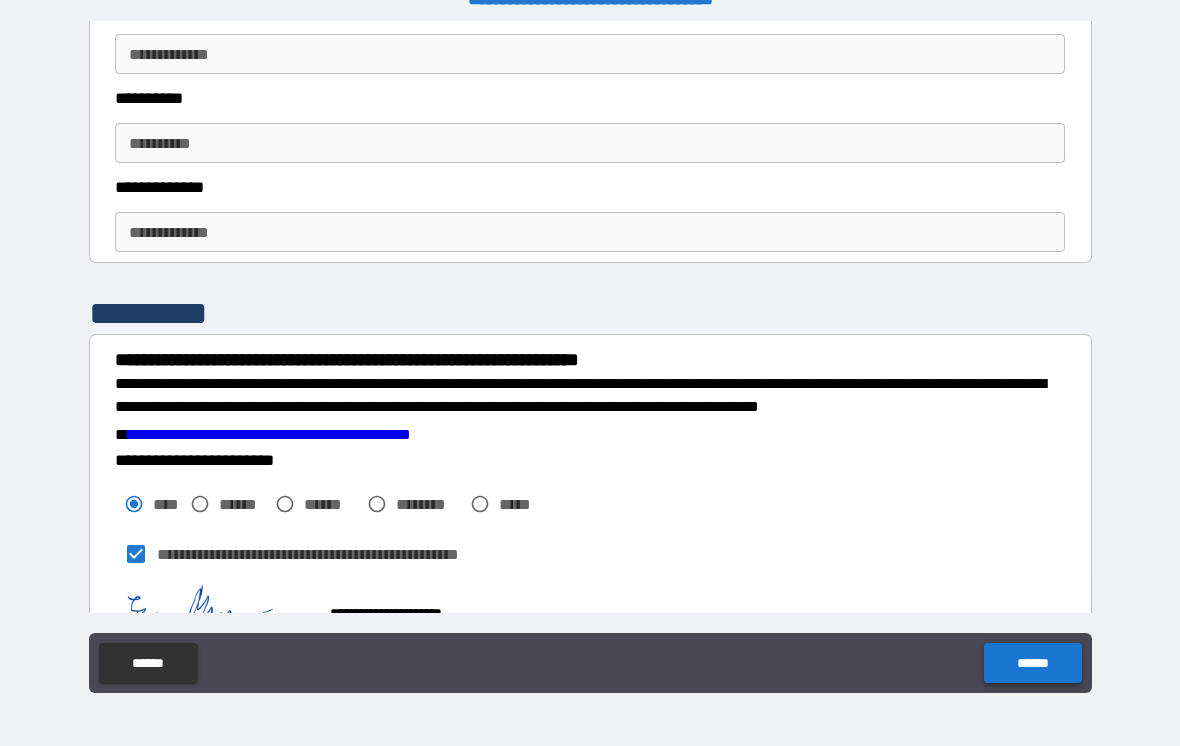 click on "******" at bounding box center [1032, 663] 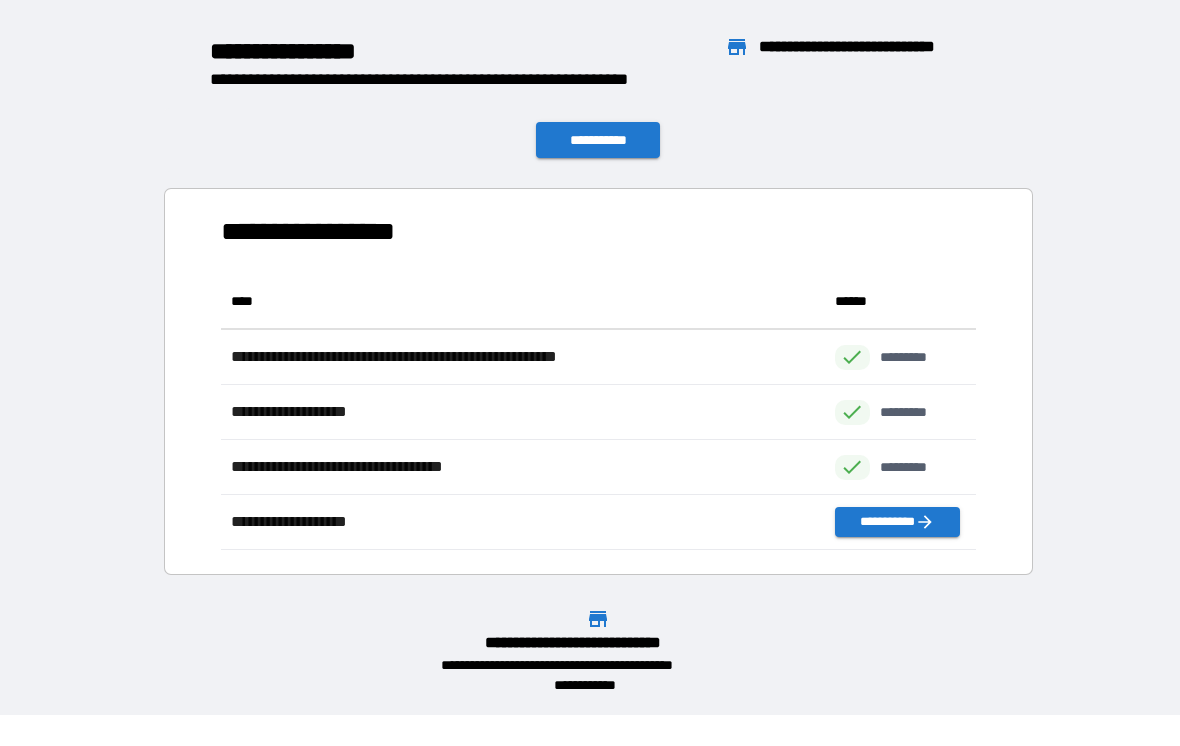 scroll, scrollTop: 1, scrollLeft: 1, axis: both 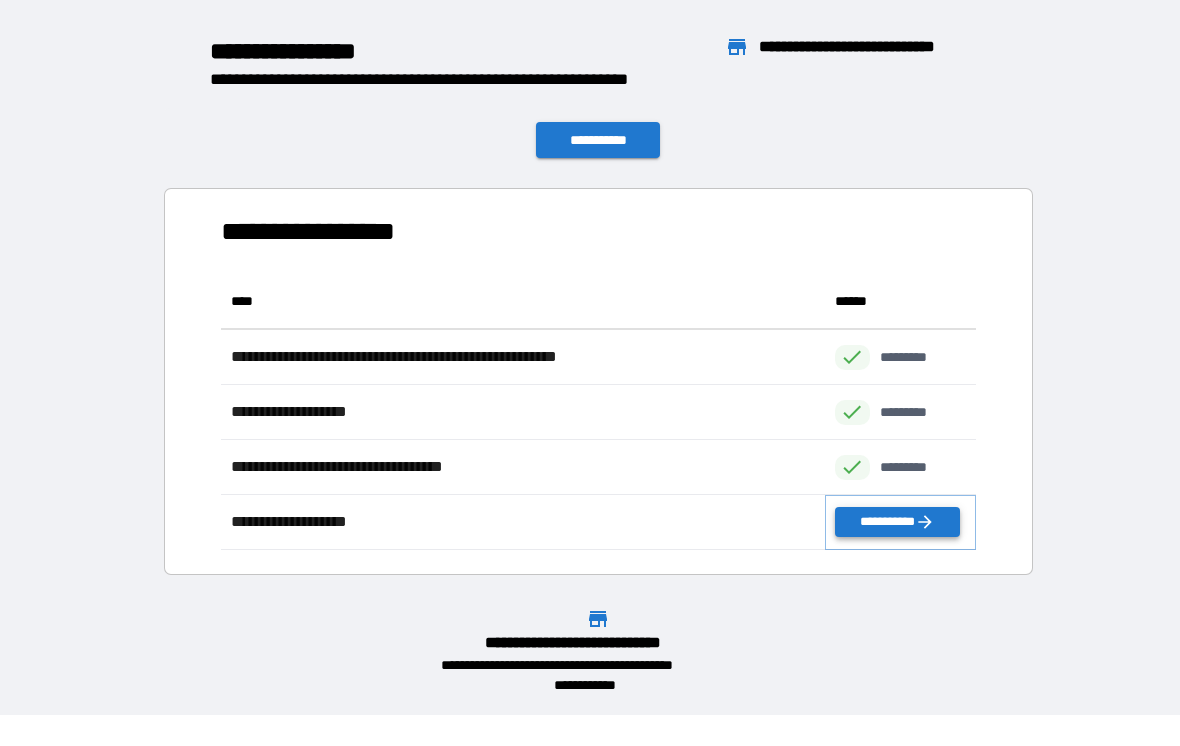 click 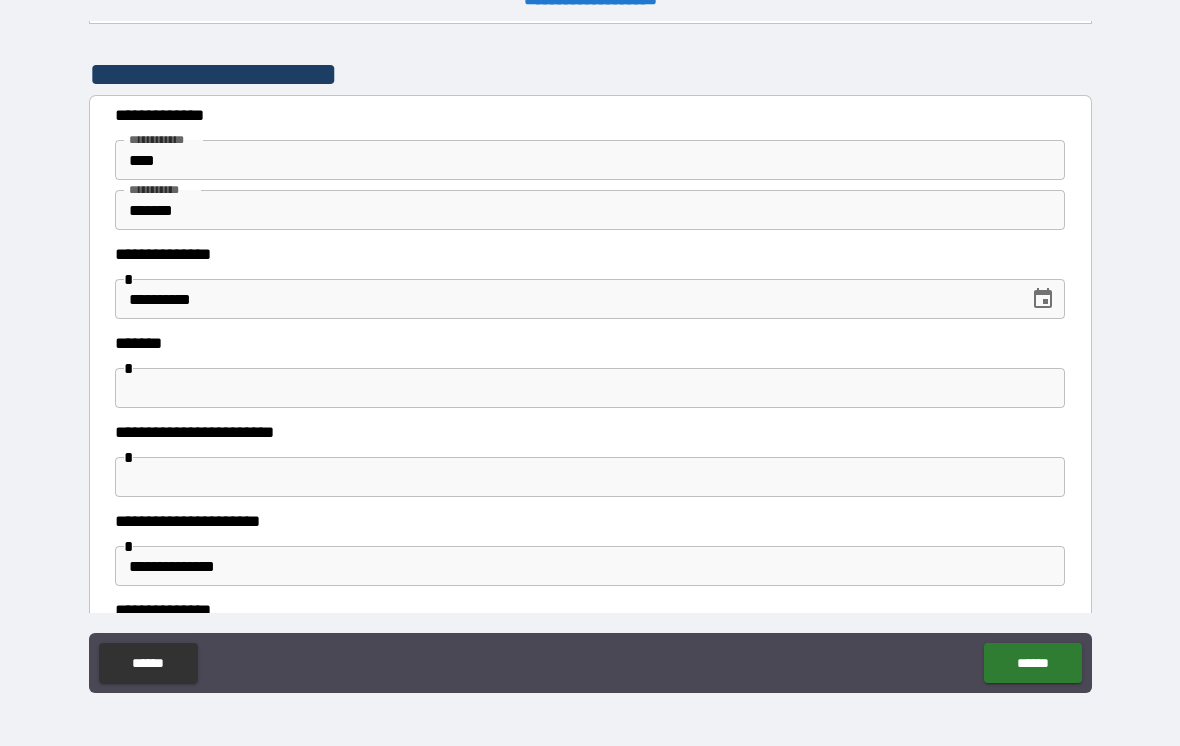scroll, scrollTop: 60, scrollLeft: 0, axis: vertical 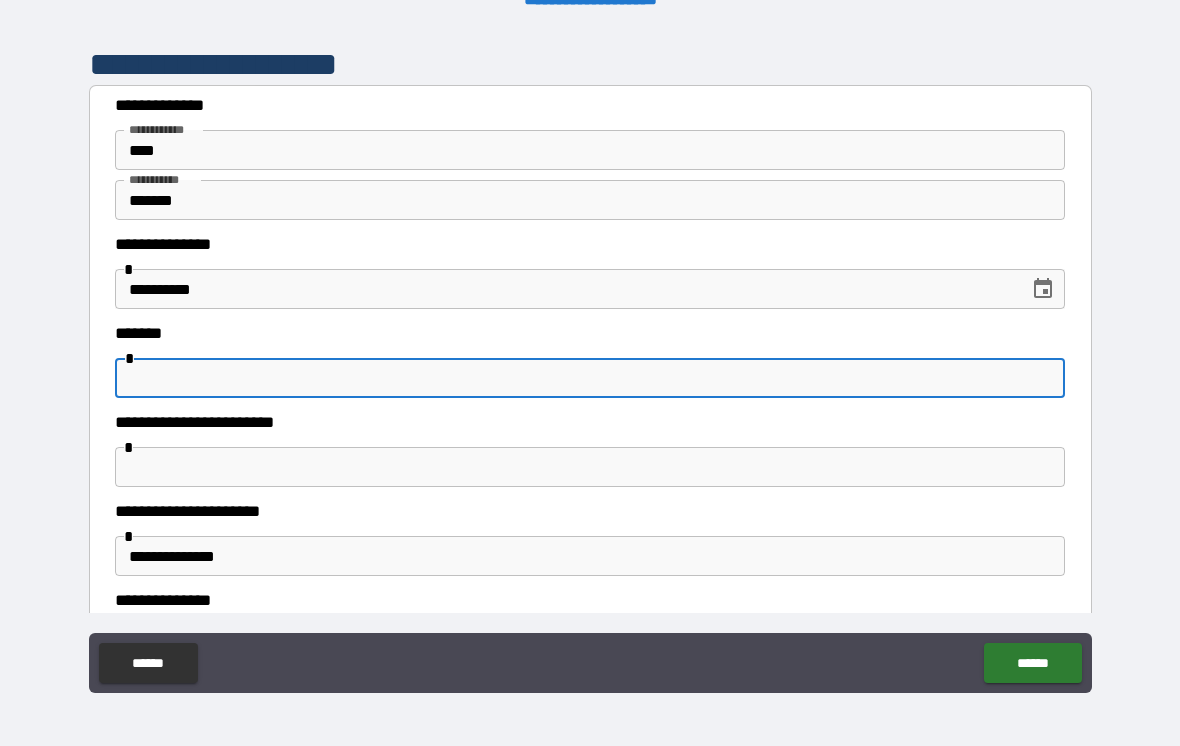 click at bounding box center (590, 378) 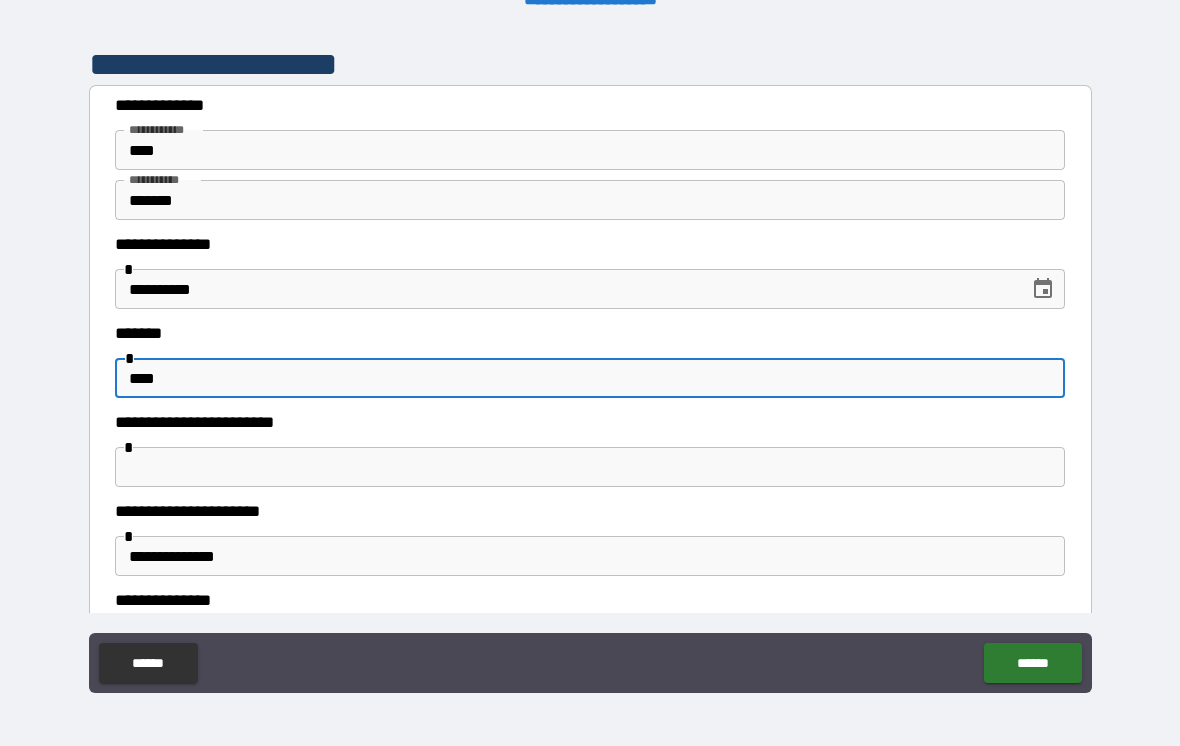 type on "****" 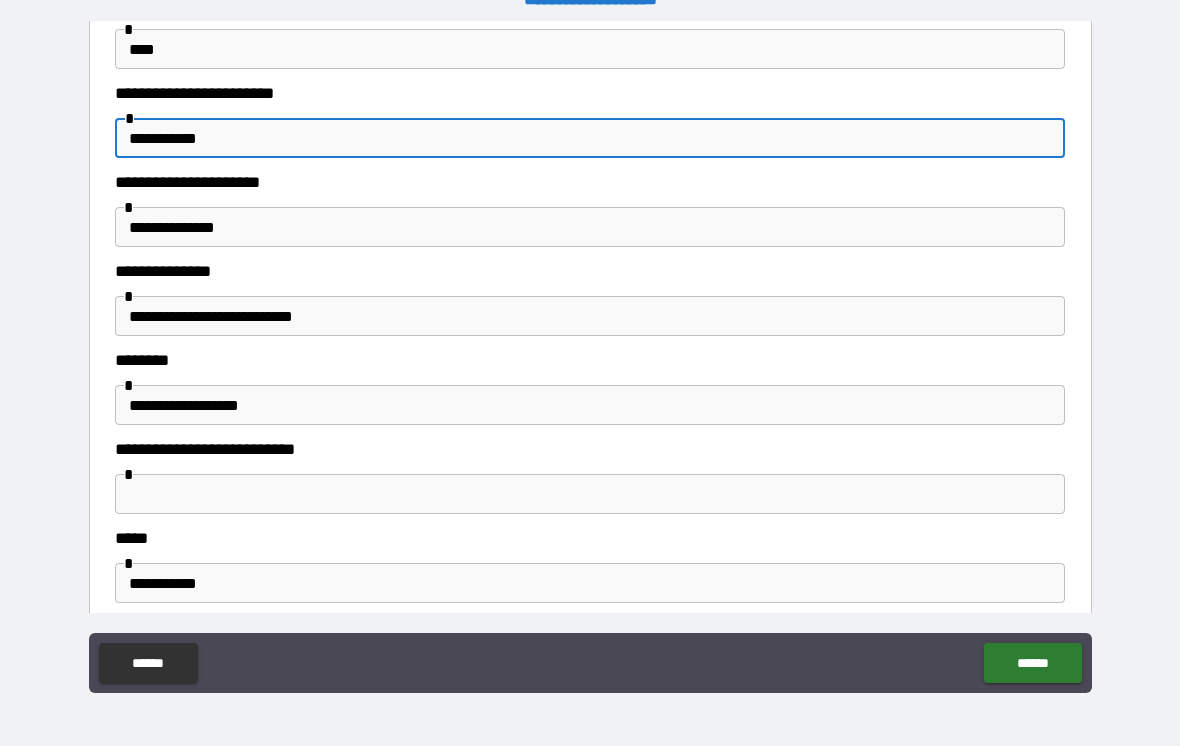 scroll, scrollTop: 406, scrollLeft: 0, axis: vertical 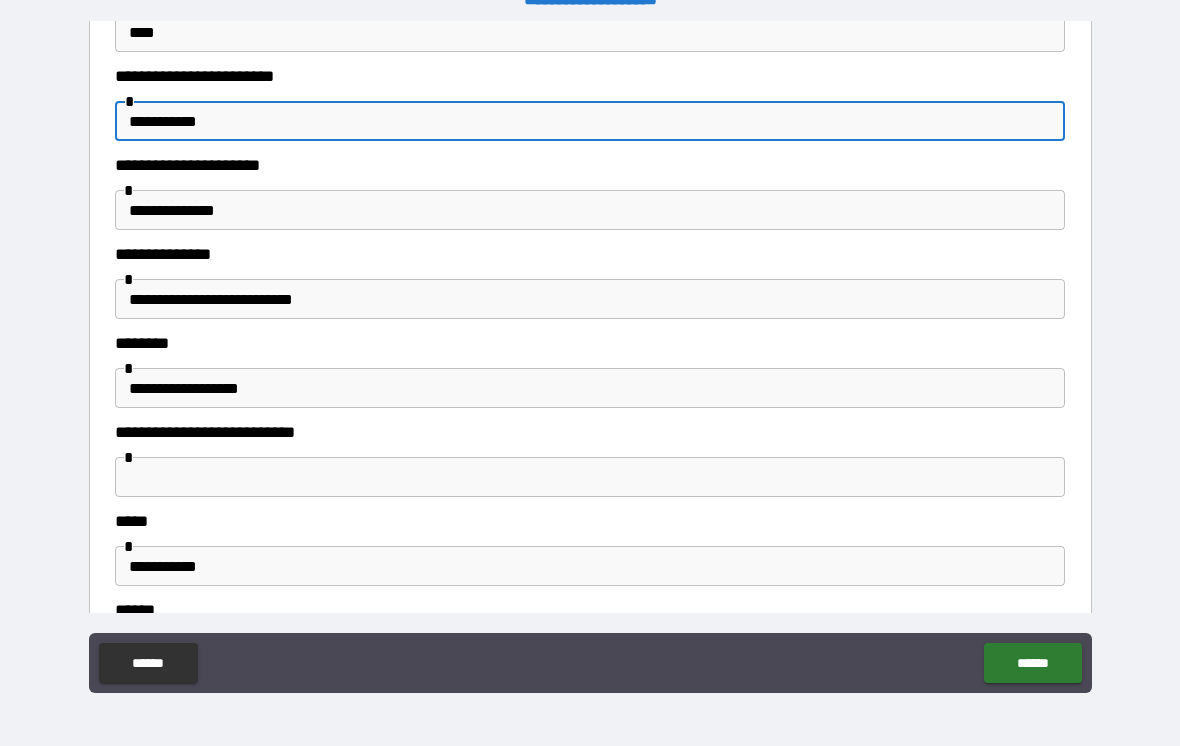 type on "**********" 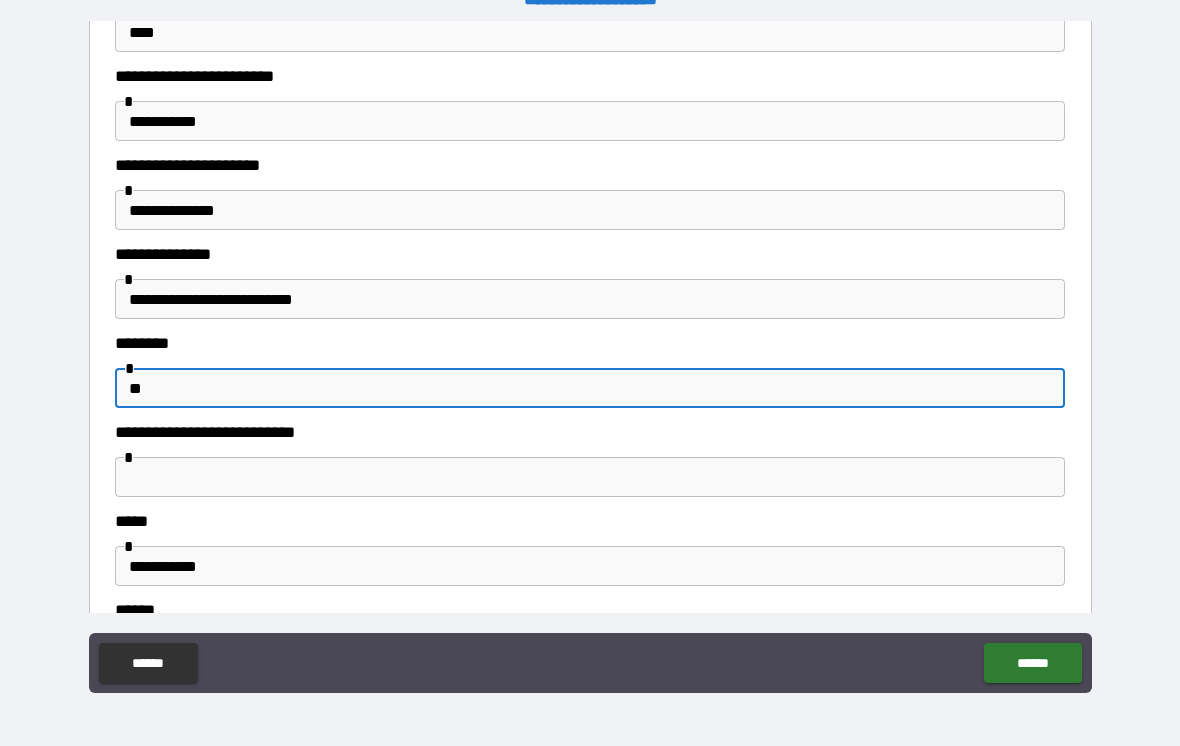 type on "*" 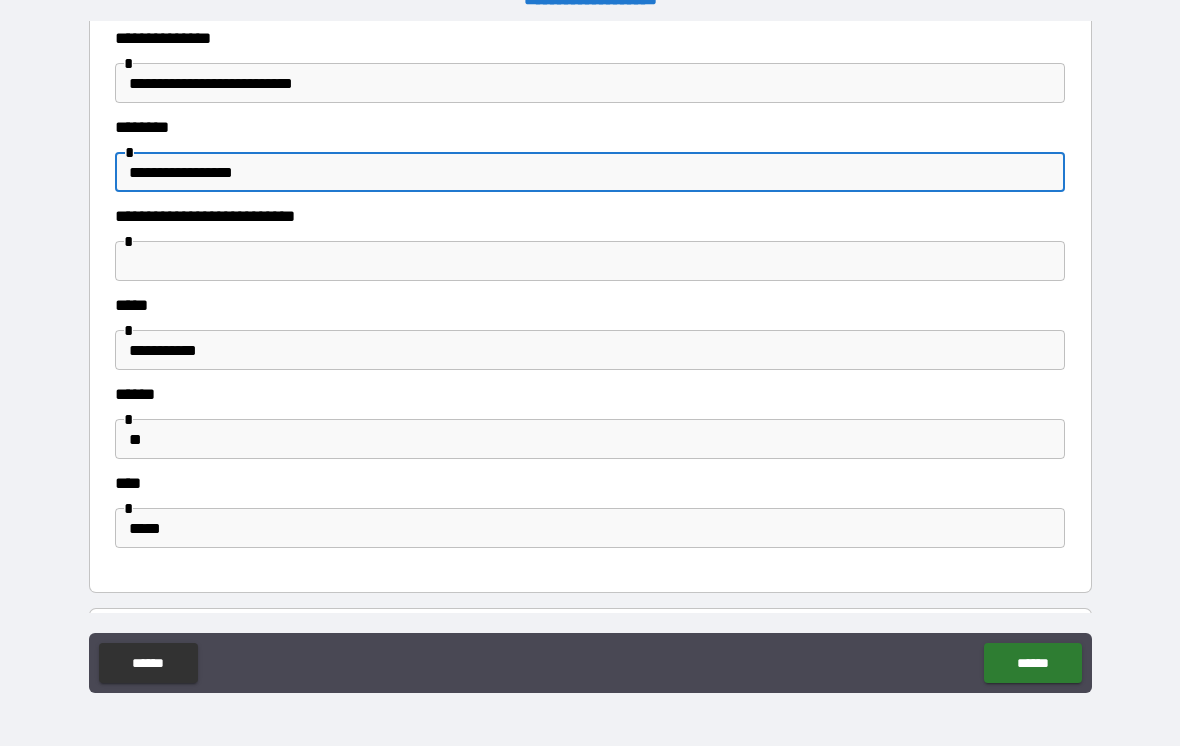 scroll, scrollTop: 628, scrollLeft: 0, axis: vertical 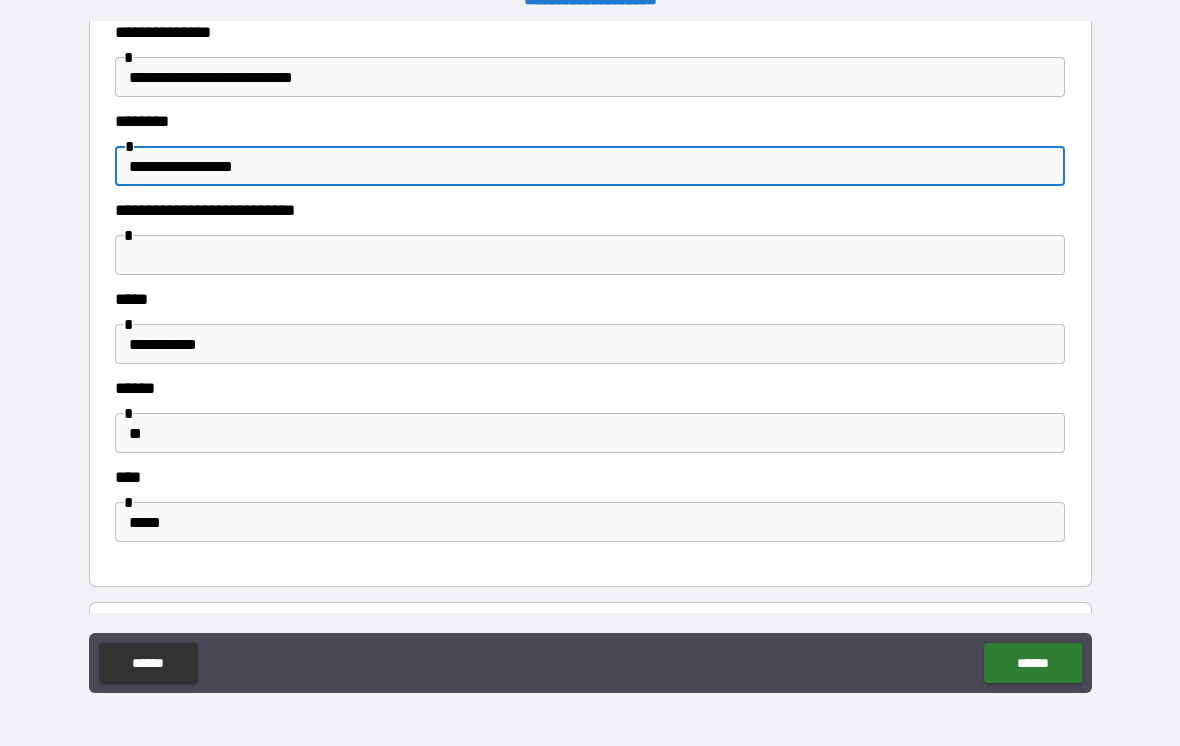 type on "**********" 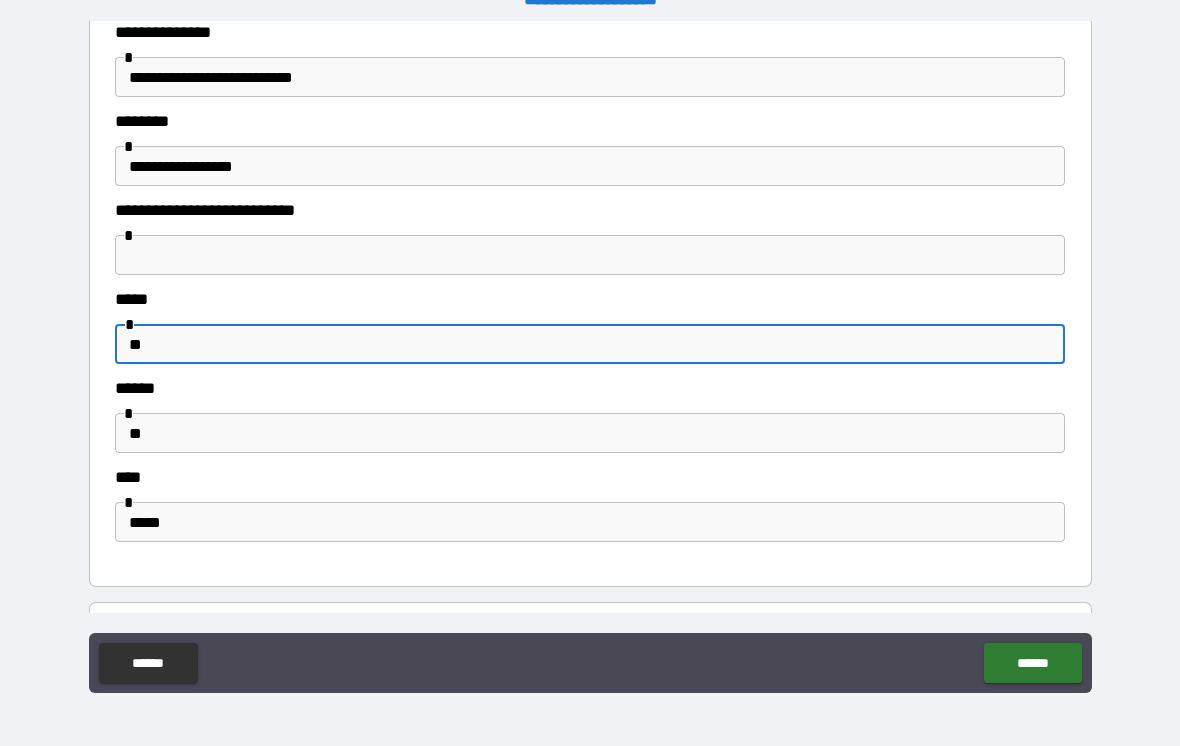 type on "*" 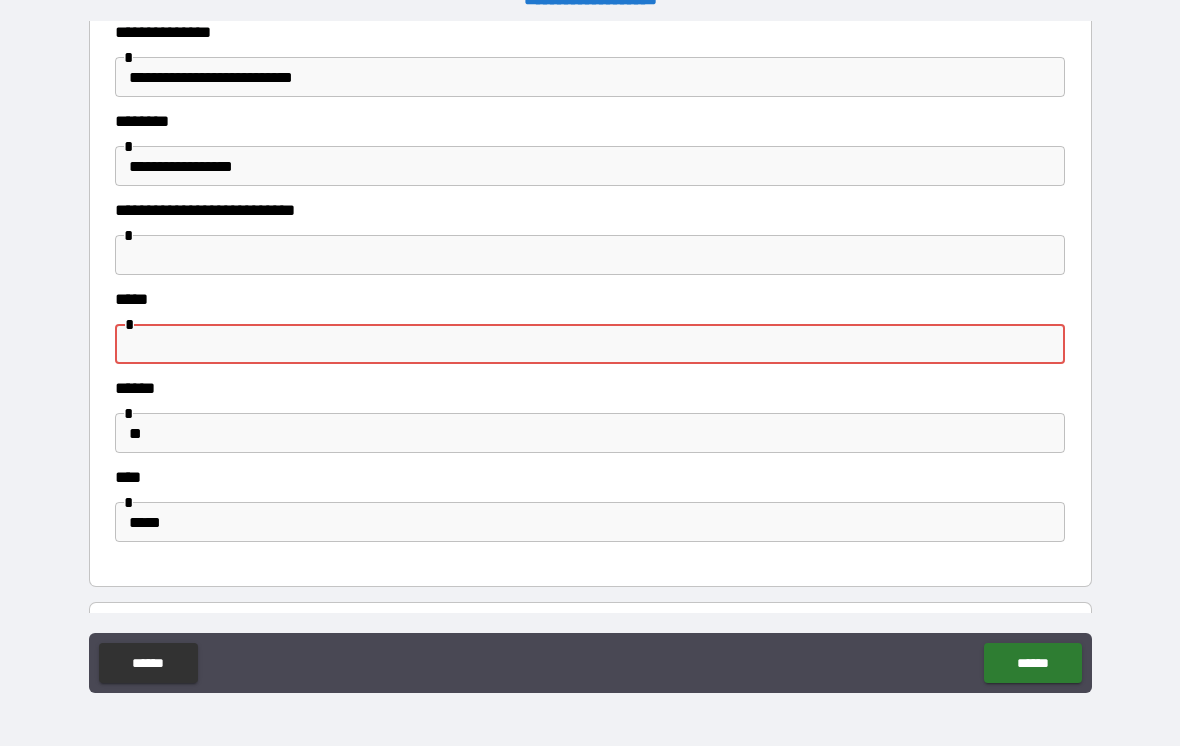 click on "**********" at bounding box center [590, 360] 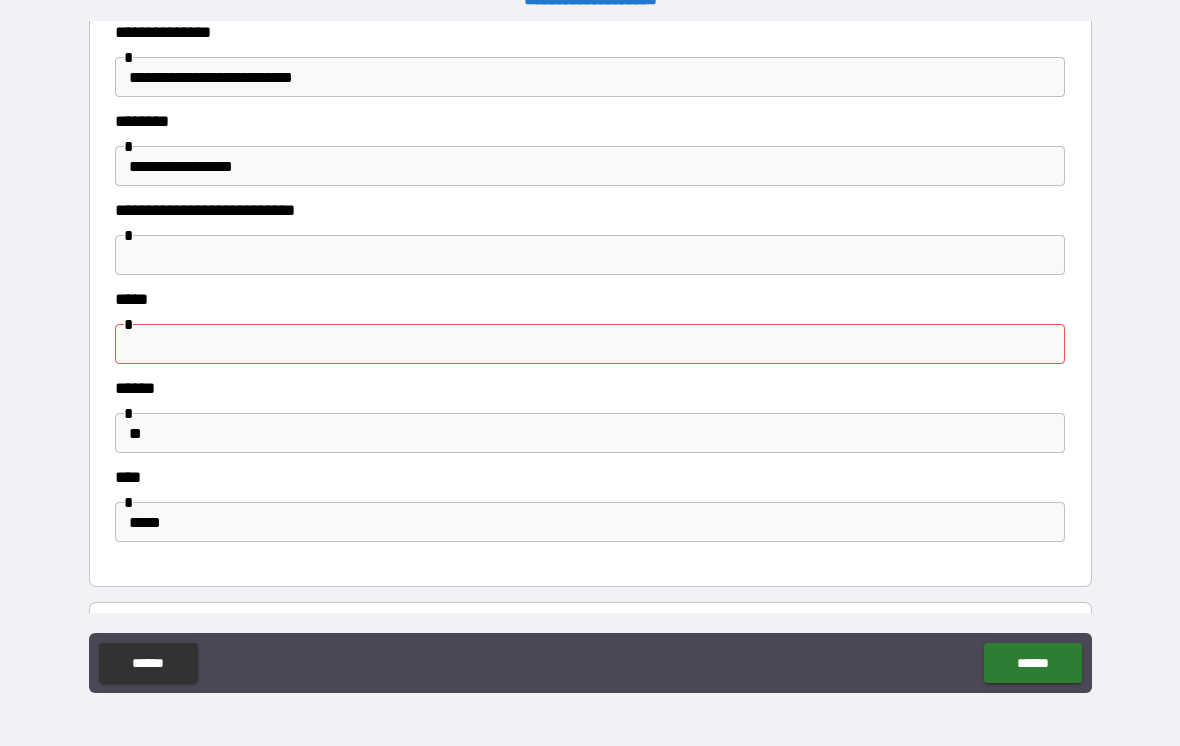 click at bounding box center [590, 344] 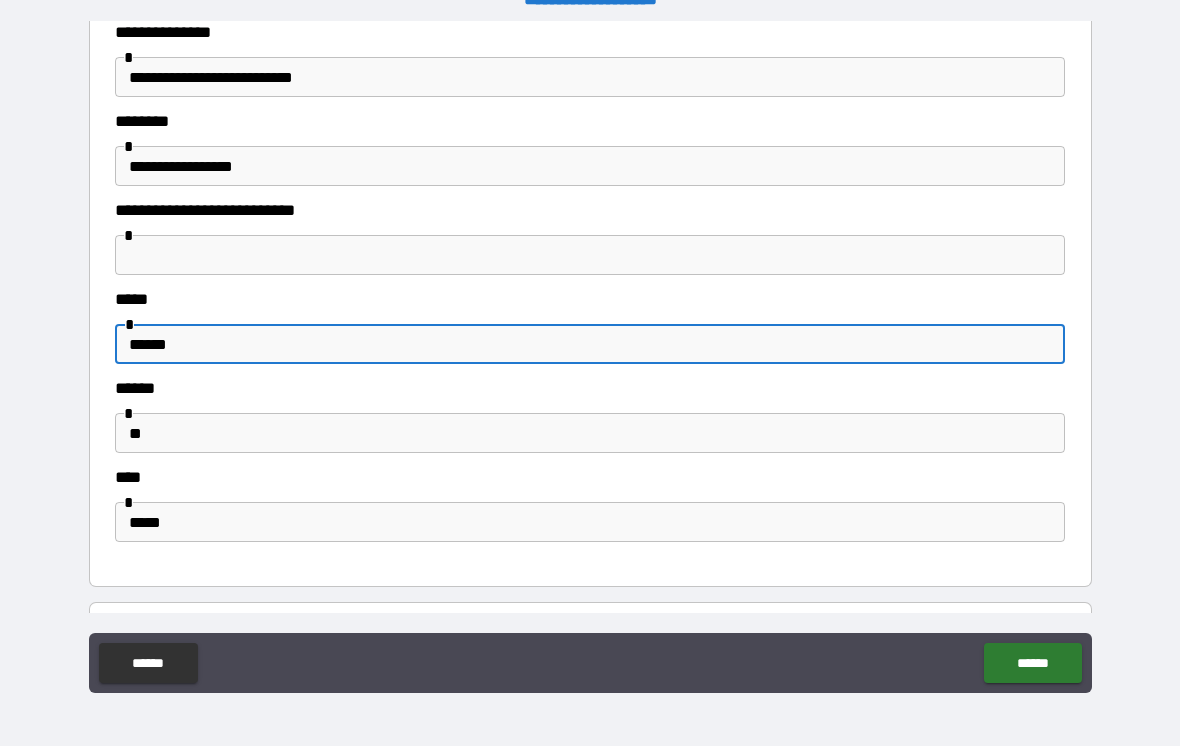 click on "******   ******" at bounding box center (590, 665) 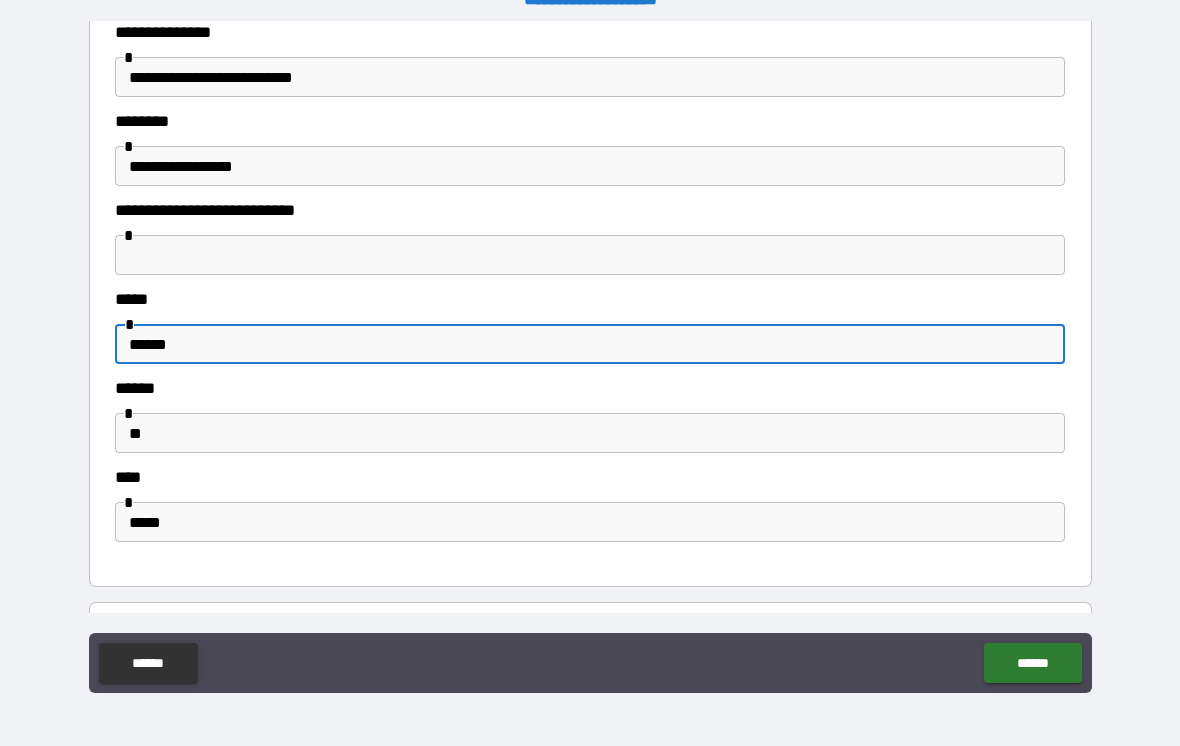 click on "******" at bounding box center [590, 344] 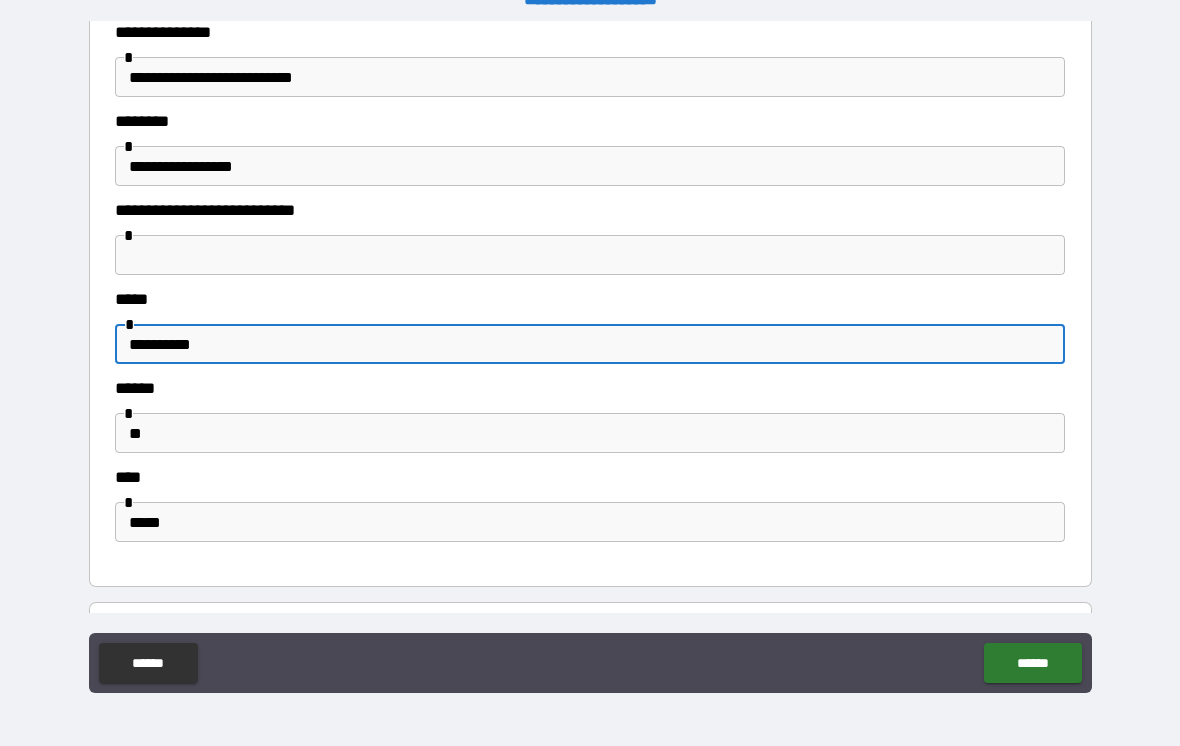 type on "**********" 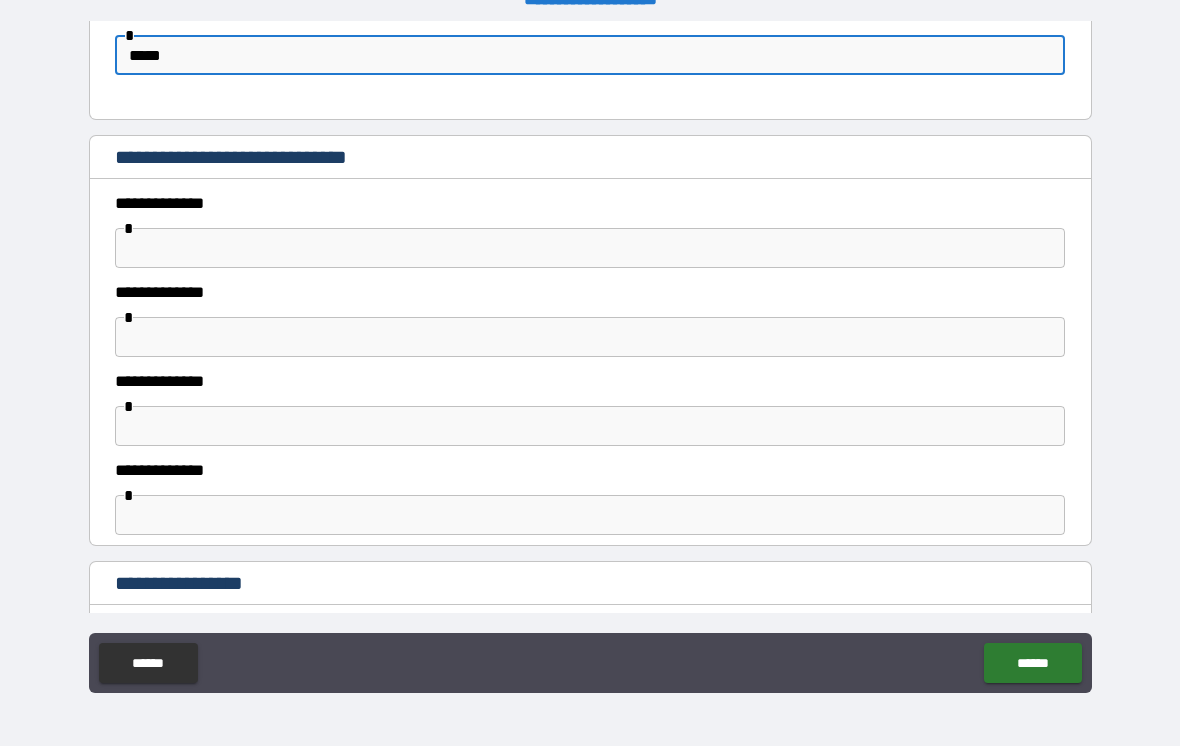 scroll, scrollTop: 1110, scrollLeft: 0, axis: vertical 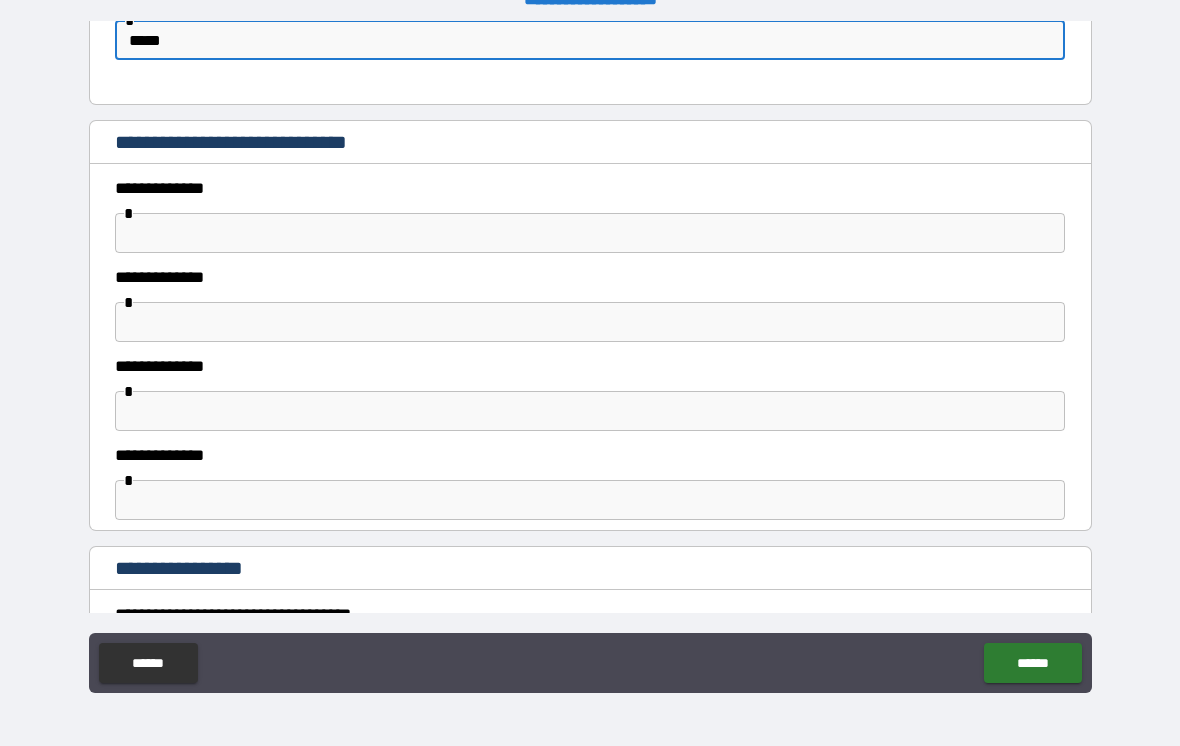 type on "*****" 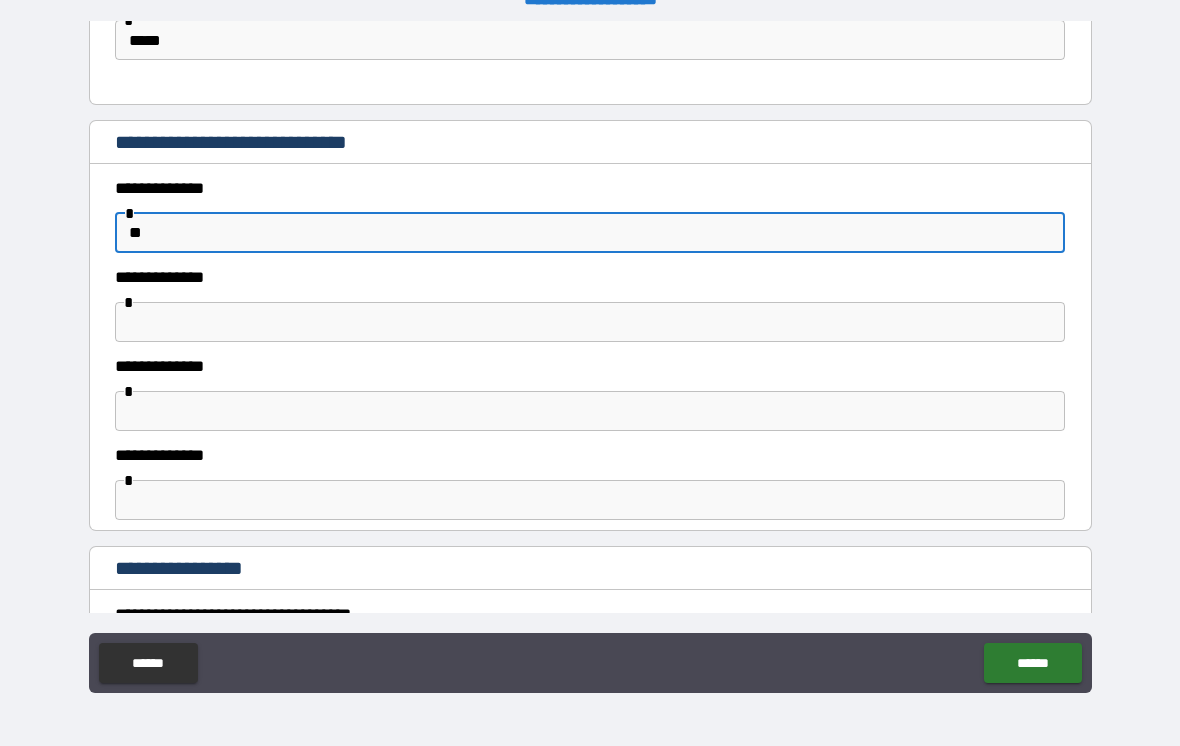 type on "*" 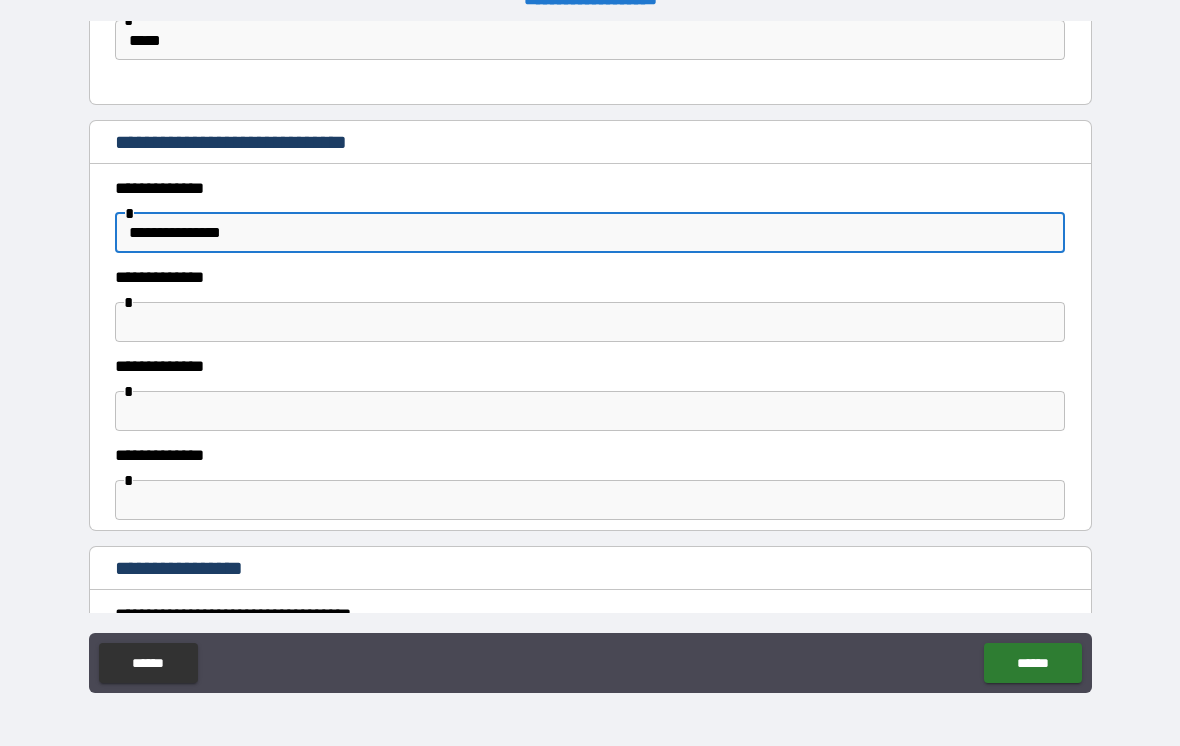 type on "**********" 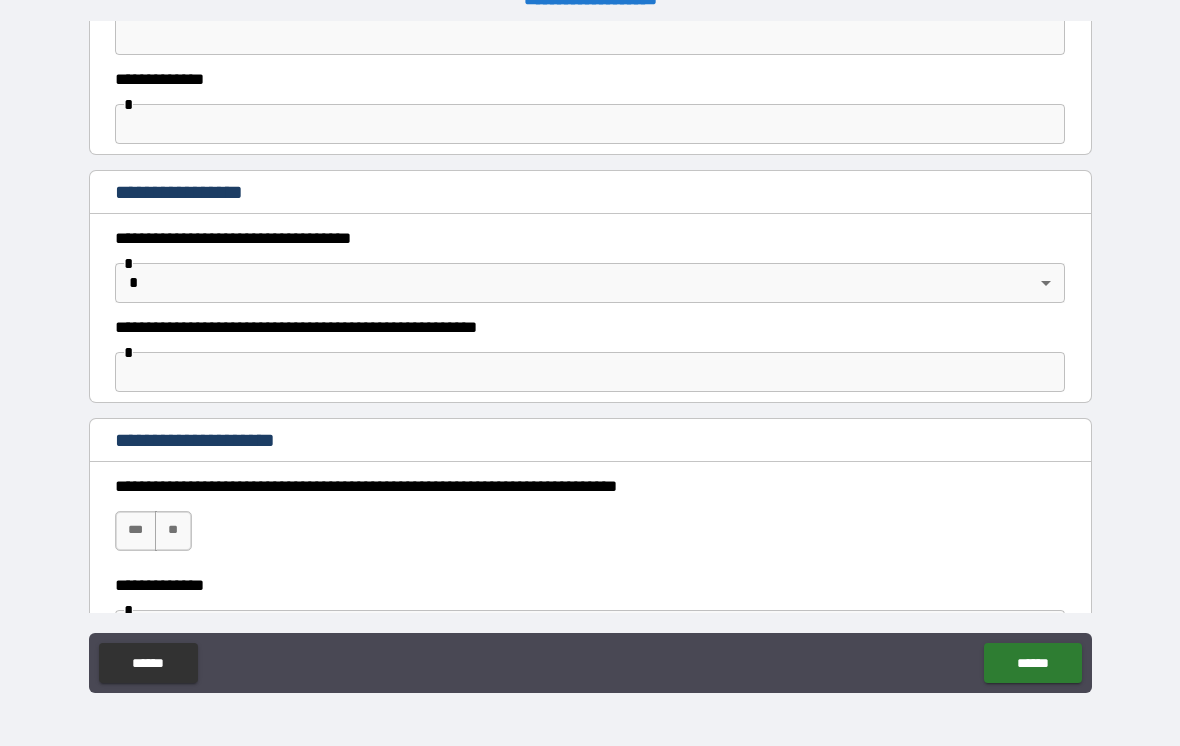 scroll, scrollTop: 1485, scrollLeft: 0, axis: vertical 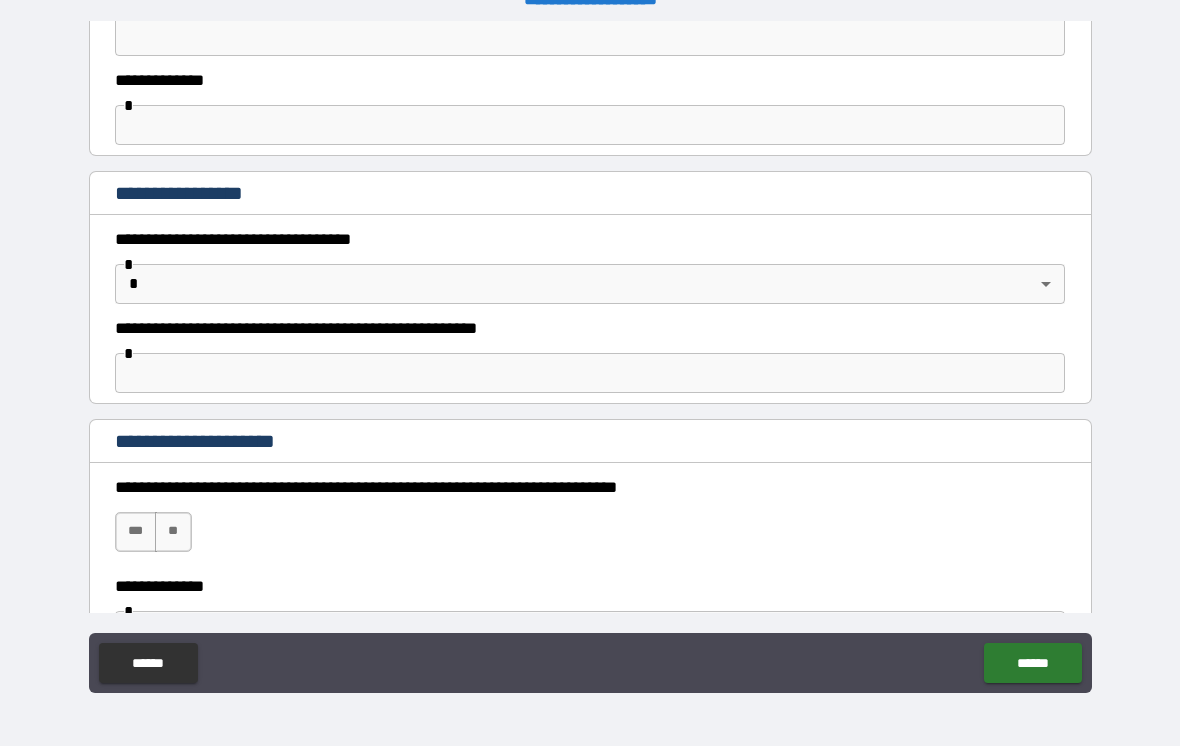 type on "**********" 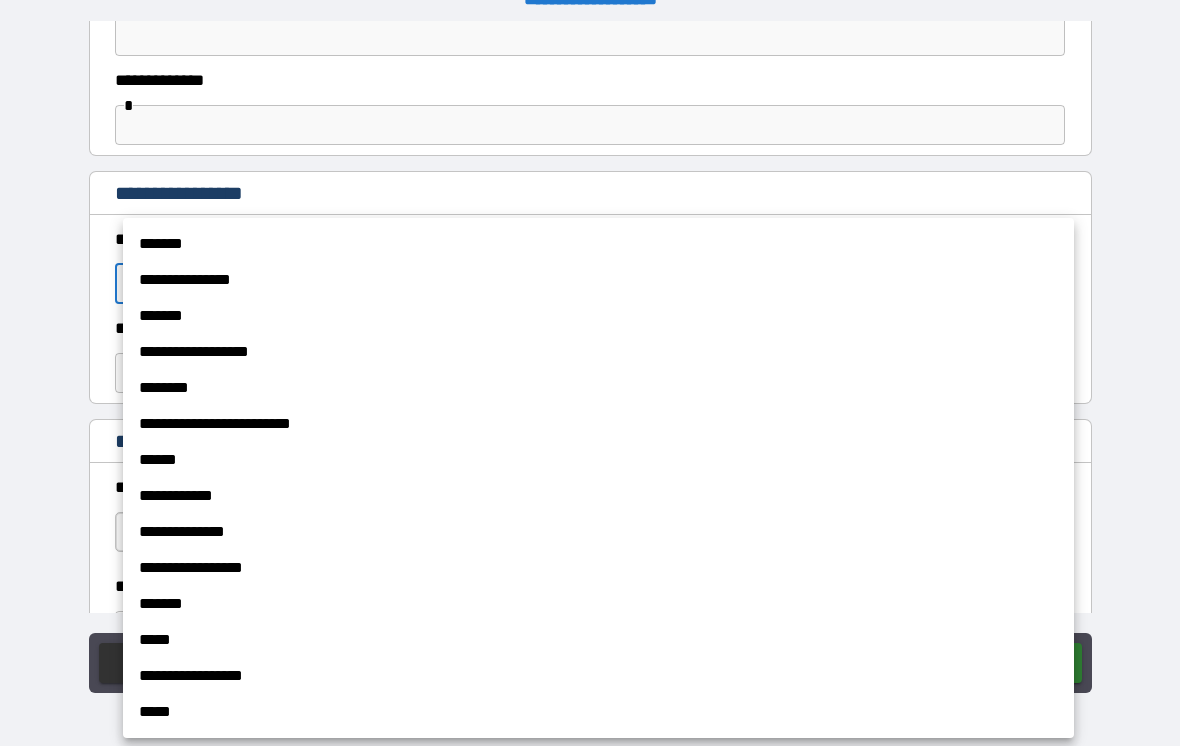click on "*******" at bounding box center (598, 244) 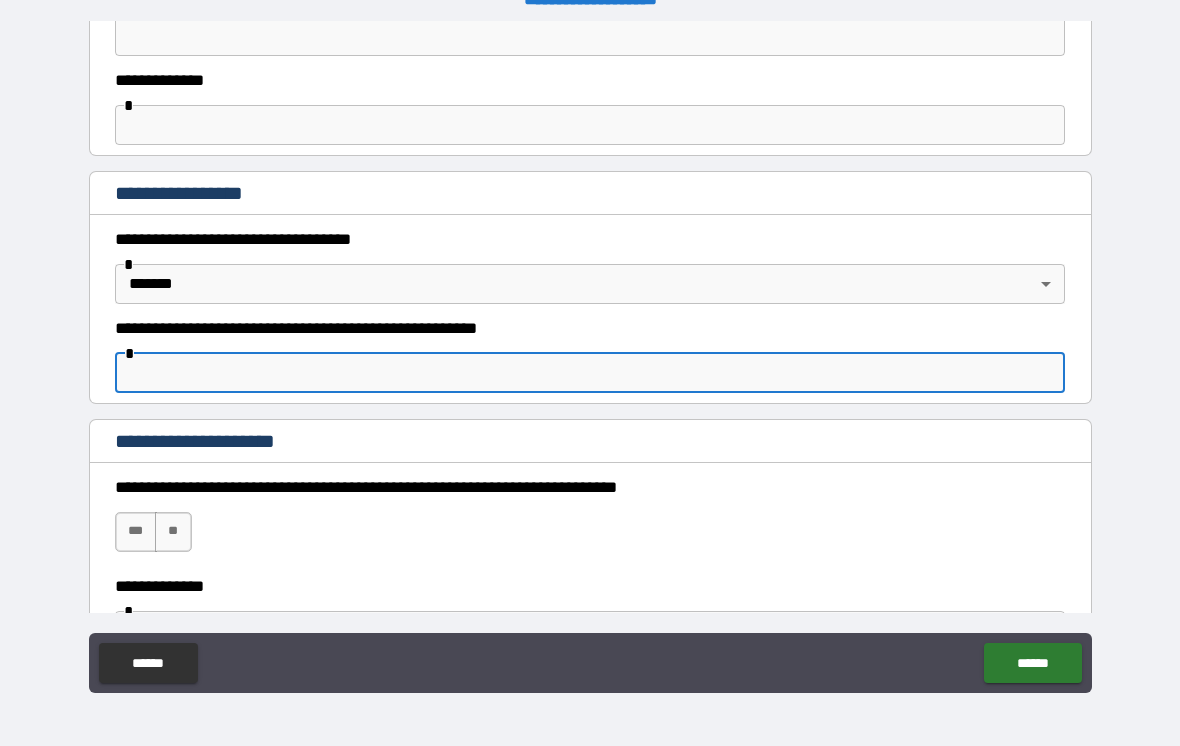 click at bounding box center (590, 373) 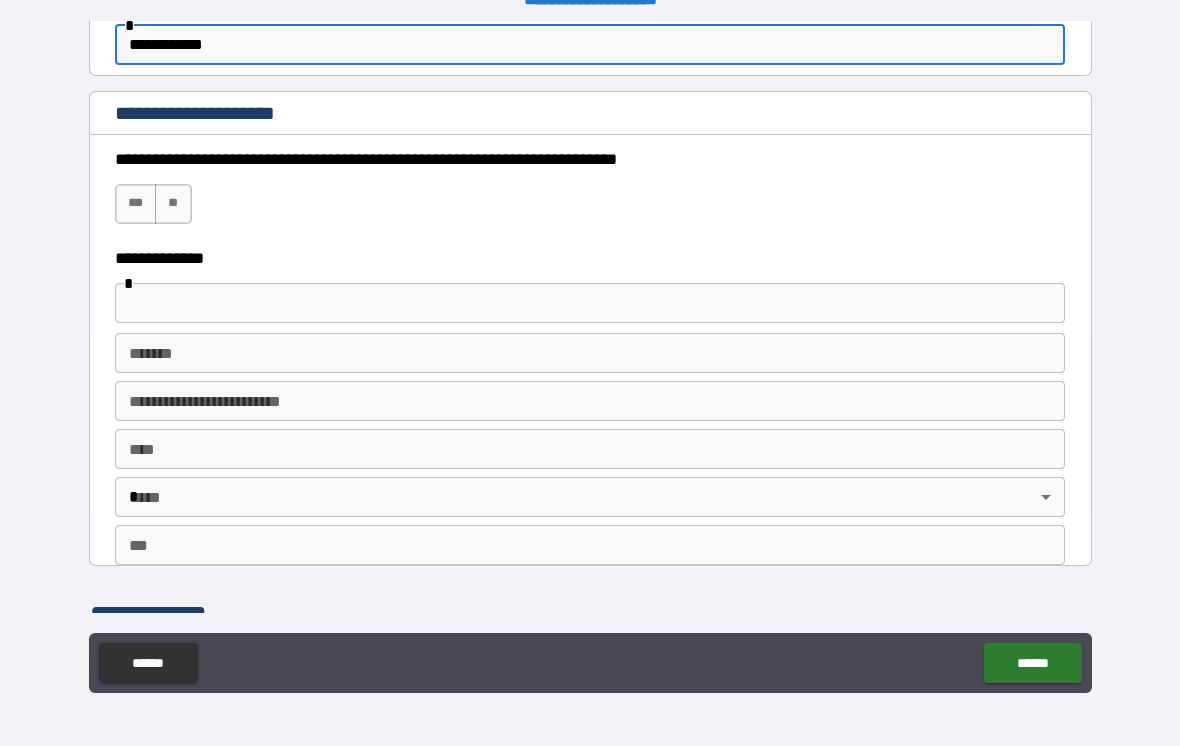 scroll, scrollTop: 1814, scrollLeft: 0, axis: vertical 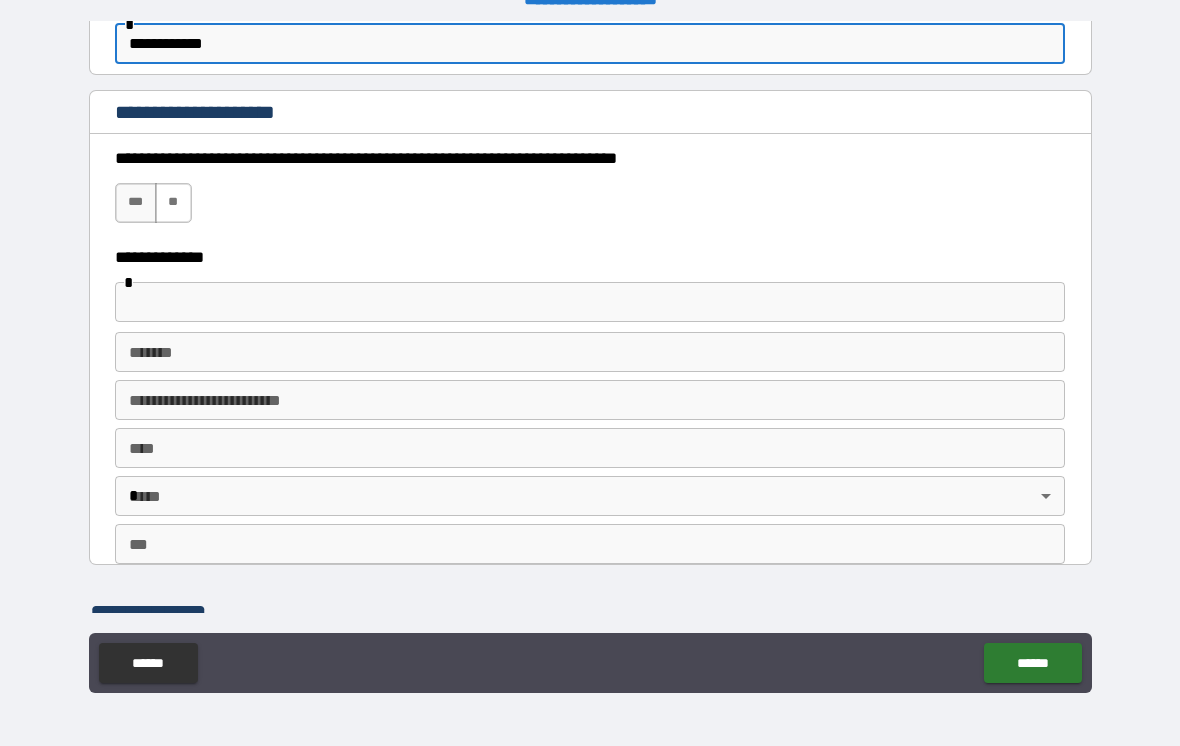 type on "**********" 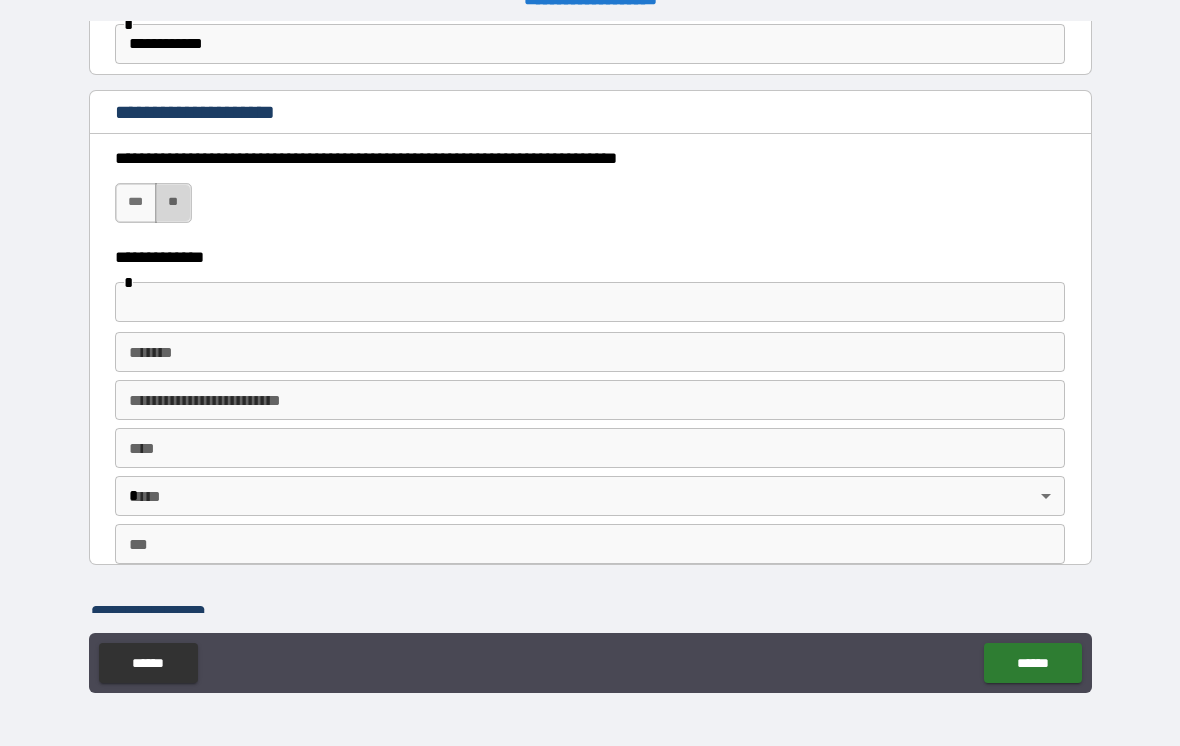 click on "**" at bounding box center [173, 203] 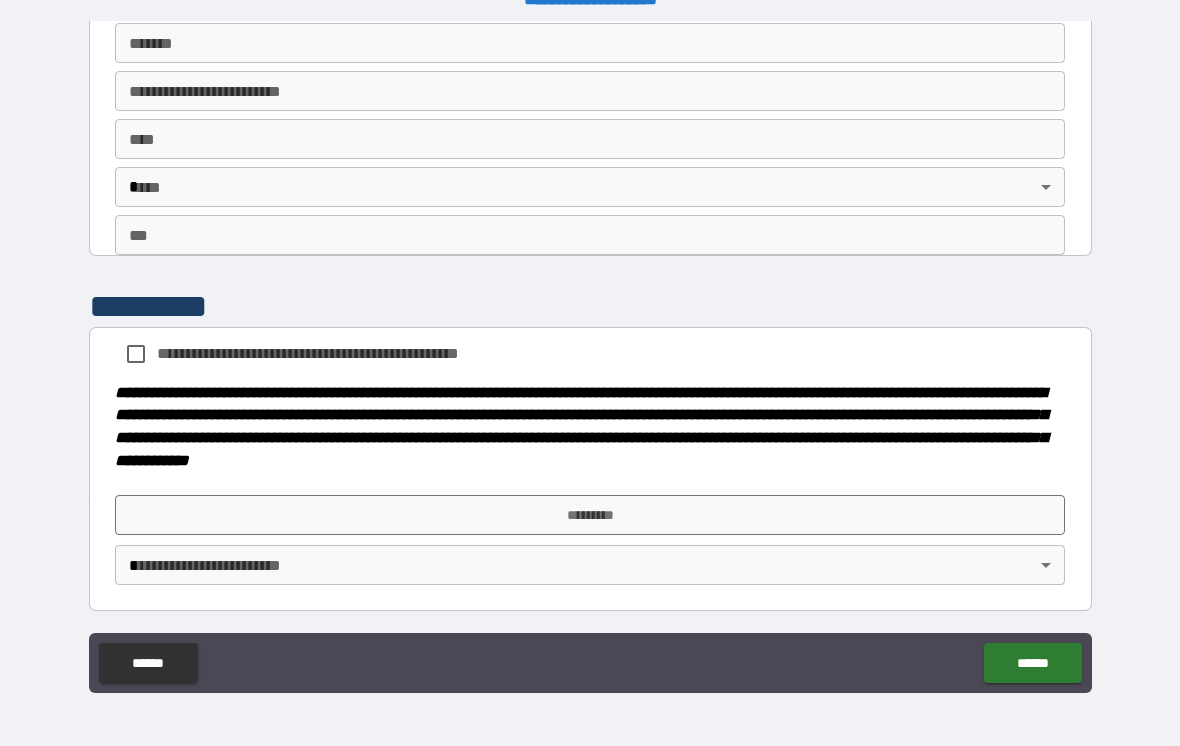 scroll, scrollTop: 2122, scrollLeft: 0, axis: vertical 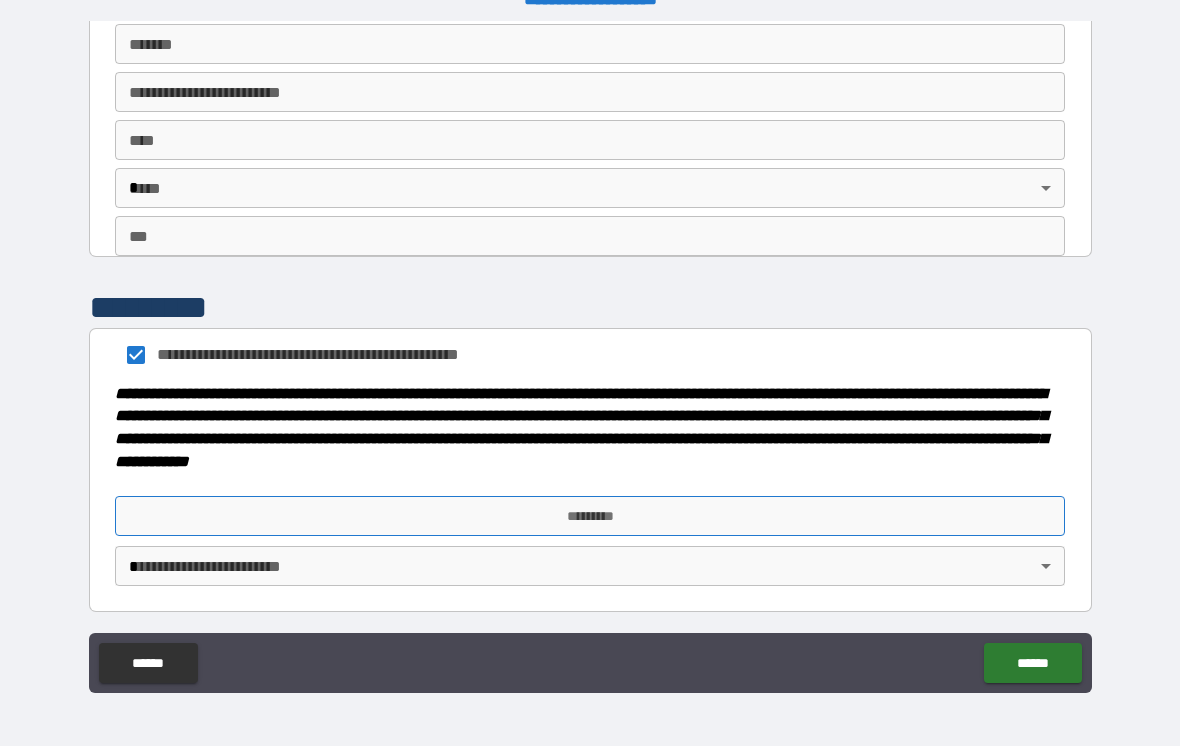 click on "*********" at bounding box center [590, 516] 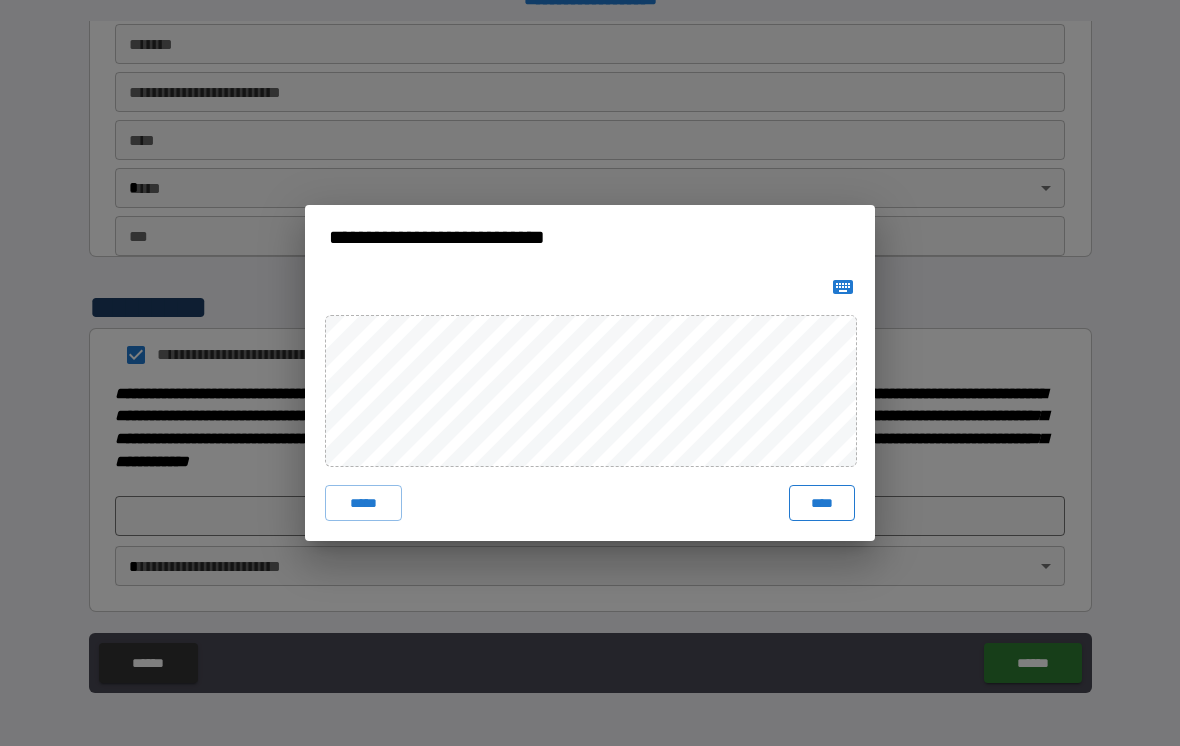 click on "****" at bounding box center [822, 503] 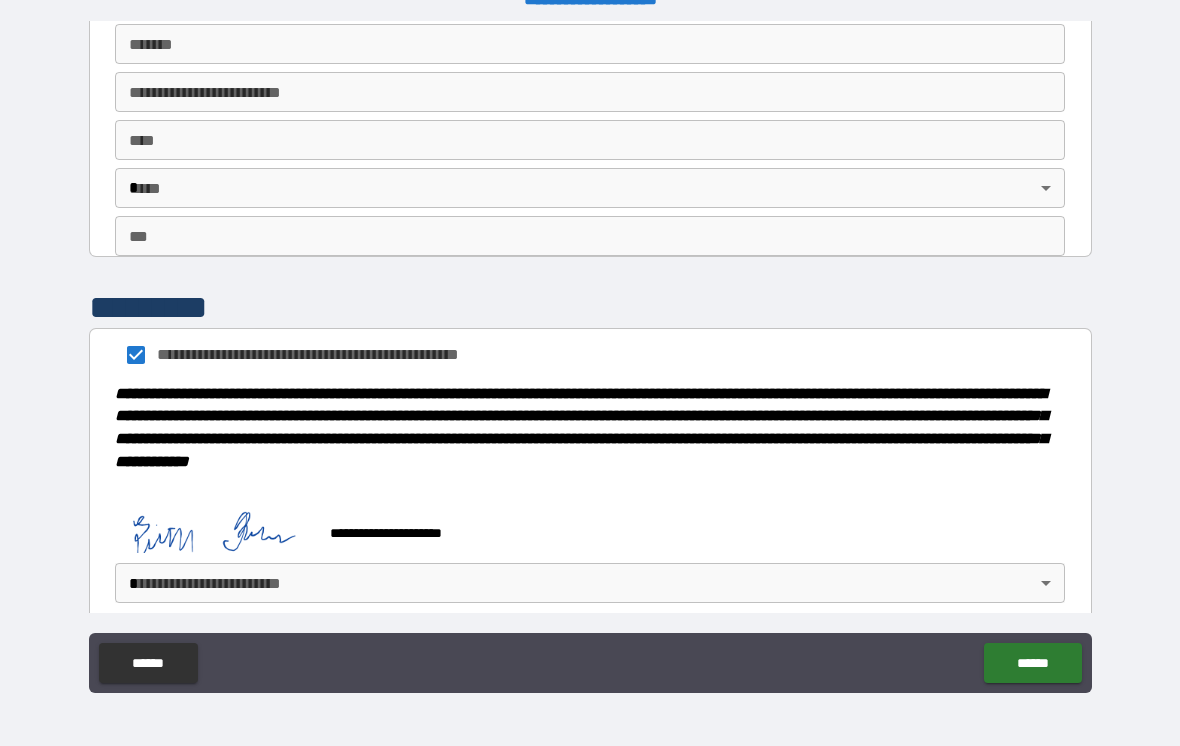 scroll, scrollTop: 2112, scrollLeft: 0, axis: vertical 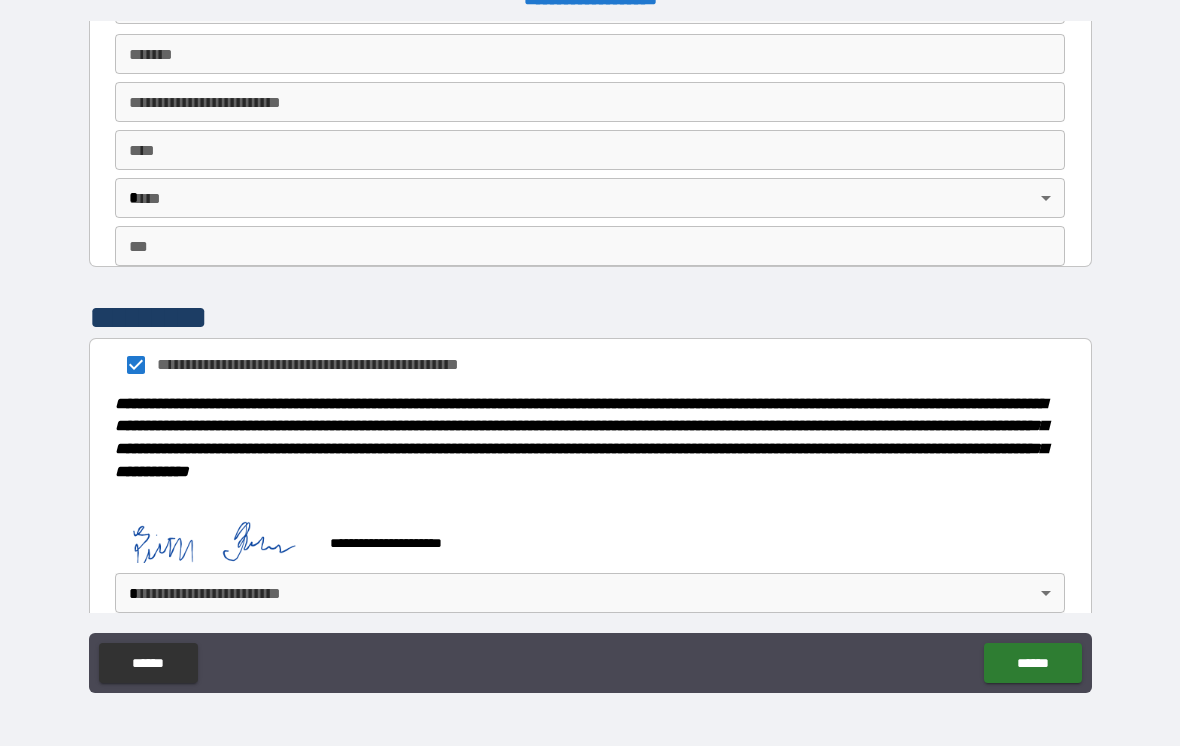 click on "**********" at bounding box center (590, 357) 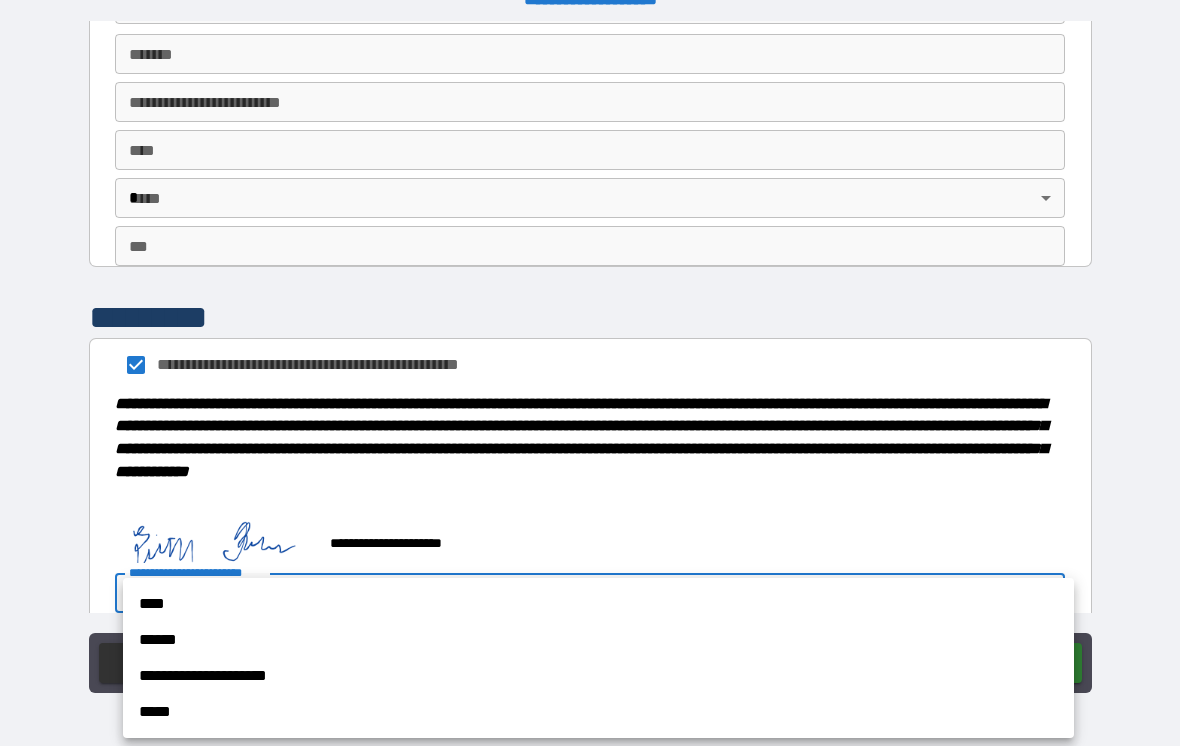 click on "****" at bounding box center [598, 604] 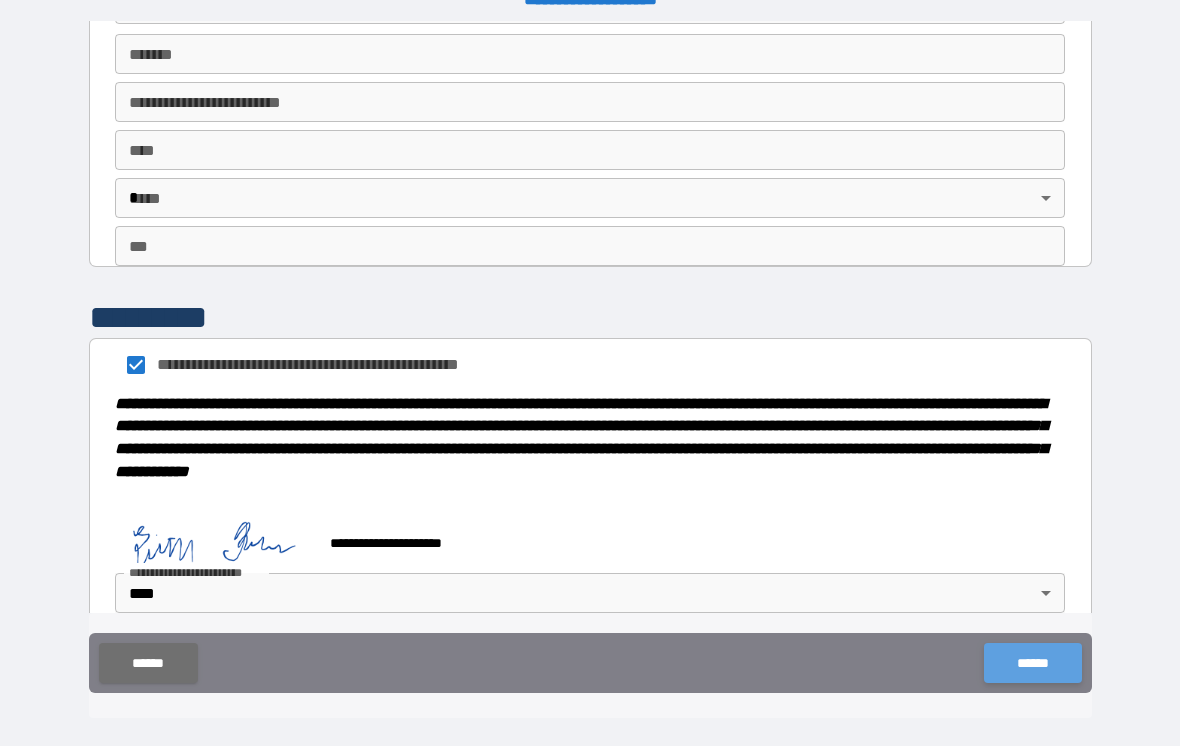click on "******" at bounding box center [1032, 663] 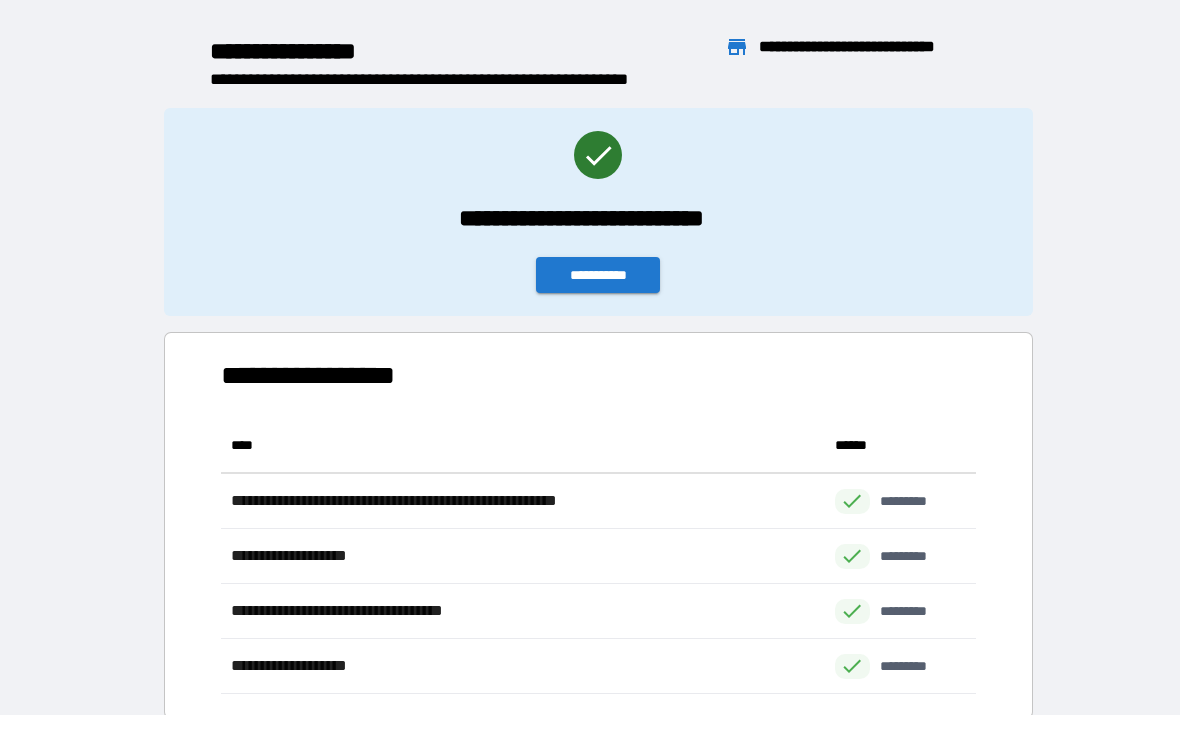 scroll, scrollTop: 1, scrollLeft: 1, axis: both 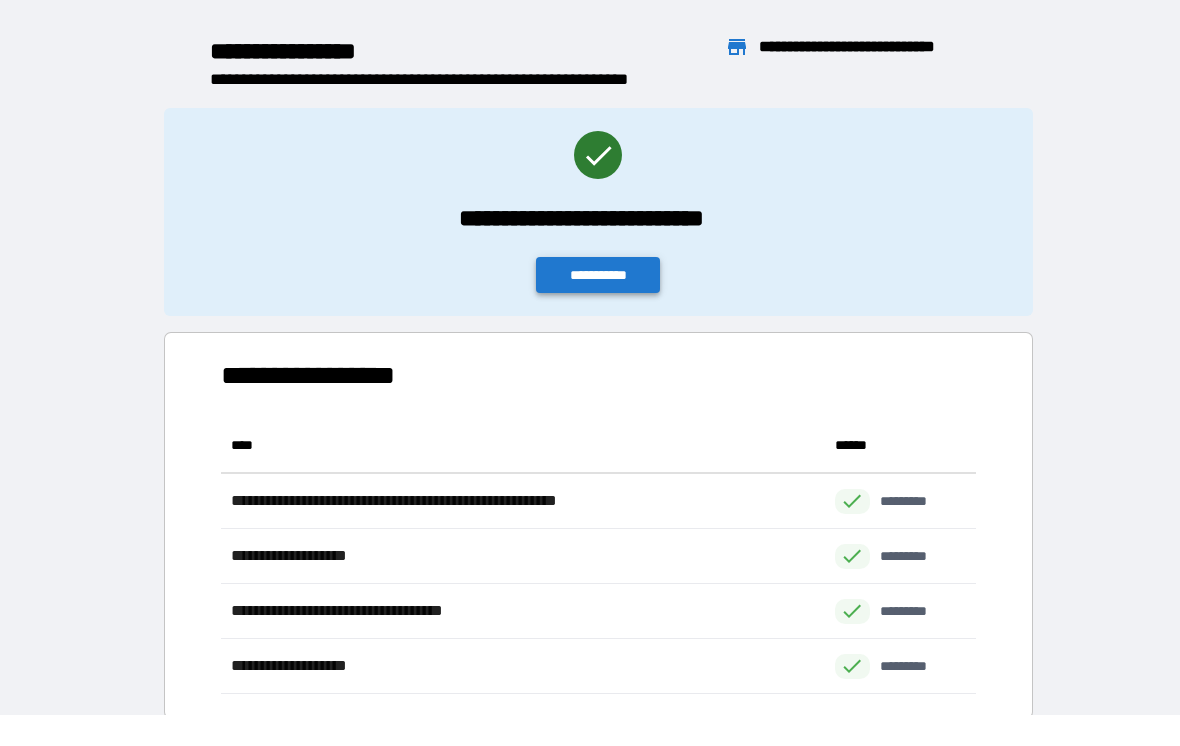 click on "**********" at bounding box center [598, 275] 